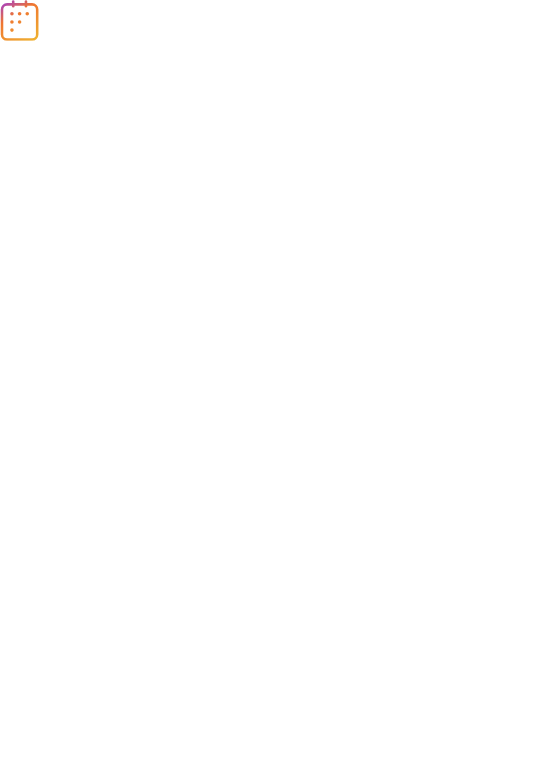 scroll, scrollTop: 0, scrollLeft: 0, axis: both 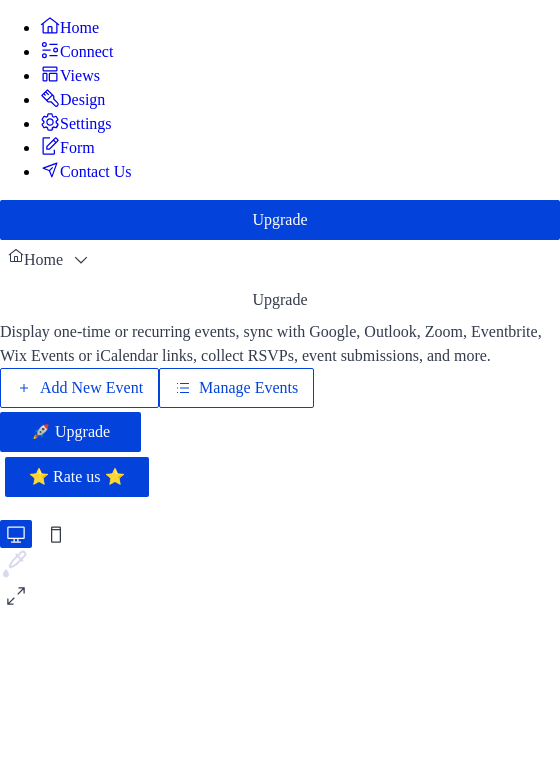 click on "Manage Events" at bounding box center (248, 388) 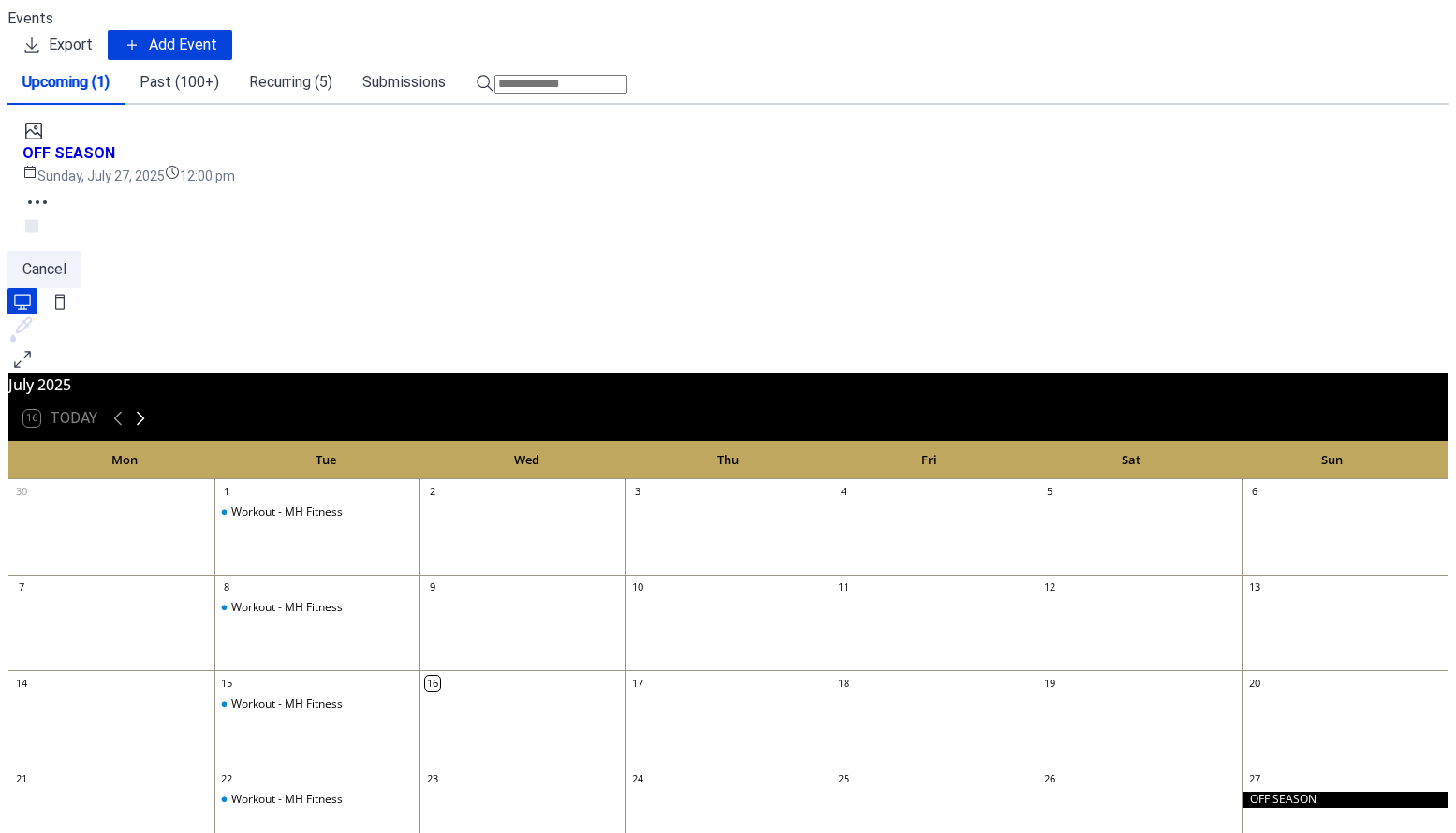 scroll, scrollTop: 0, scrollLeft: 0, axis: both 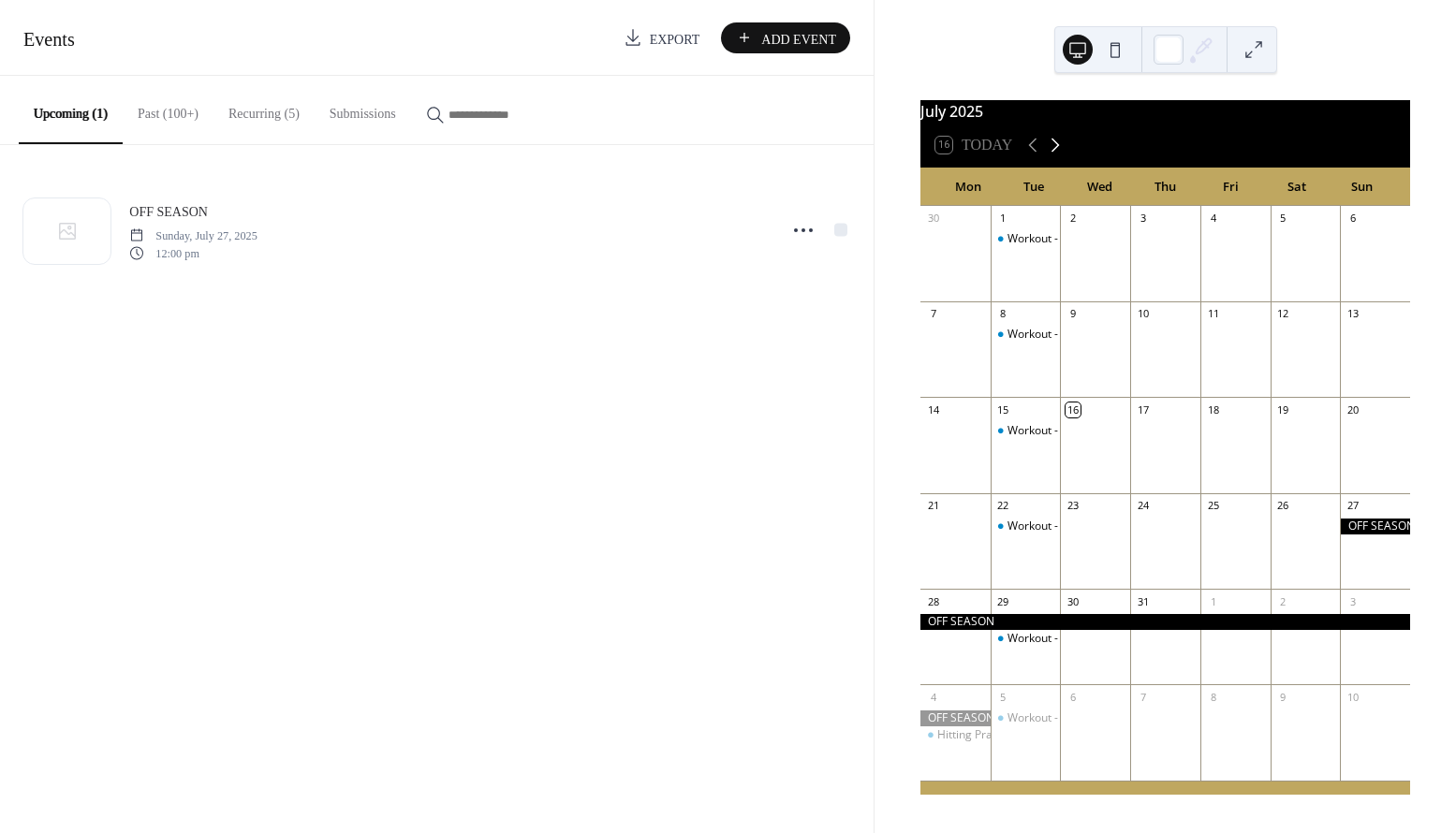 click 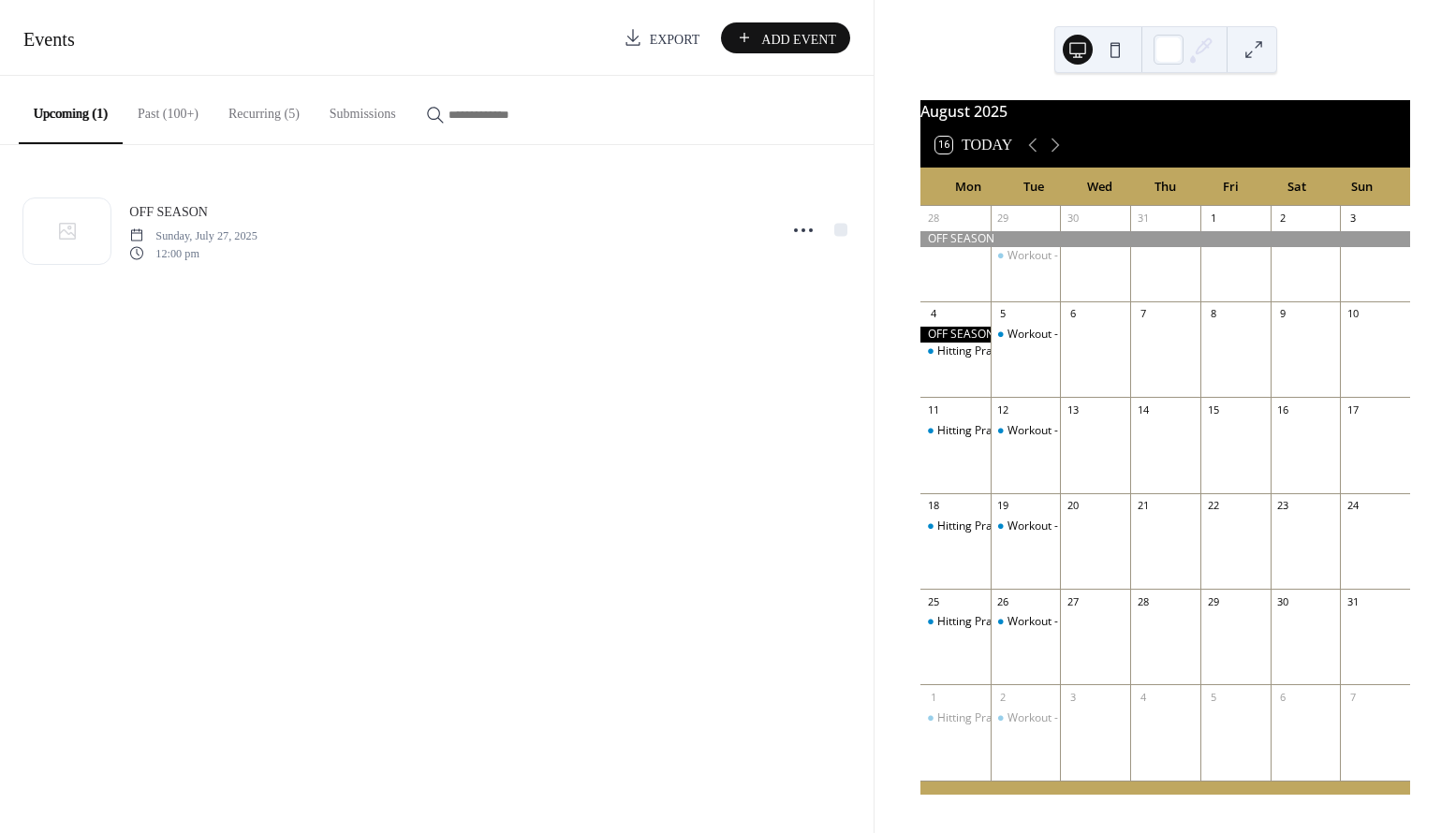 click on "Recurring (5)" at bounding box center (264, 109) 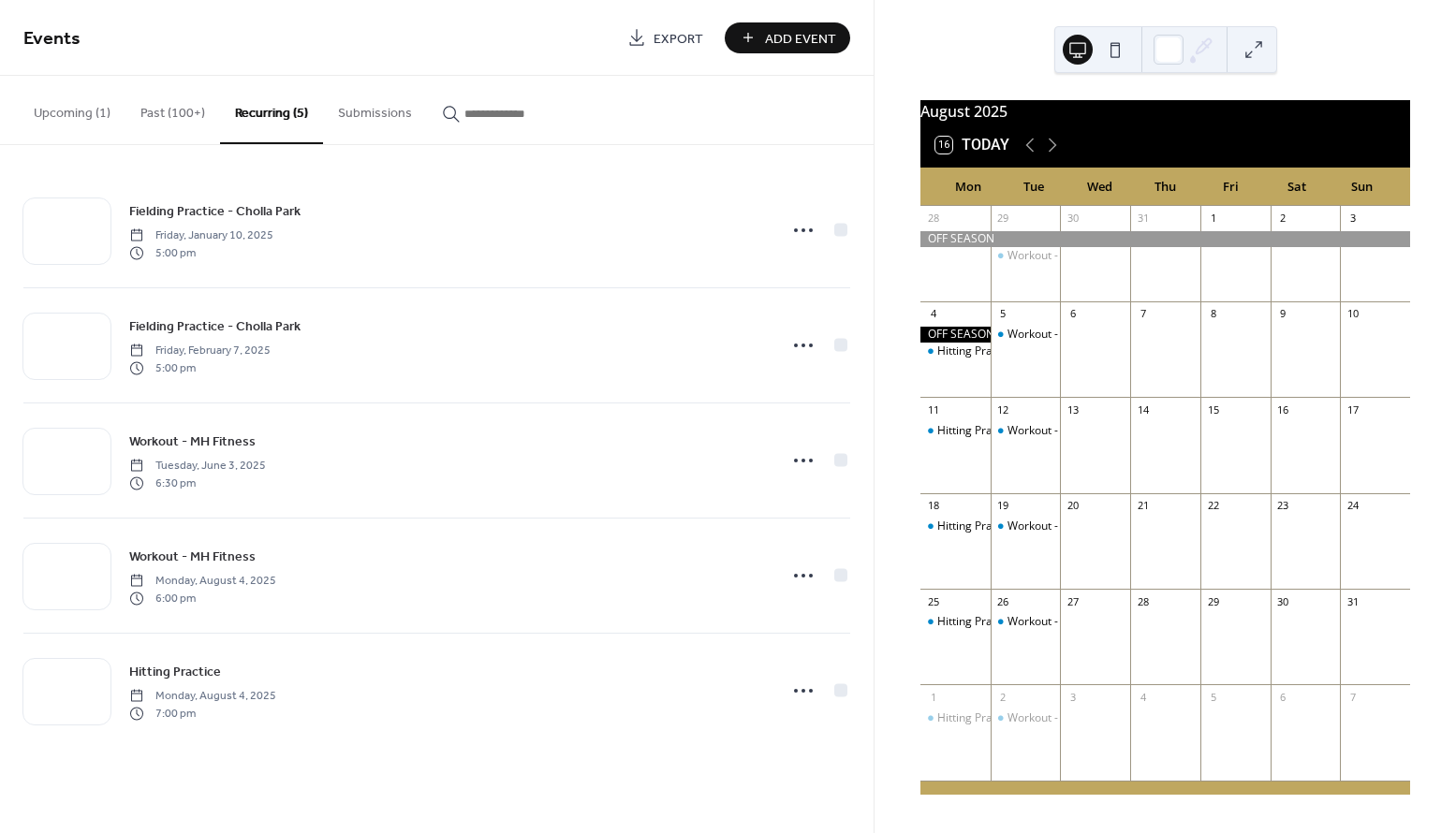 click on "Past (100+)" at bounding box center (172, 109) 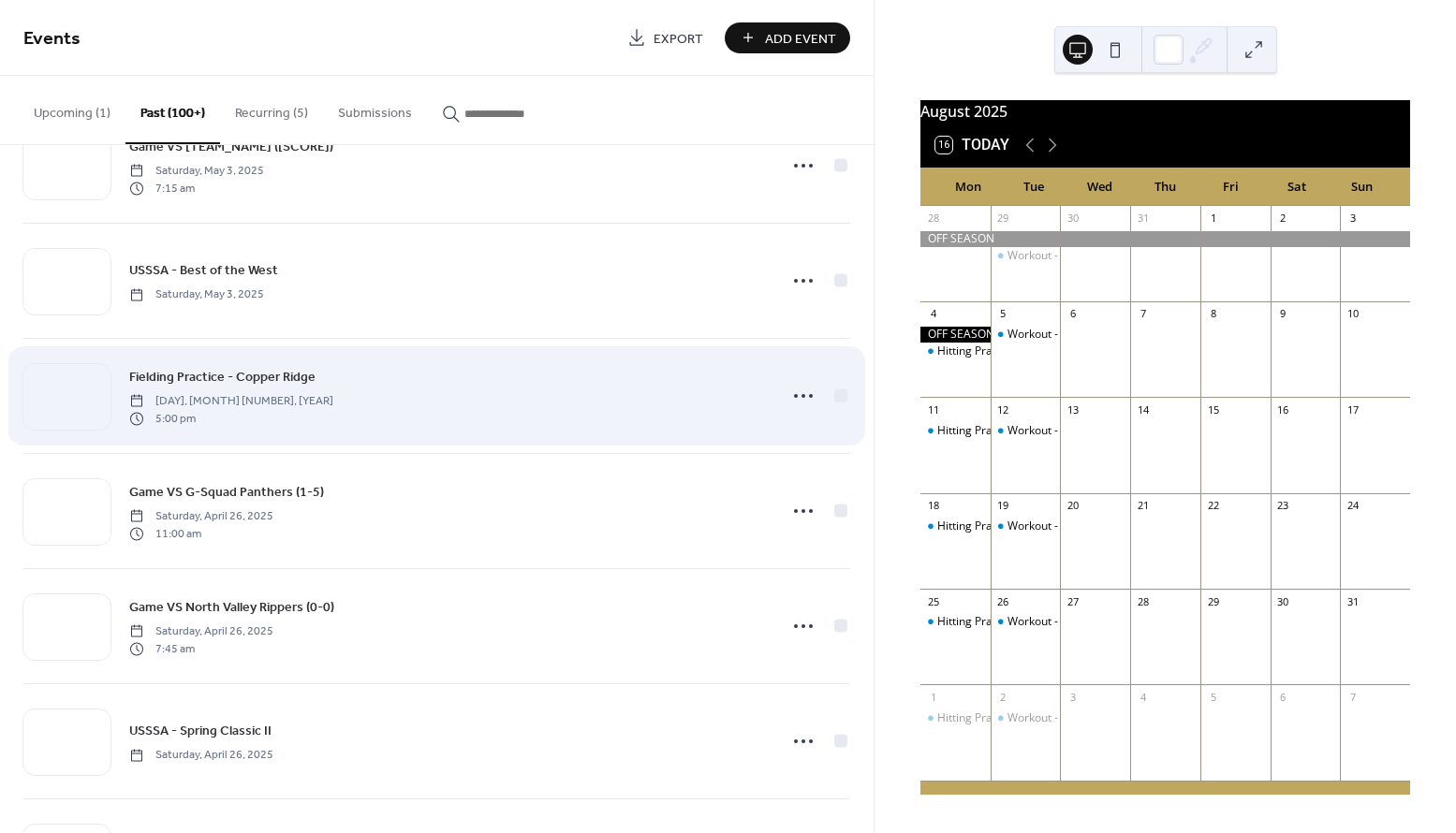 scroll, scrollTop: 642, scrollLeft: 0, axis: vertical 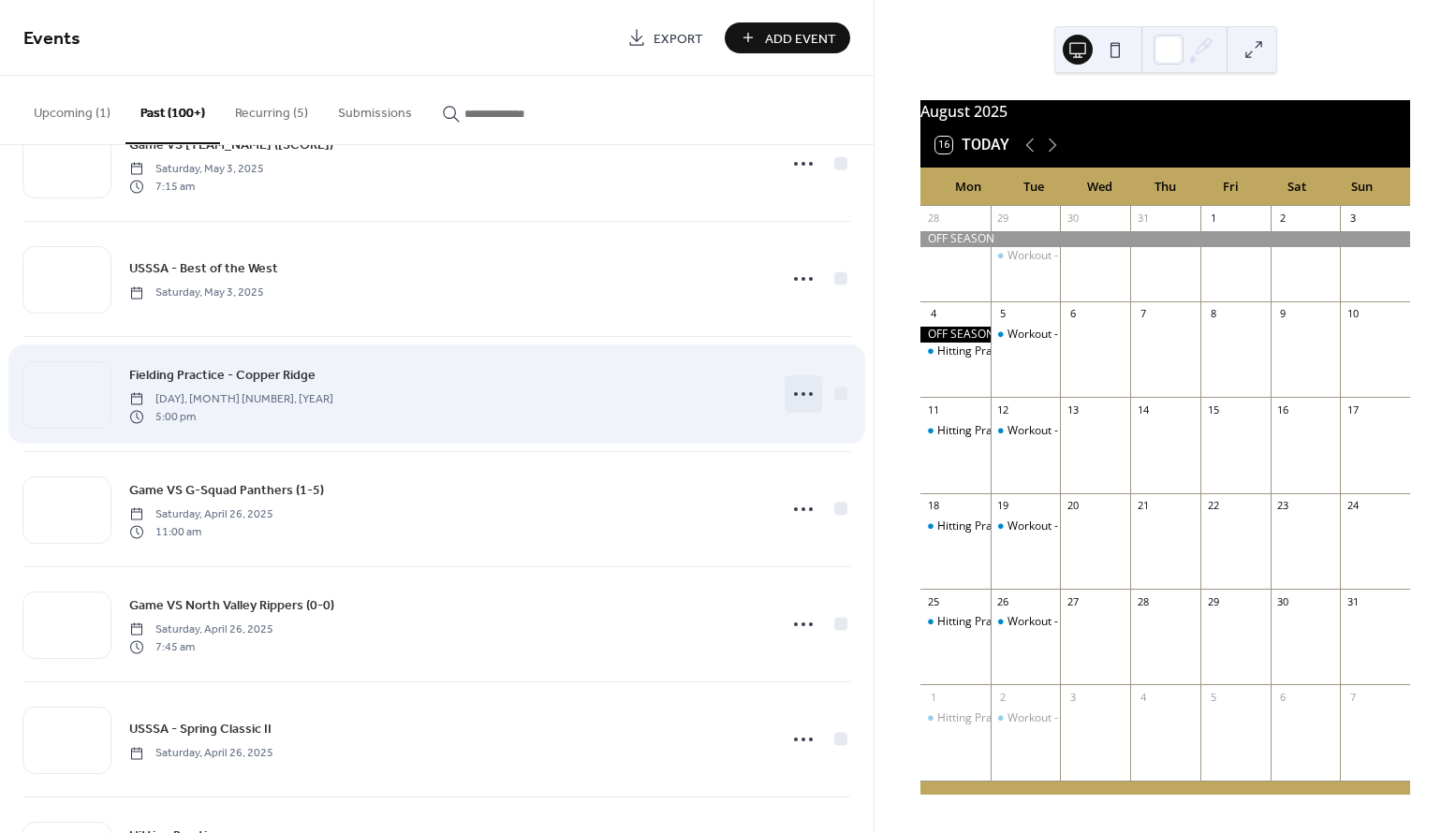 click 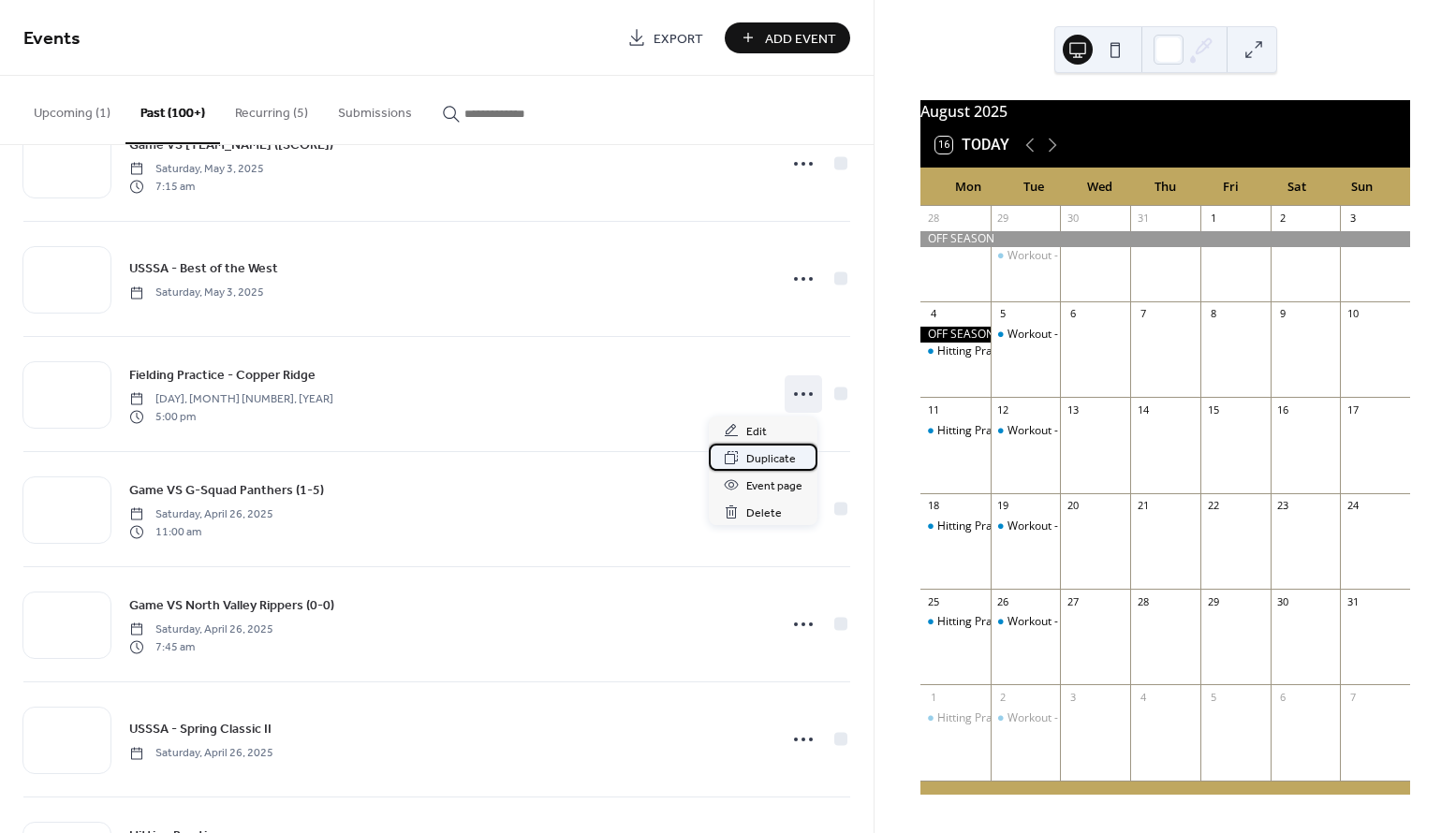 click on "Duplicate" at bounding box center (771, 459) 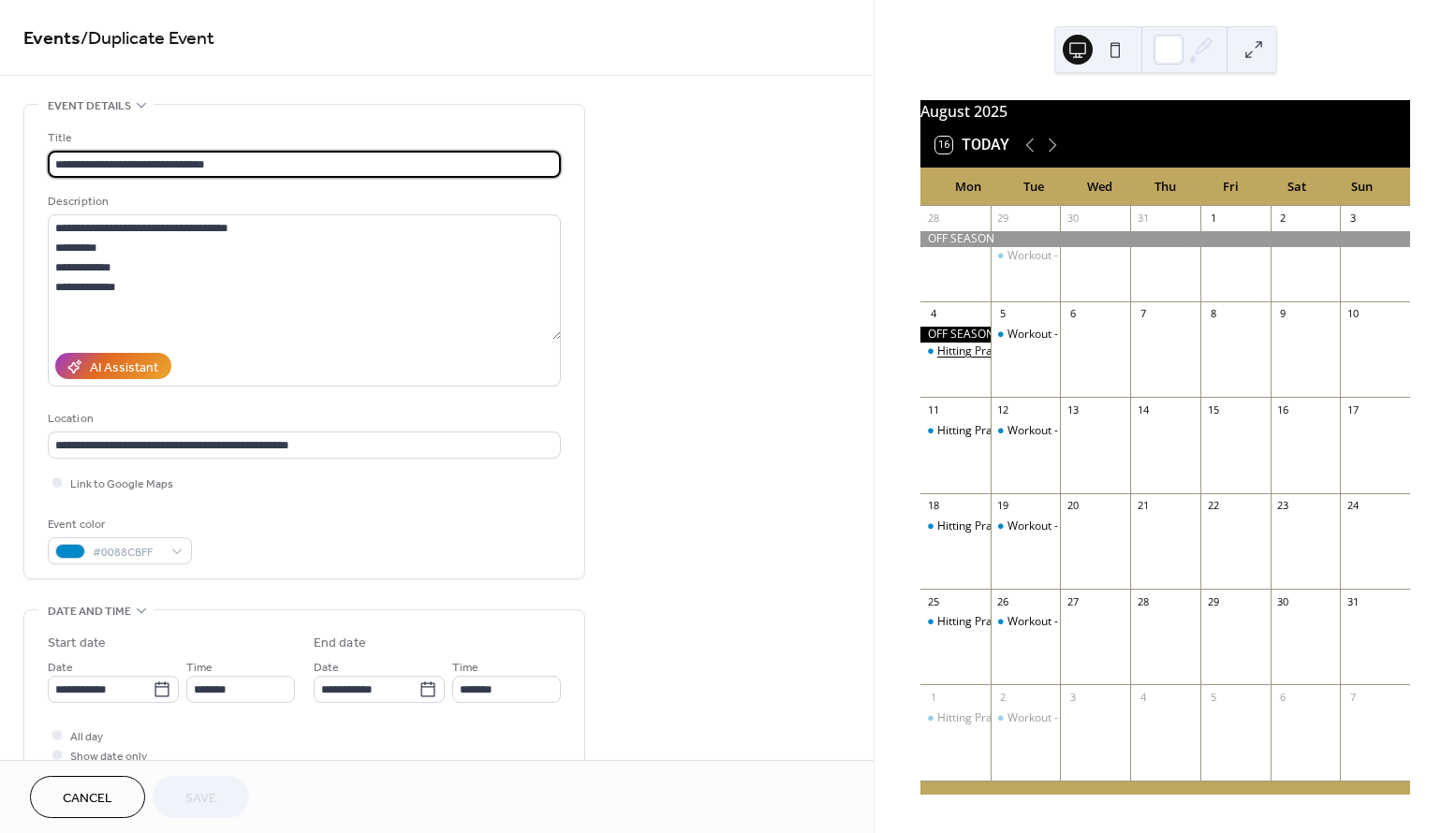 click on "Hitting Practice" at bounding box center [977, 351] 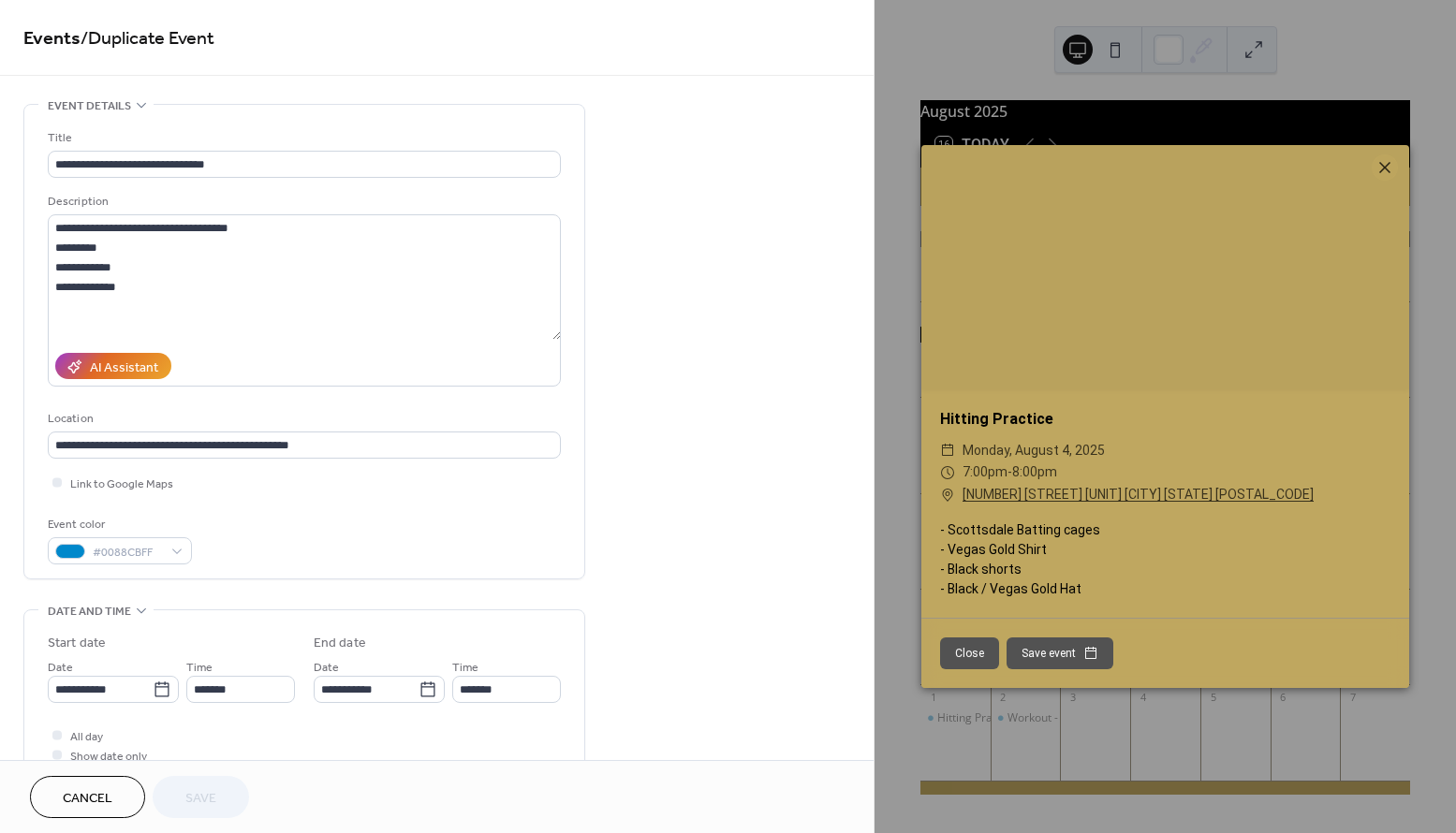 click on "Hitting Practice ​ Monday, August 4, 2025 ​ 7:00pm - 8:00pm ​ 7498 E Monte Cristo Ave Ste 103 scottsdale AZ 85260 - Scottsdale Batting cages - Vegas Gold  Shirt - Black shorts - Black / Vegas Gold Hat Close Save event" at bounding box center [1165, 416] 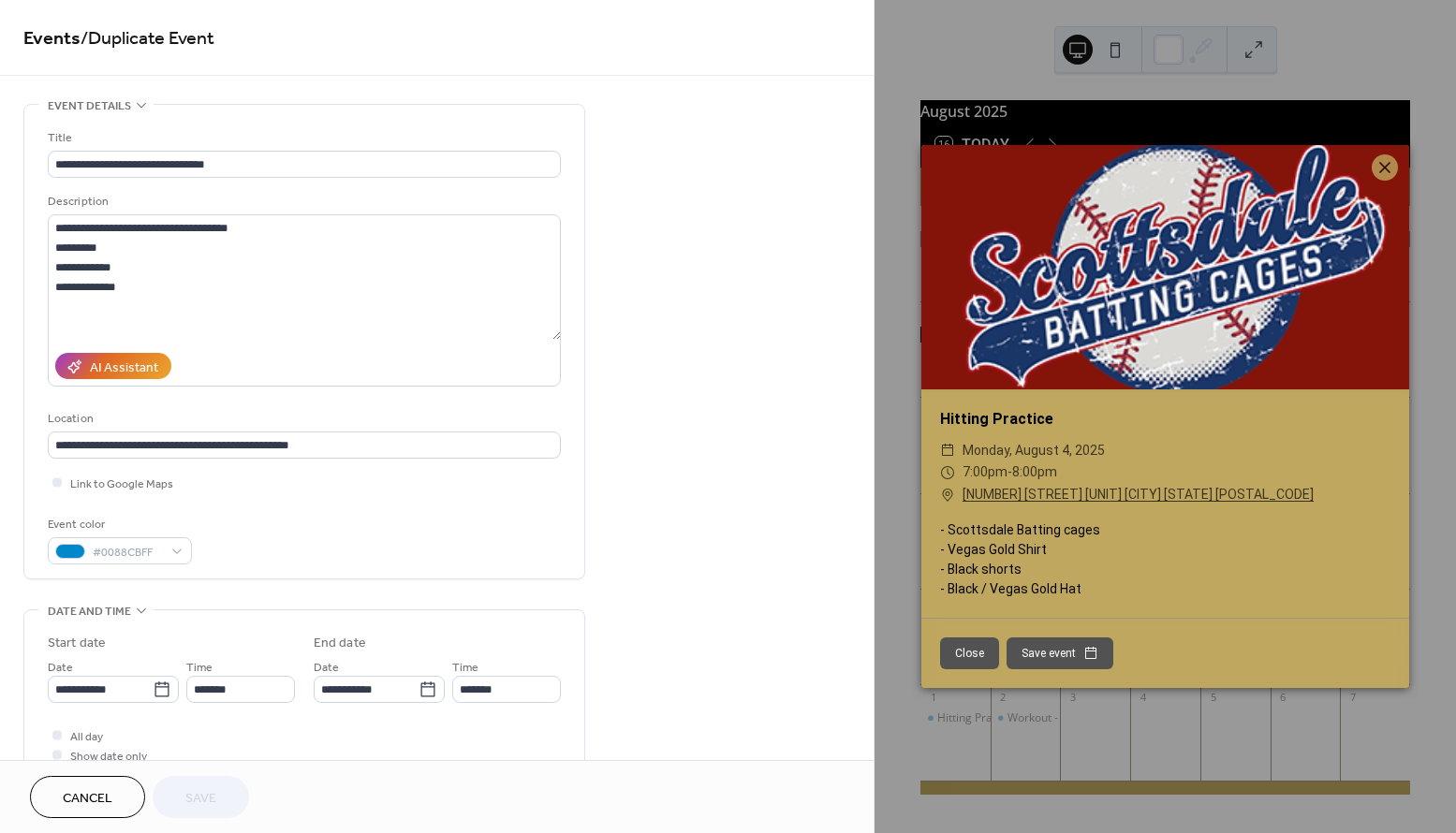 click on "Close" at bounding box center (969, 653) 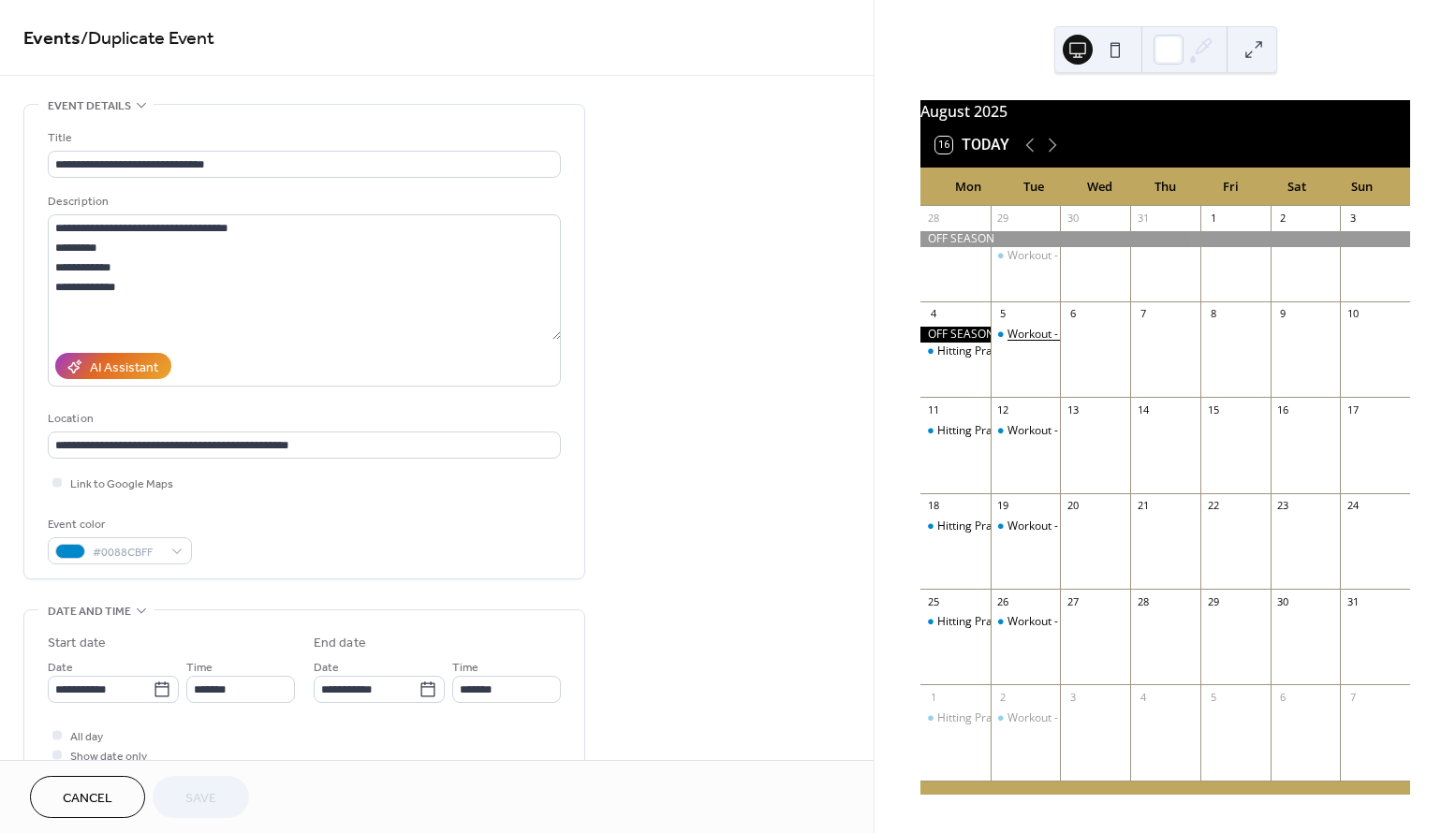 click on "Workout - MH Fitness" at bounding box center (1063, 334) 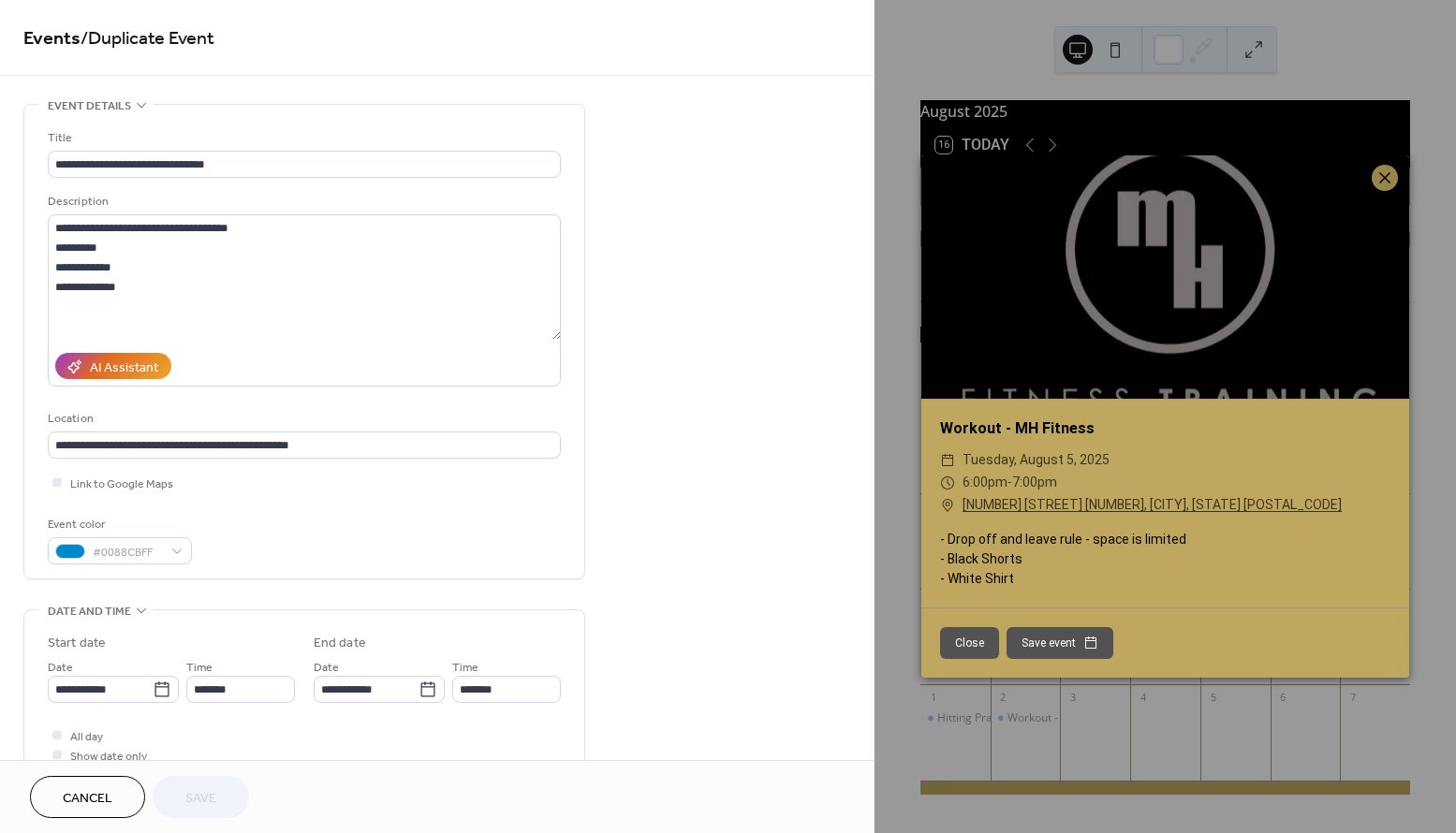 click on "Close" at bounding box center (969, 643) 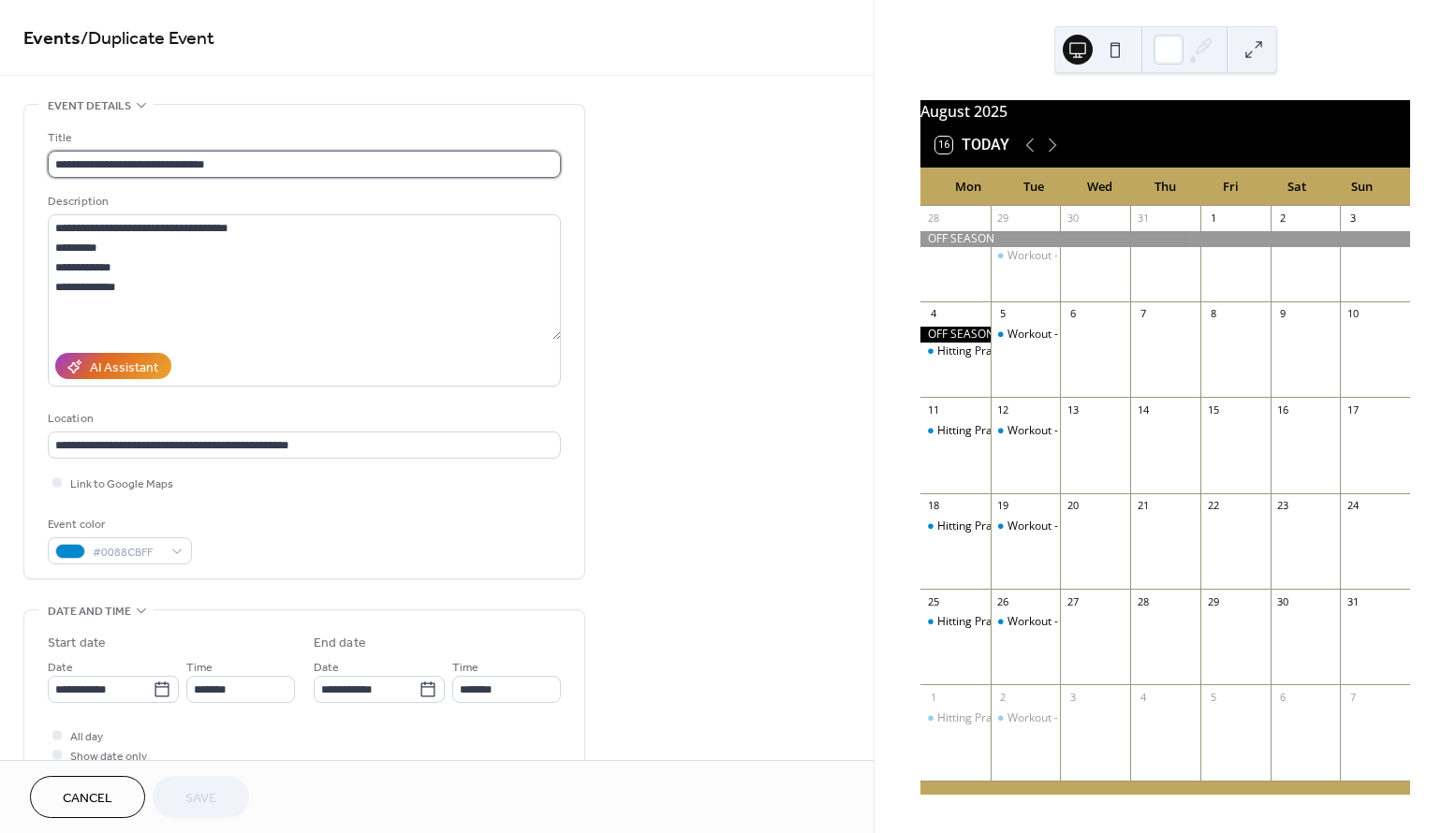 click on "**********" at bounding box center (304, 164) 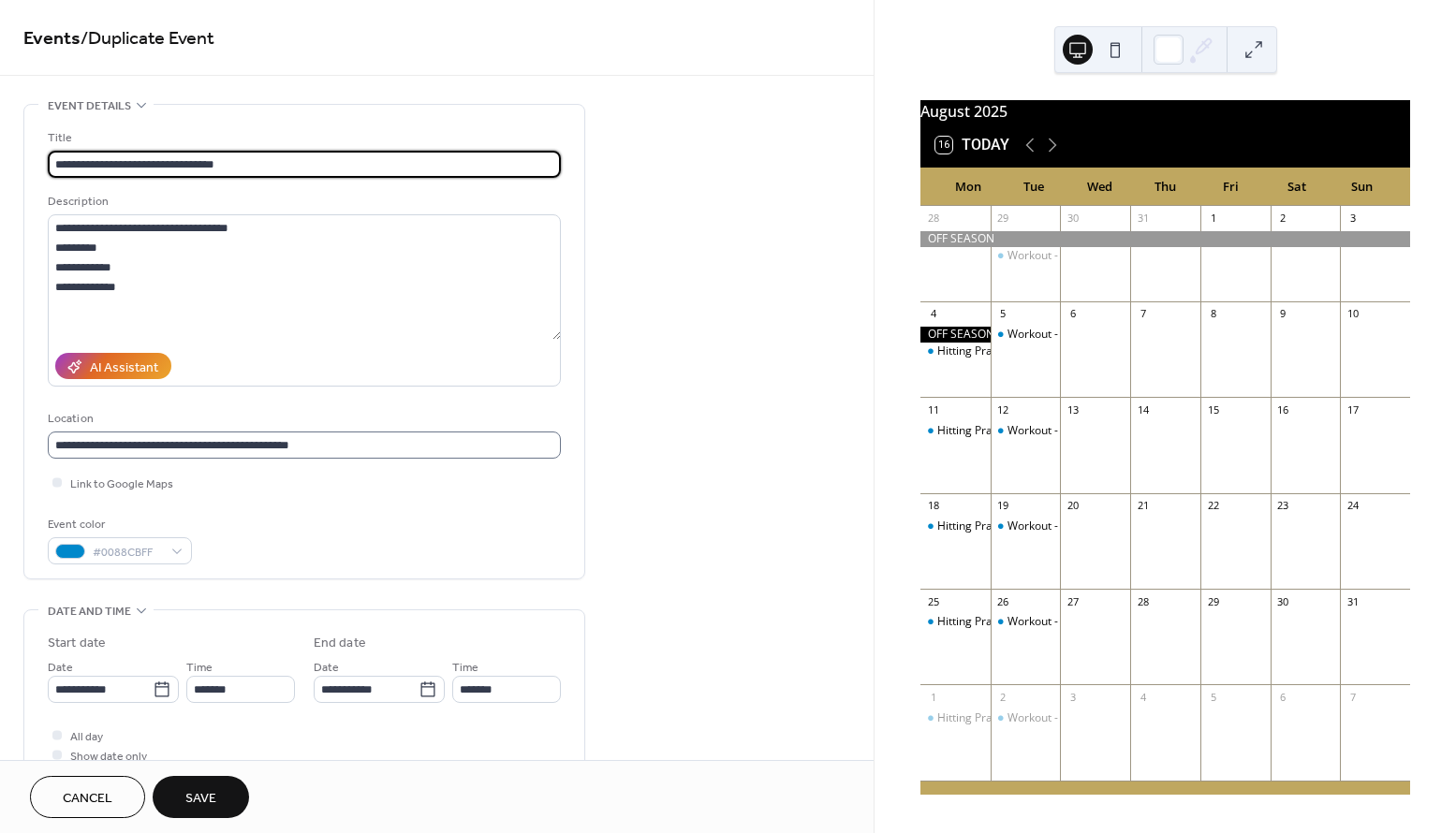 type on "**********" 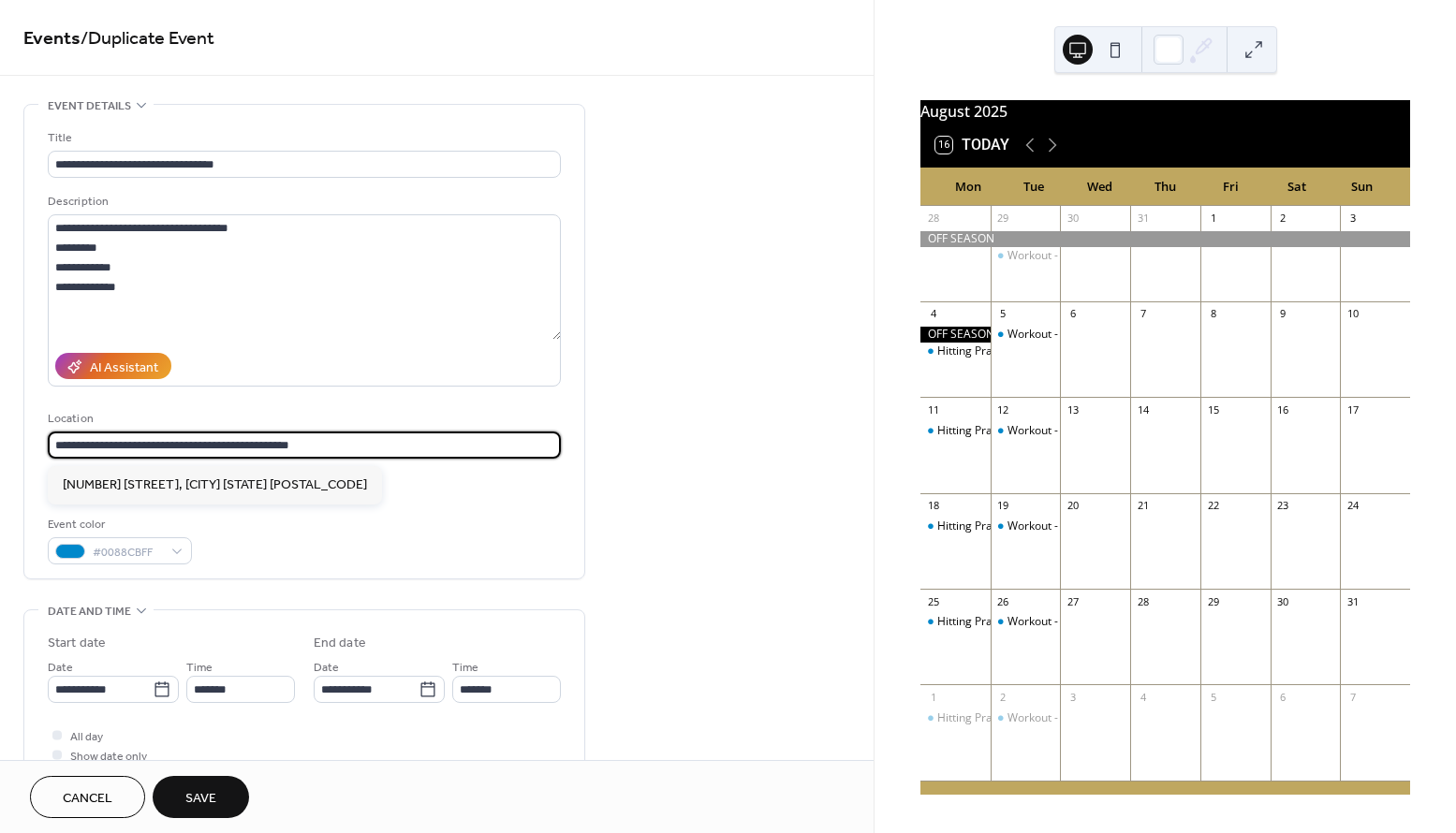 drag, startPoint x: 346, startPoint y: 448, endPoint x: 56, endPoint y: 423, distance: 291.07559 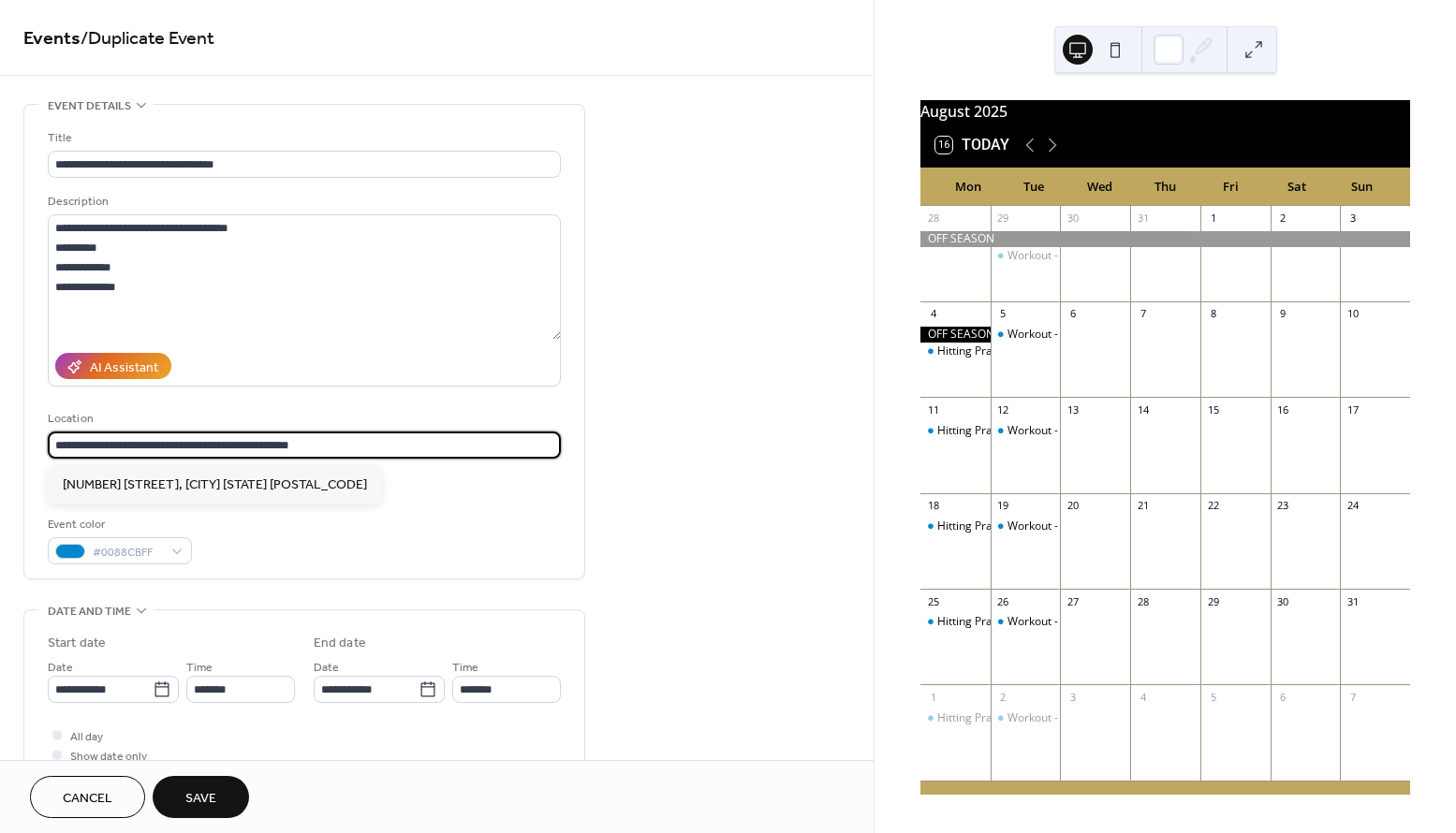 click on "**********" at bounding box center [304, 433] 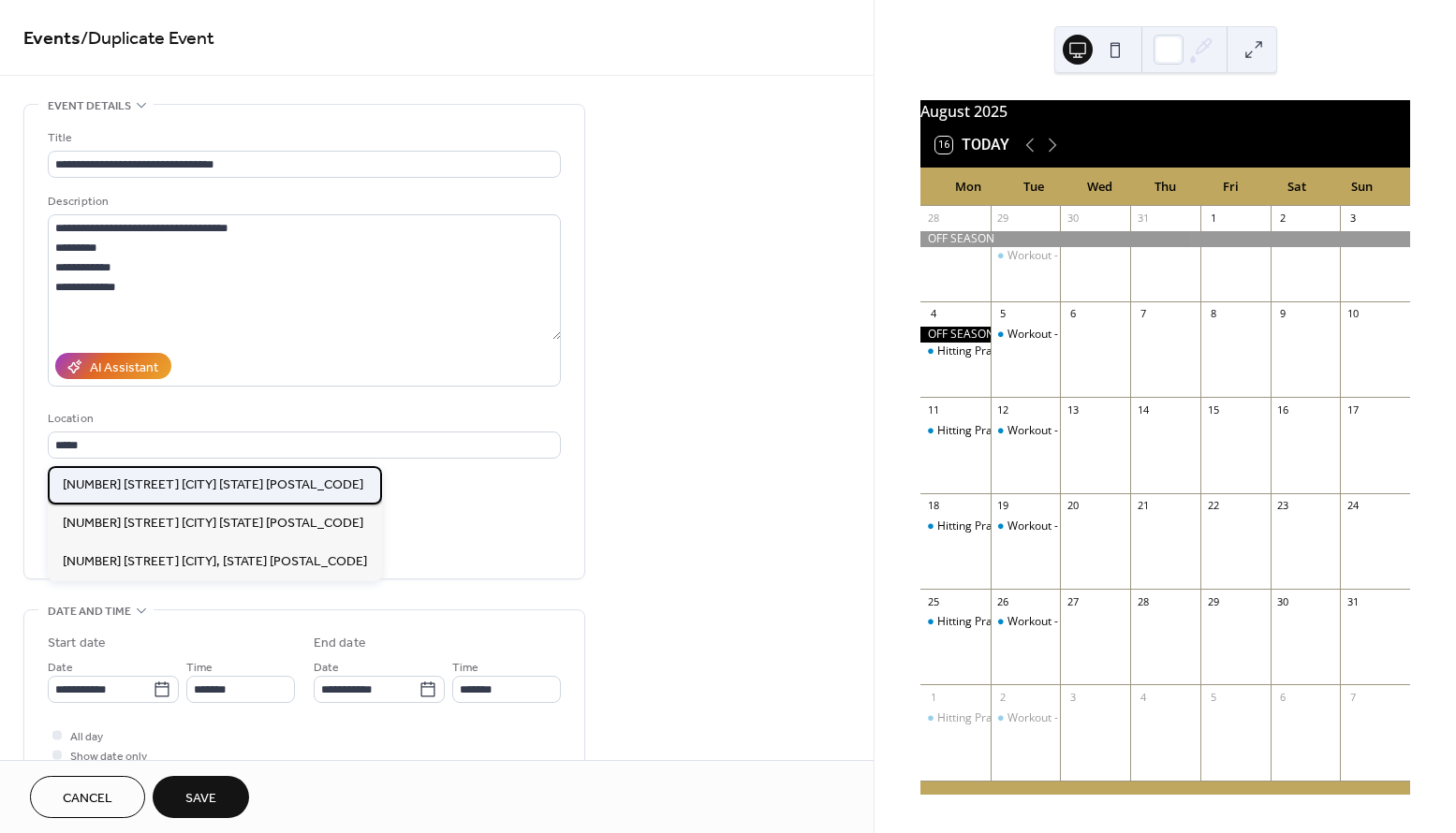 click on "16002 n 56th st scottsdale AZ 85254" at bounding box center [213, 485] 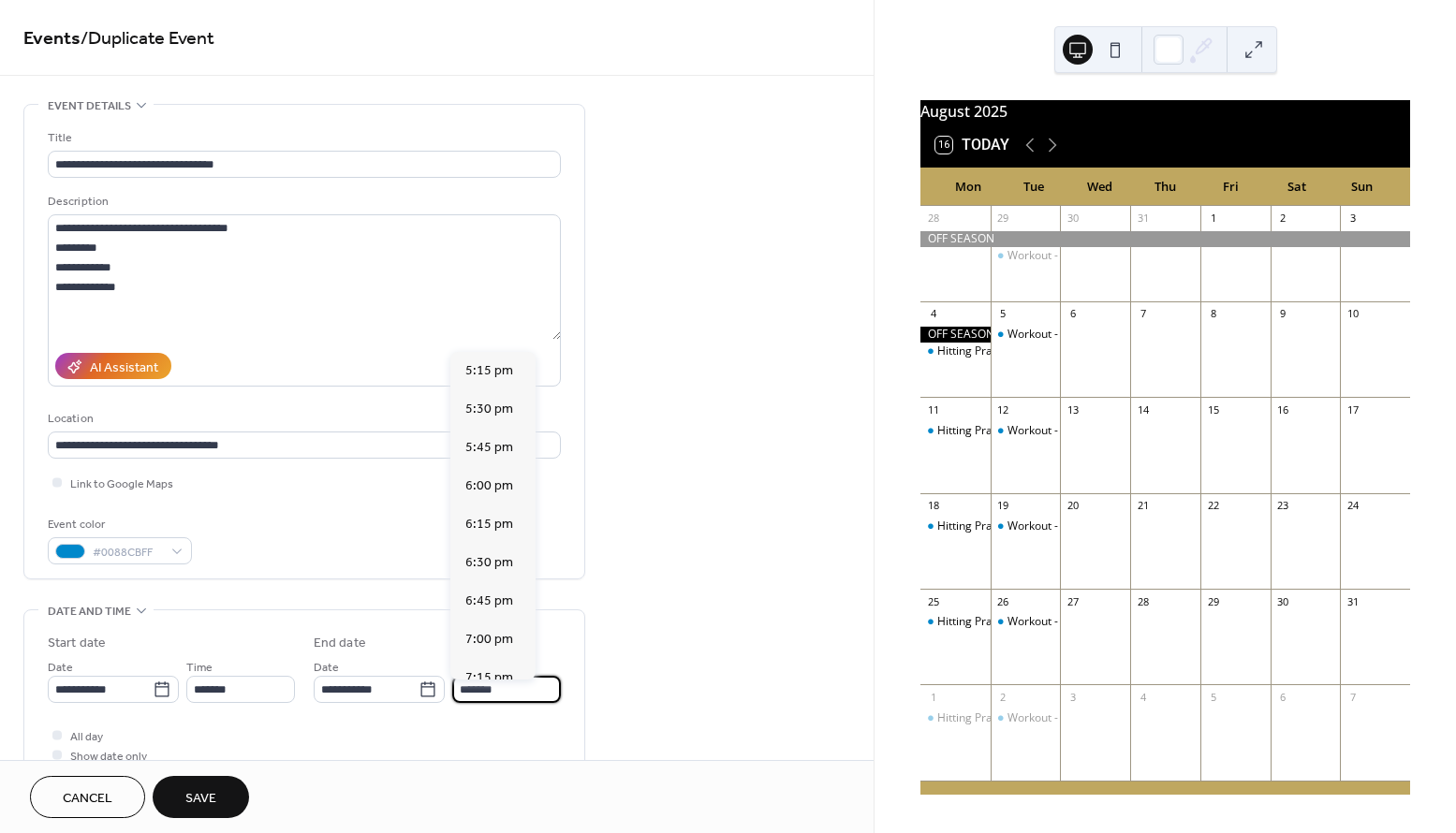 click on "*******" at bounding box center (507, 689) 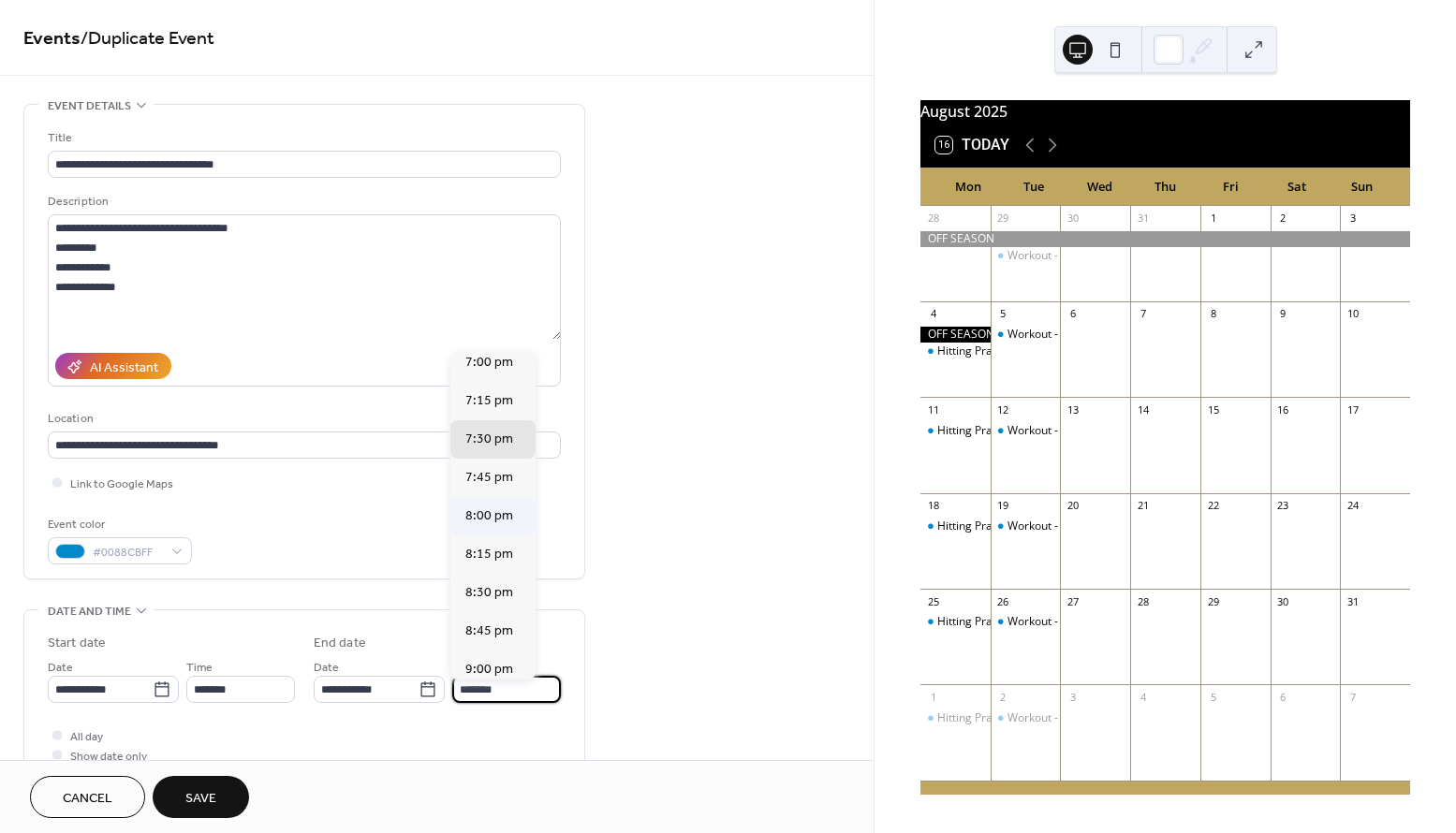 scroll, scrollTop: 273, scrollLeft: 0, axis: vertical 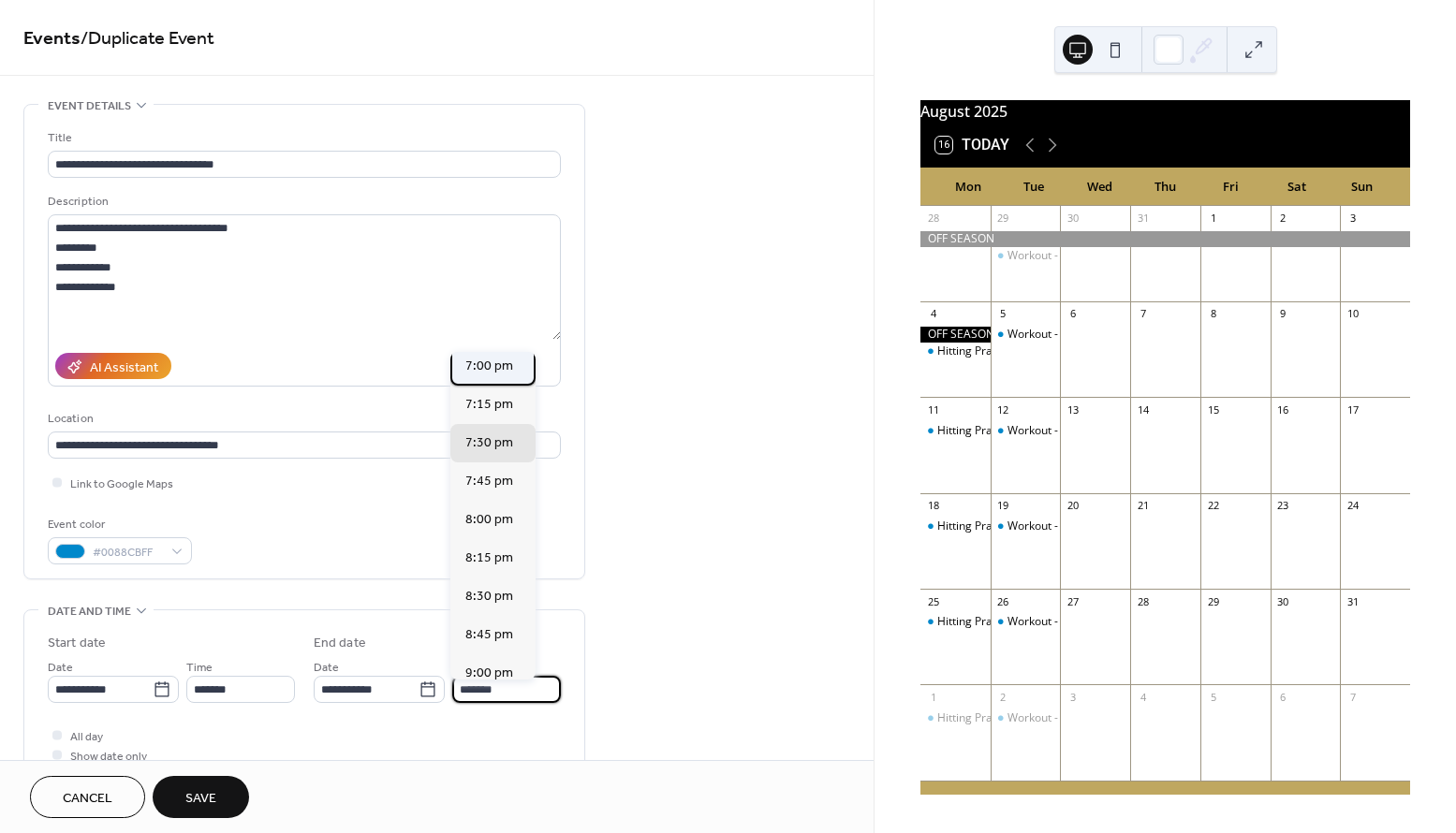 click on "7:00 pm" at bounding box center [489, 366] 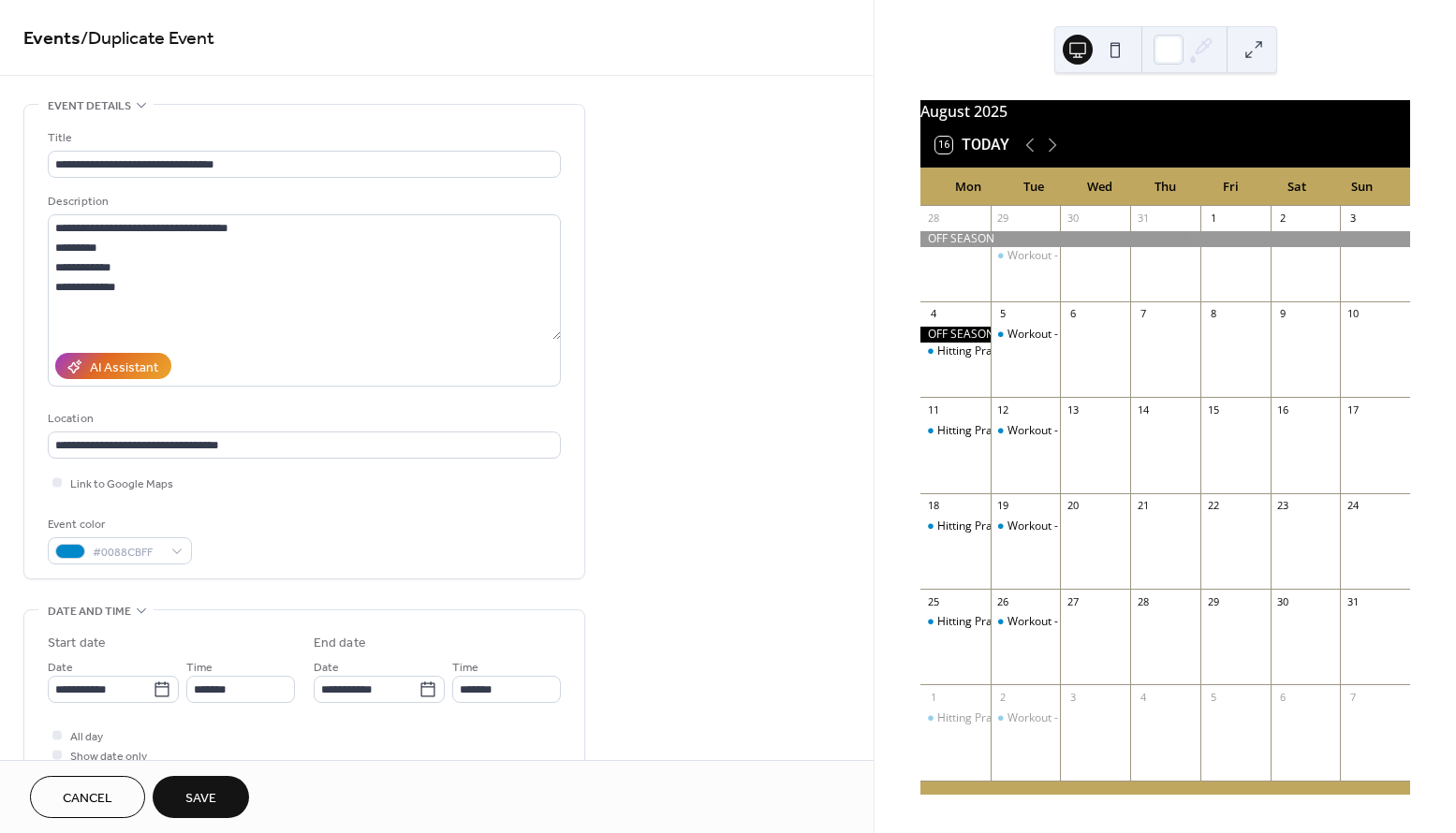type on "*******" 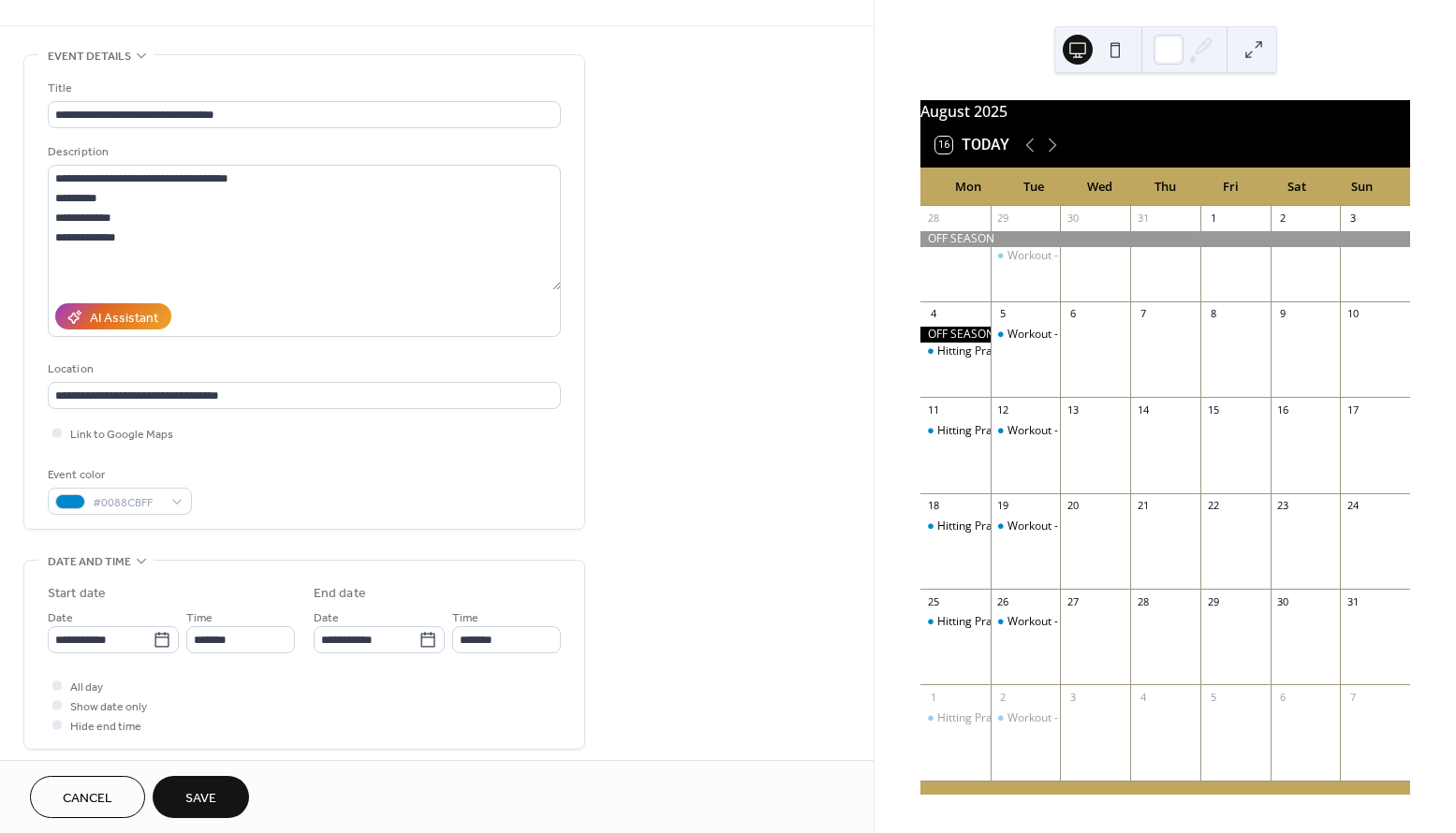 scroll, scrollTop: 74, scrollLeft: 0, axis: vertical 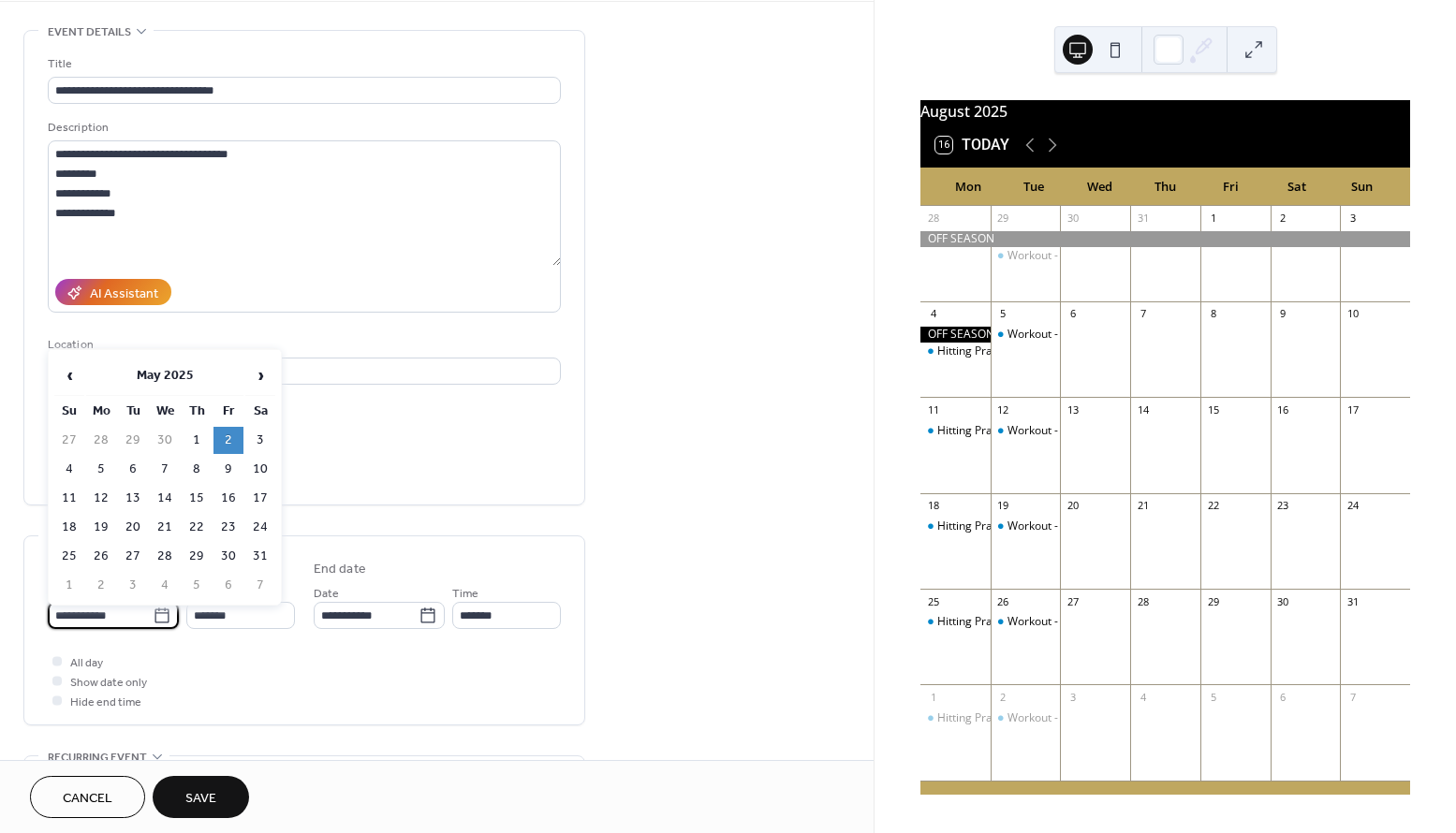 click on "**********" at bounding box center (100, 615) 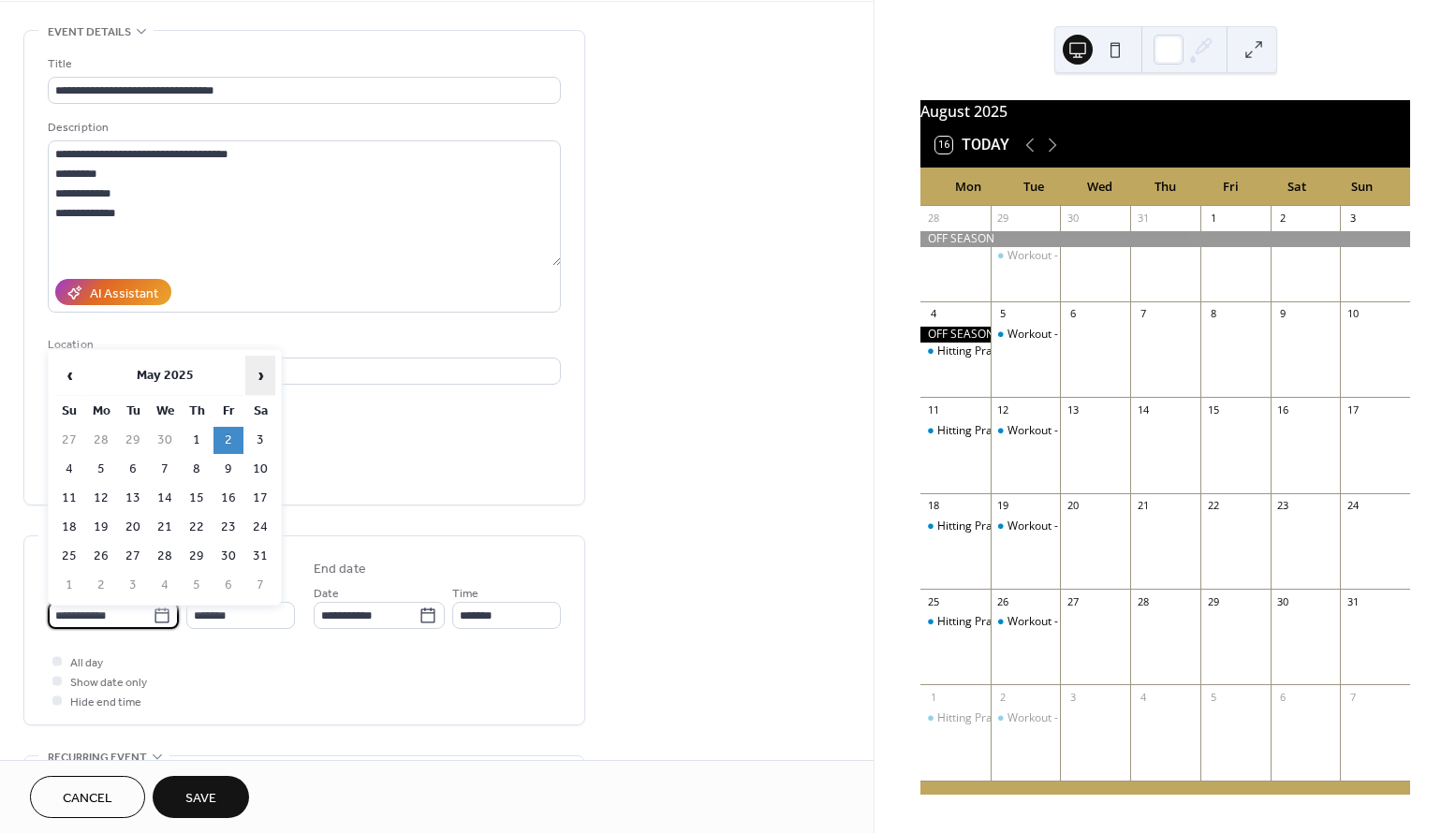 click on "›" at bounding box center [260, 375] 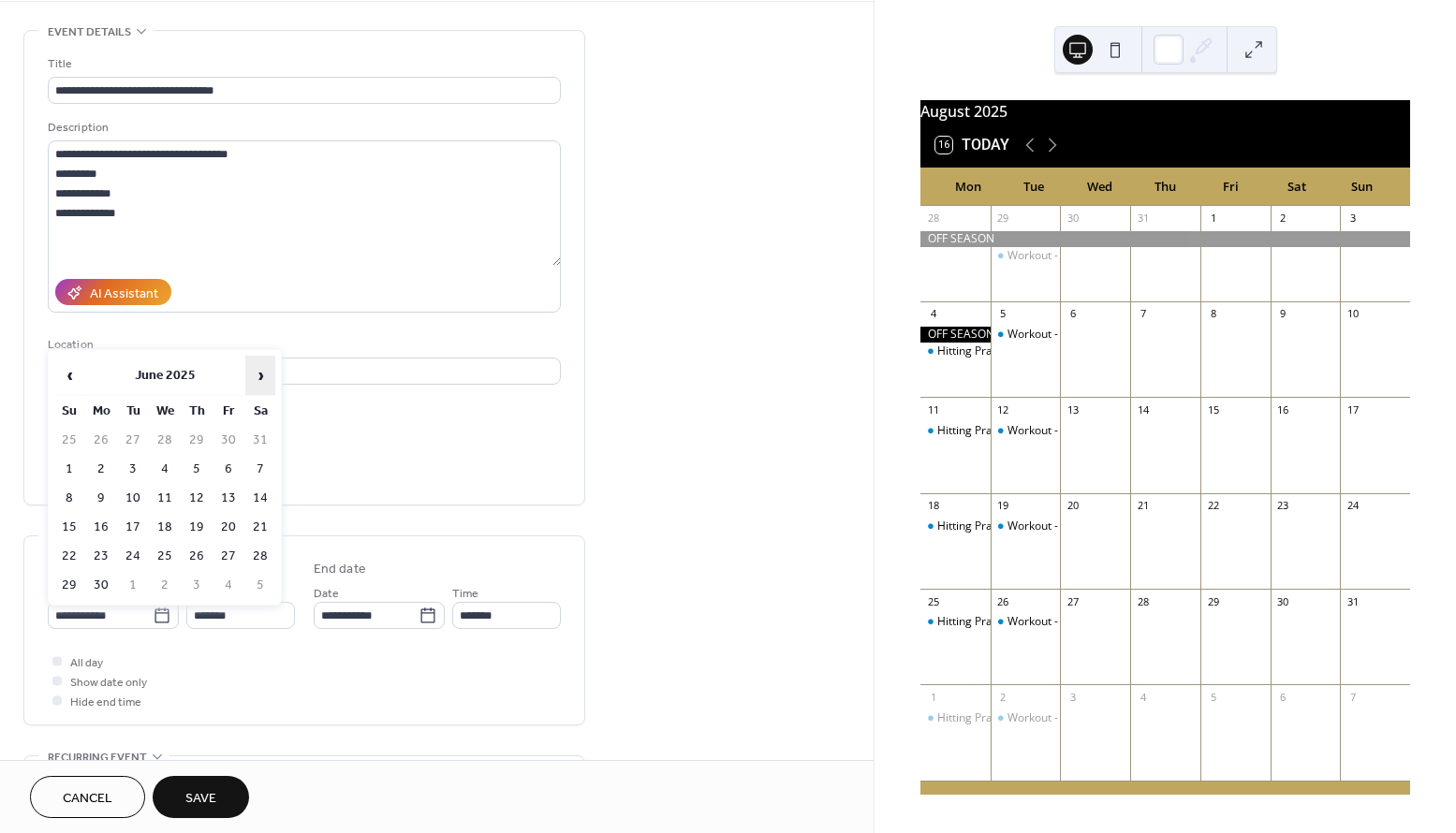 click on "›" at bounding box center [260, 375] 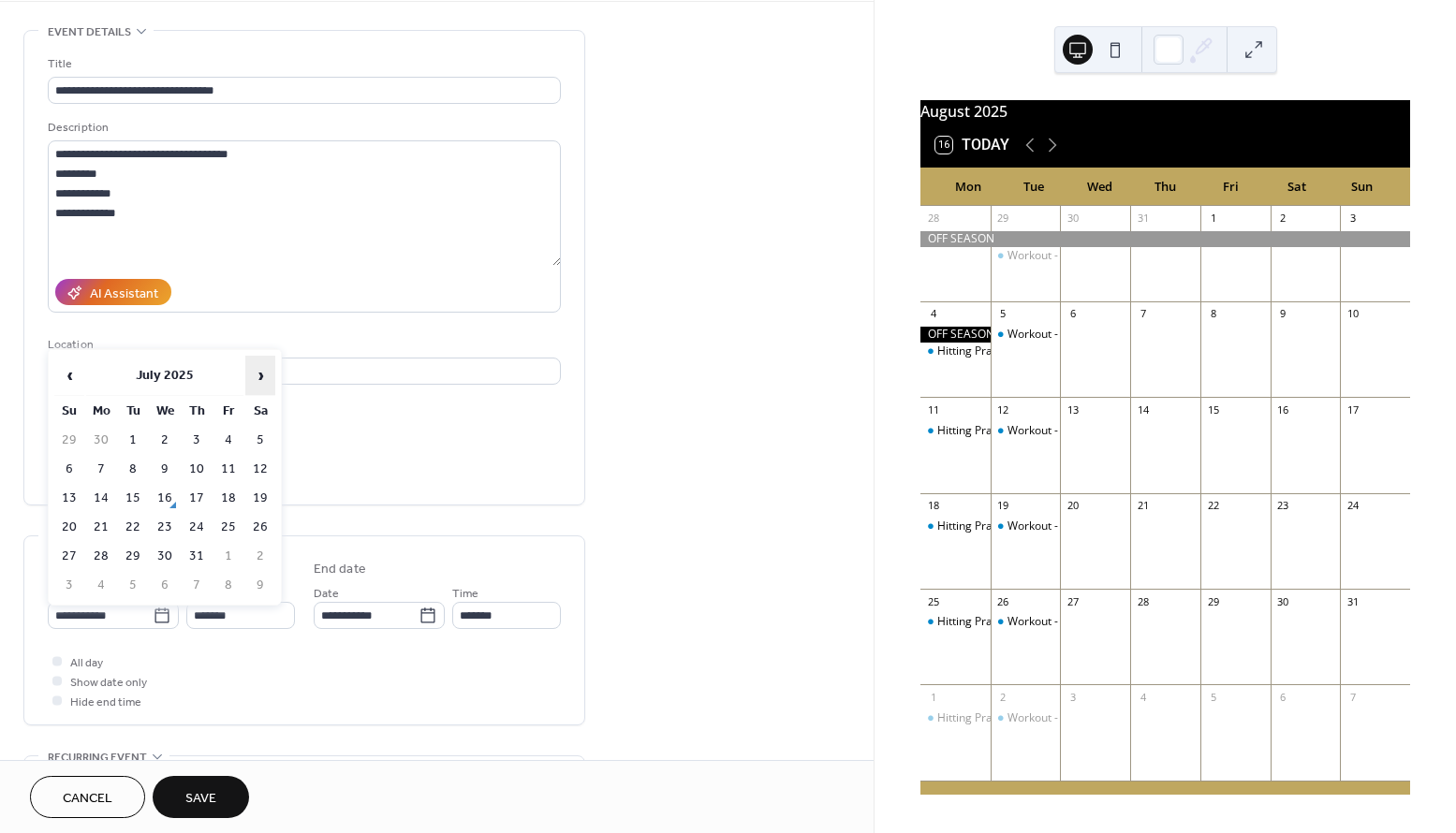 click on "›" at bounding box center (260, 375) 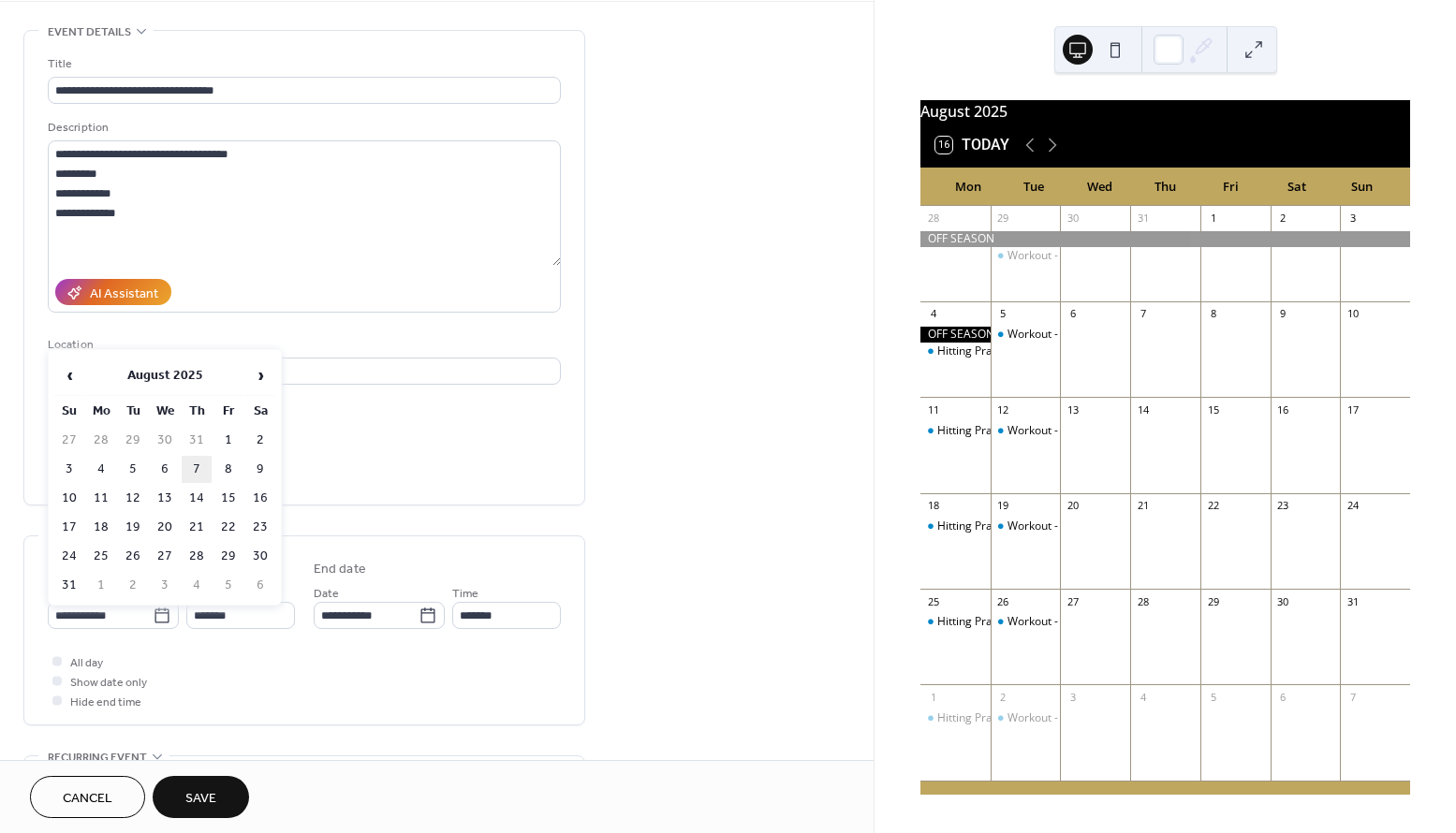 click on "7" at bounding box center (197, 469) 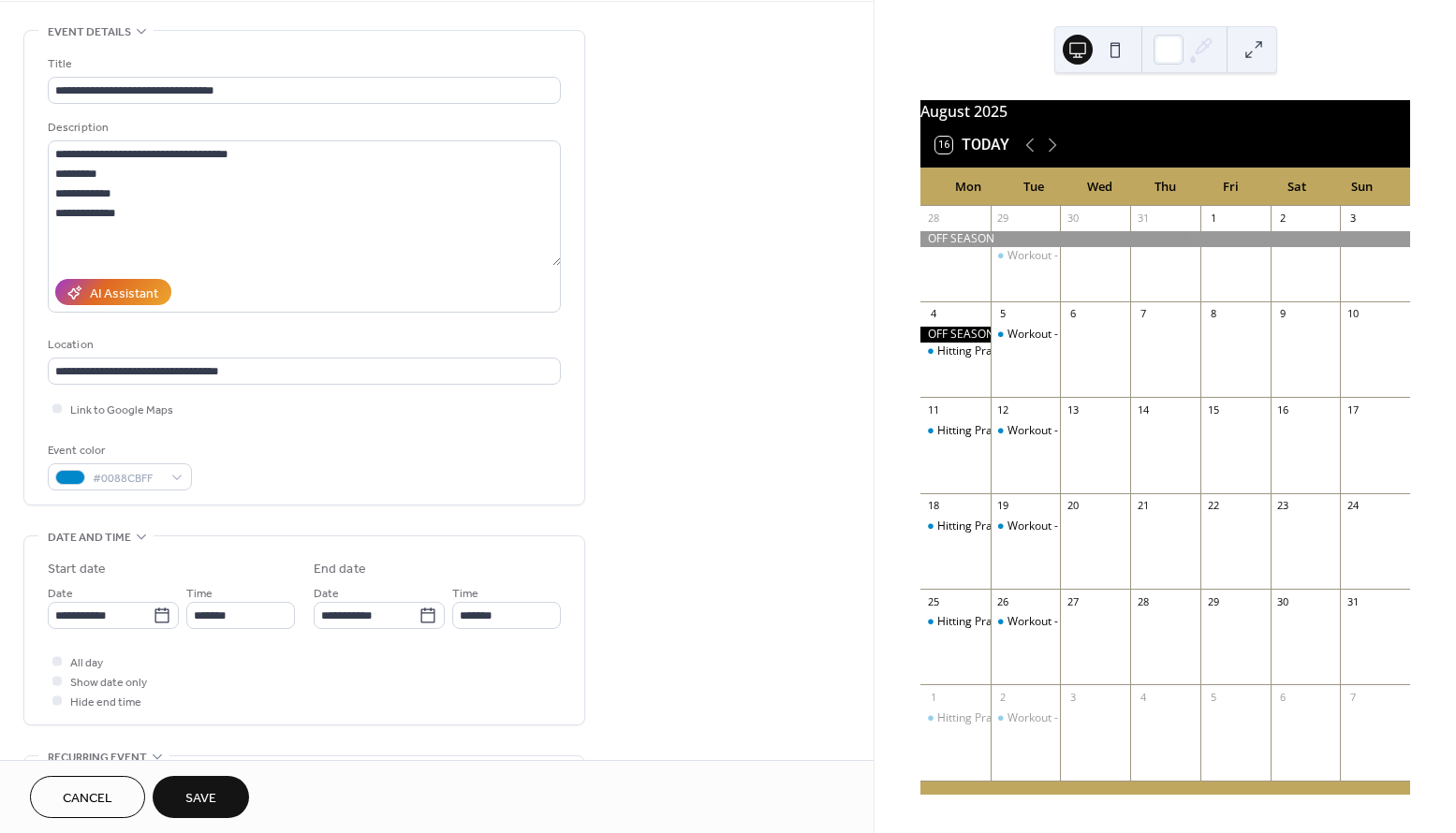 click on "Save" at bounding box center (200, 798) 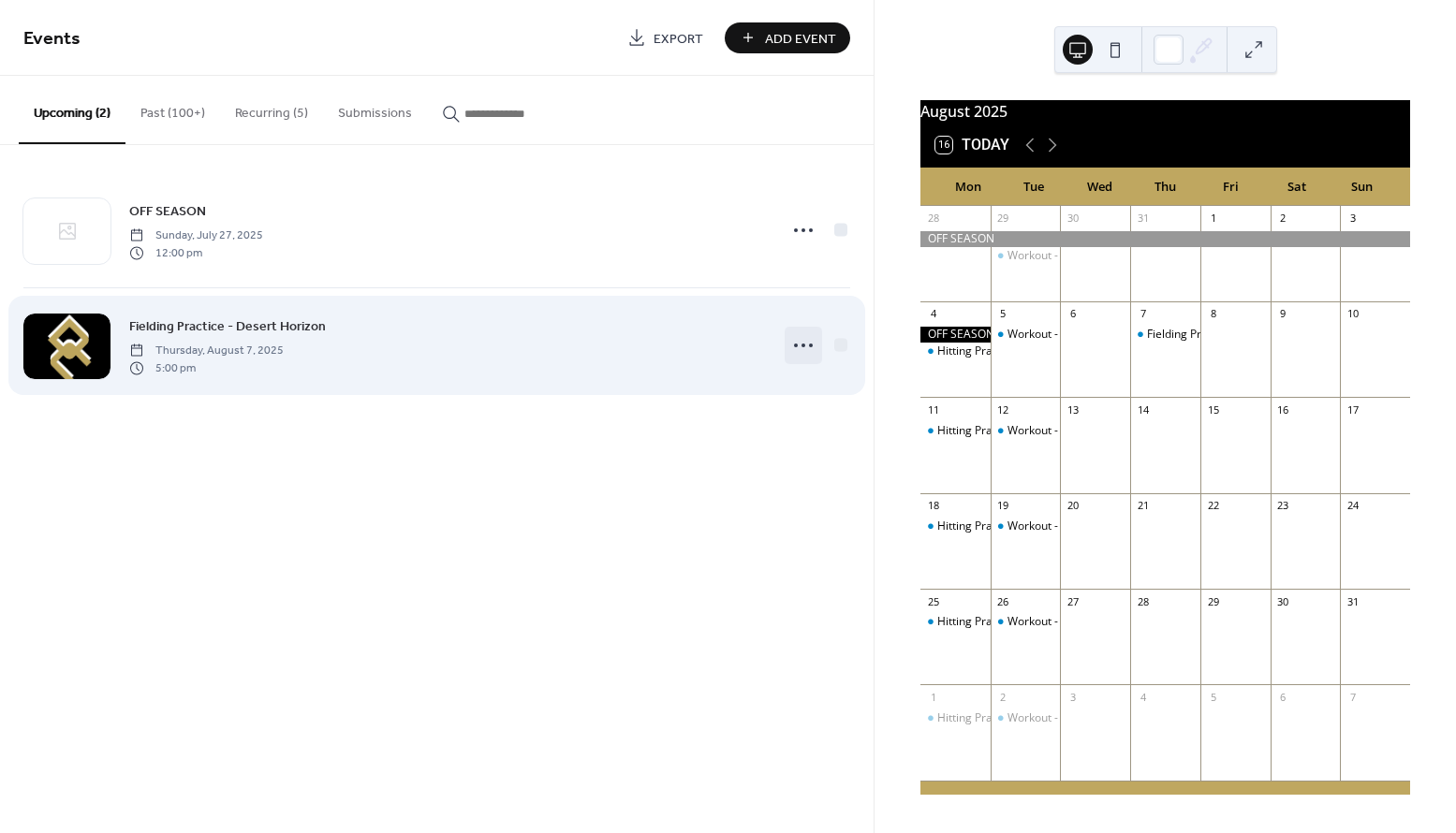 click 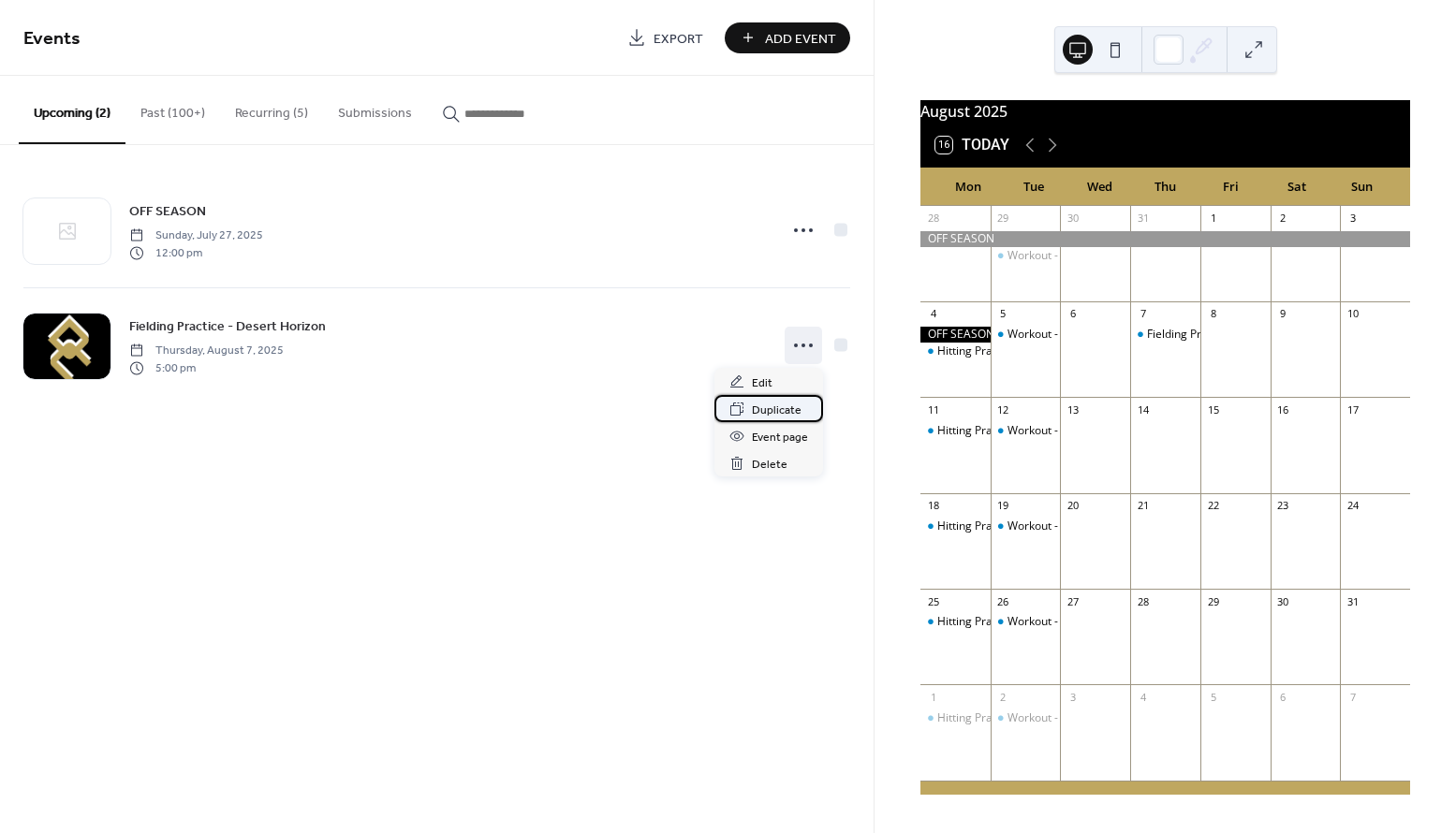click on "Duplicate" at bounding box center [776, 410] 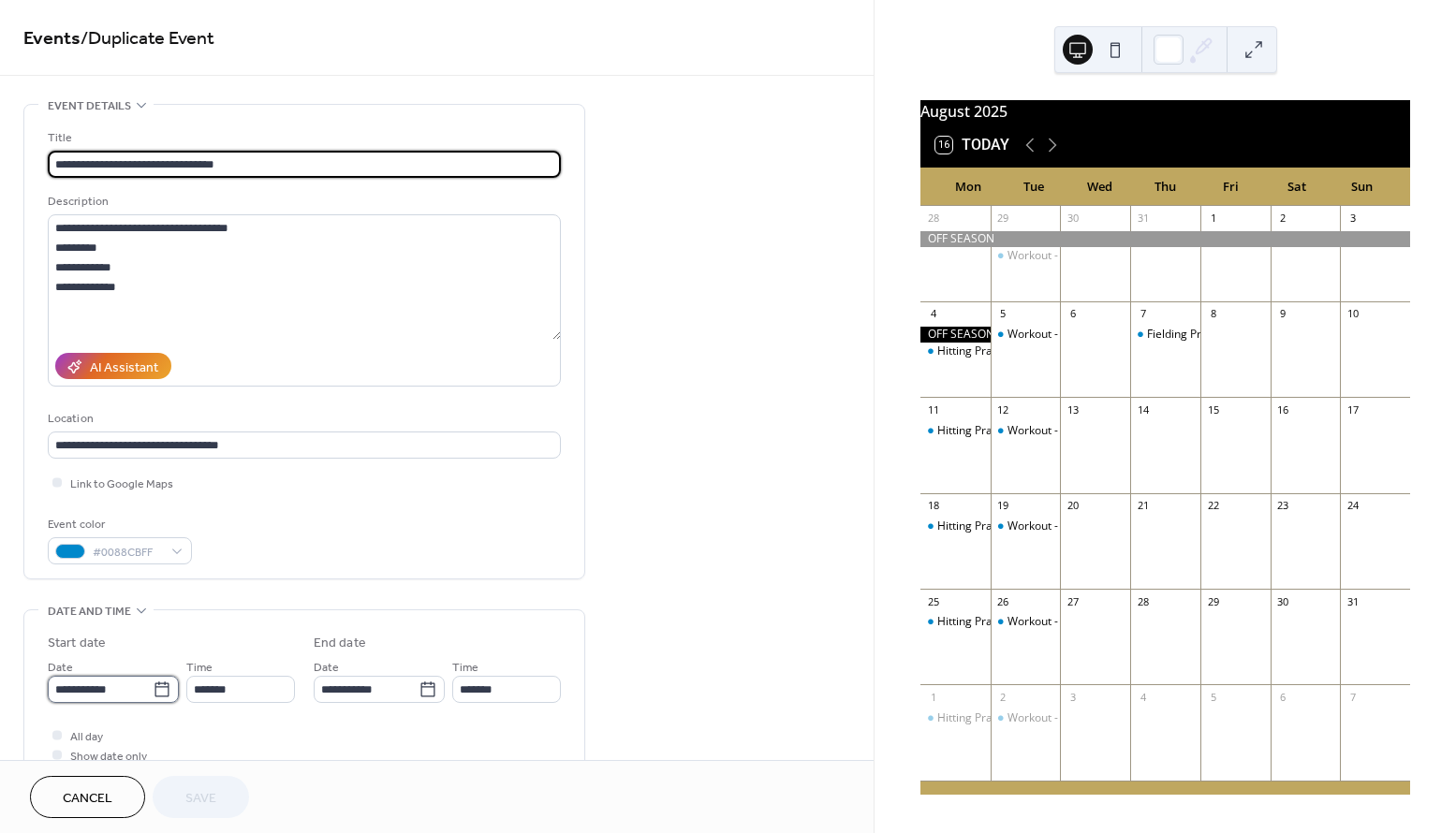 click on "**********" at bounding box center (100, 689) 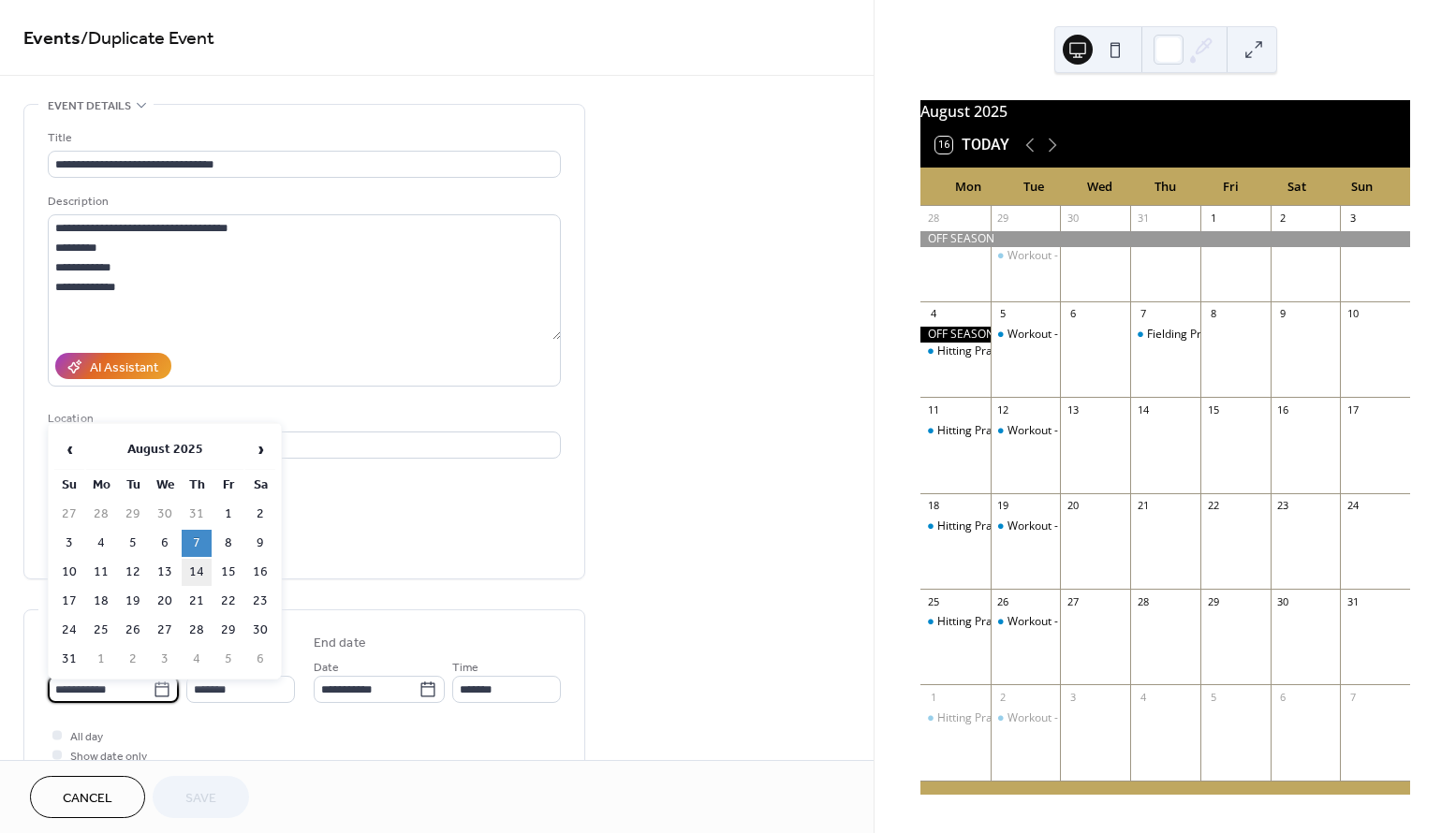 click on "14" at bounding box center [197, 572] 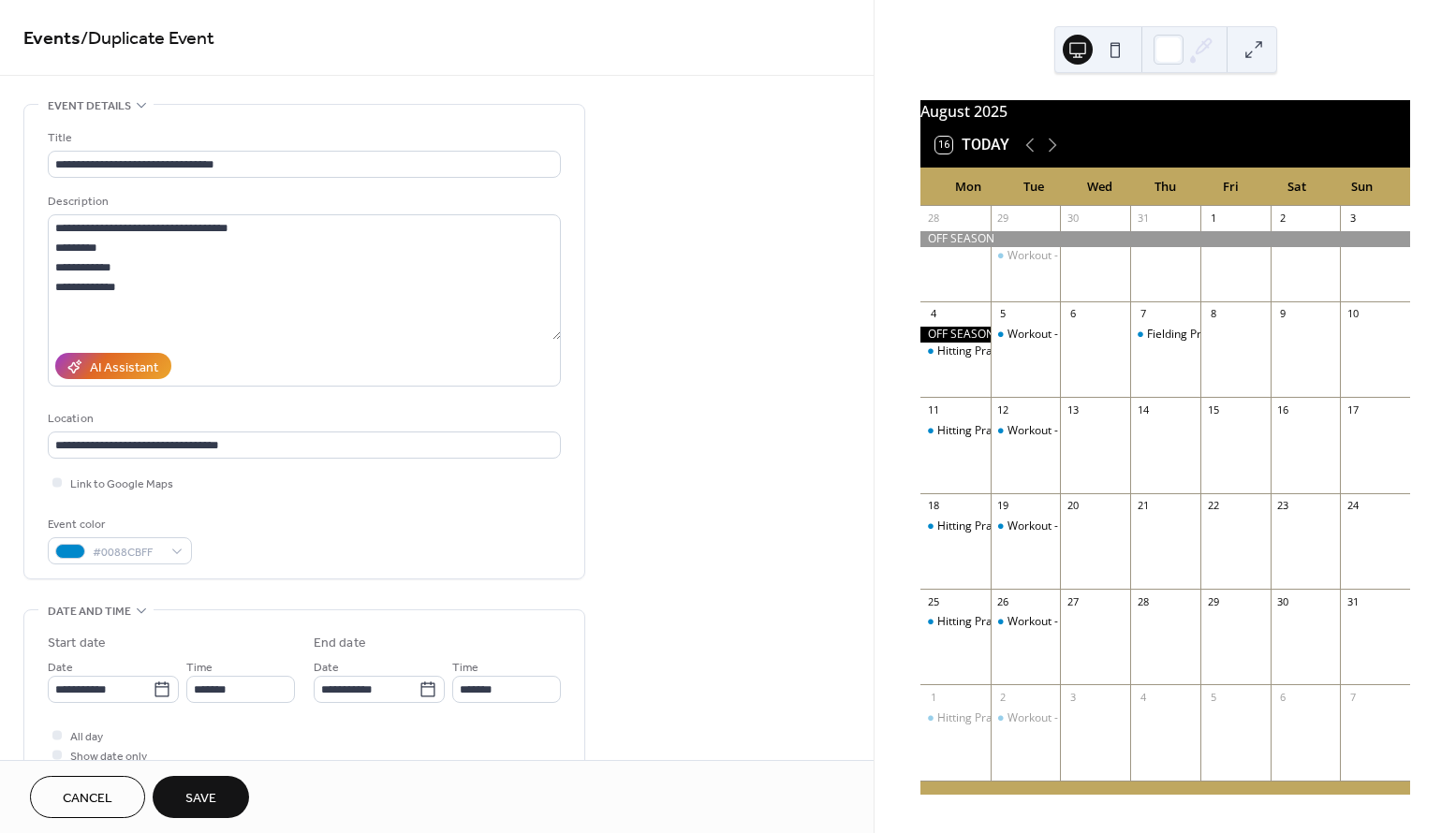 click on "Save" at bounding box center [200, 798] 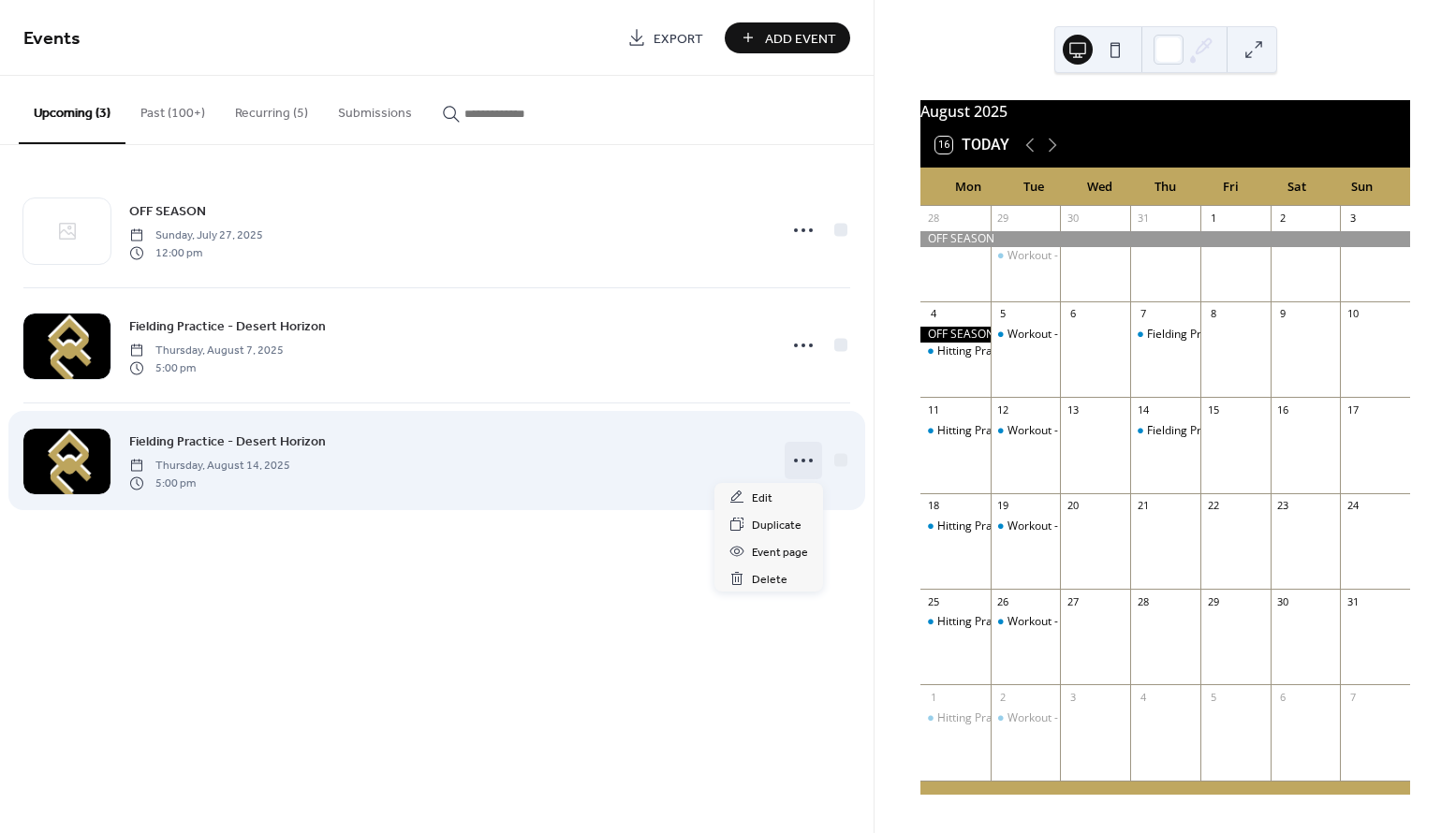 click 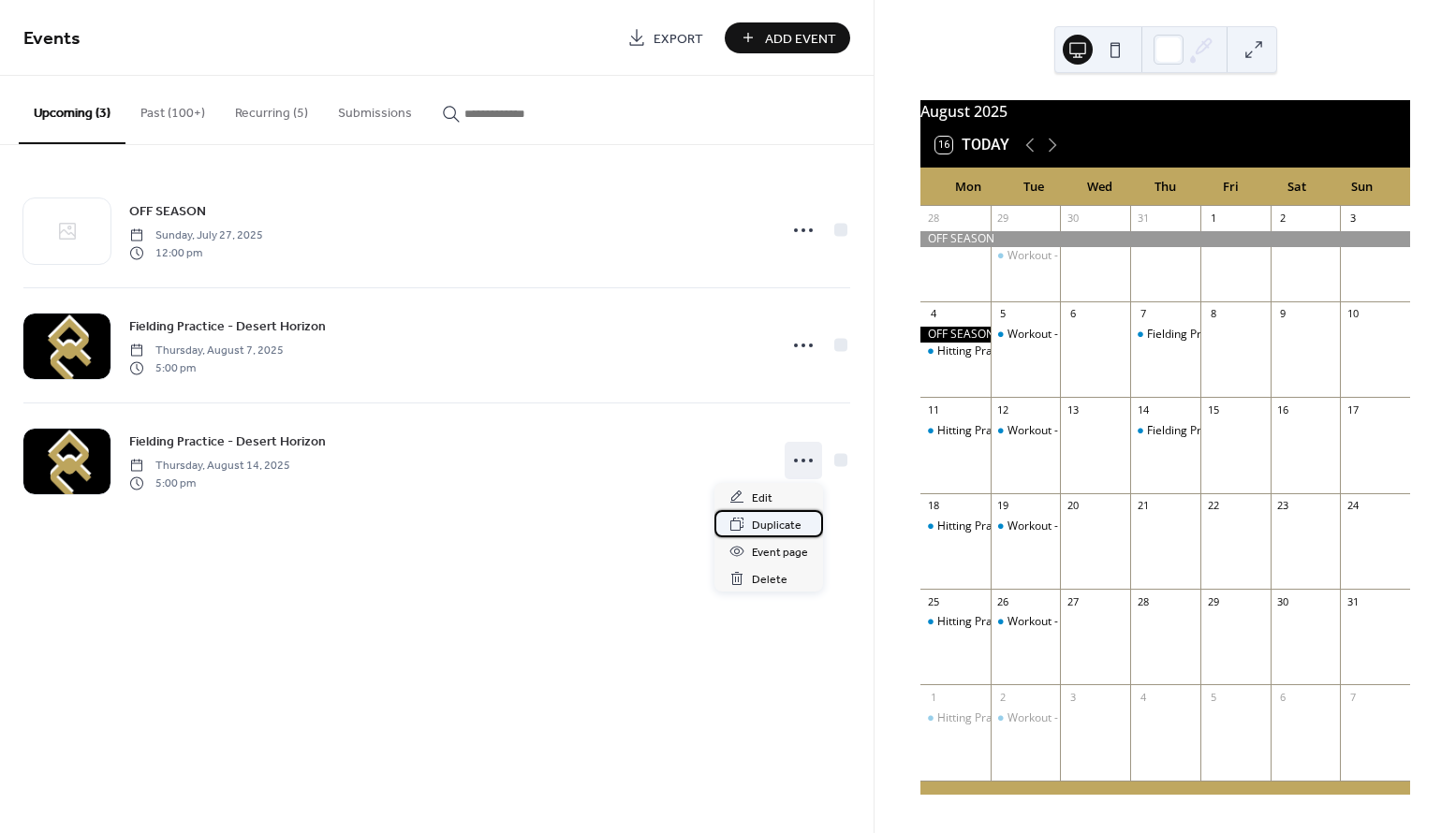 click on "Duplicate" at bounding box center (776, 525) 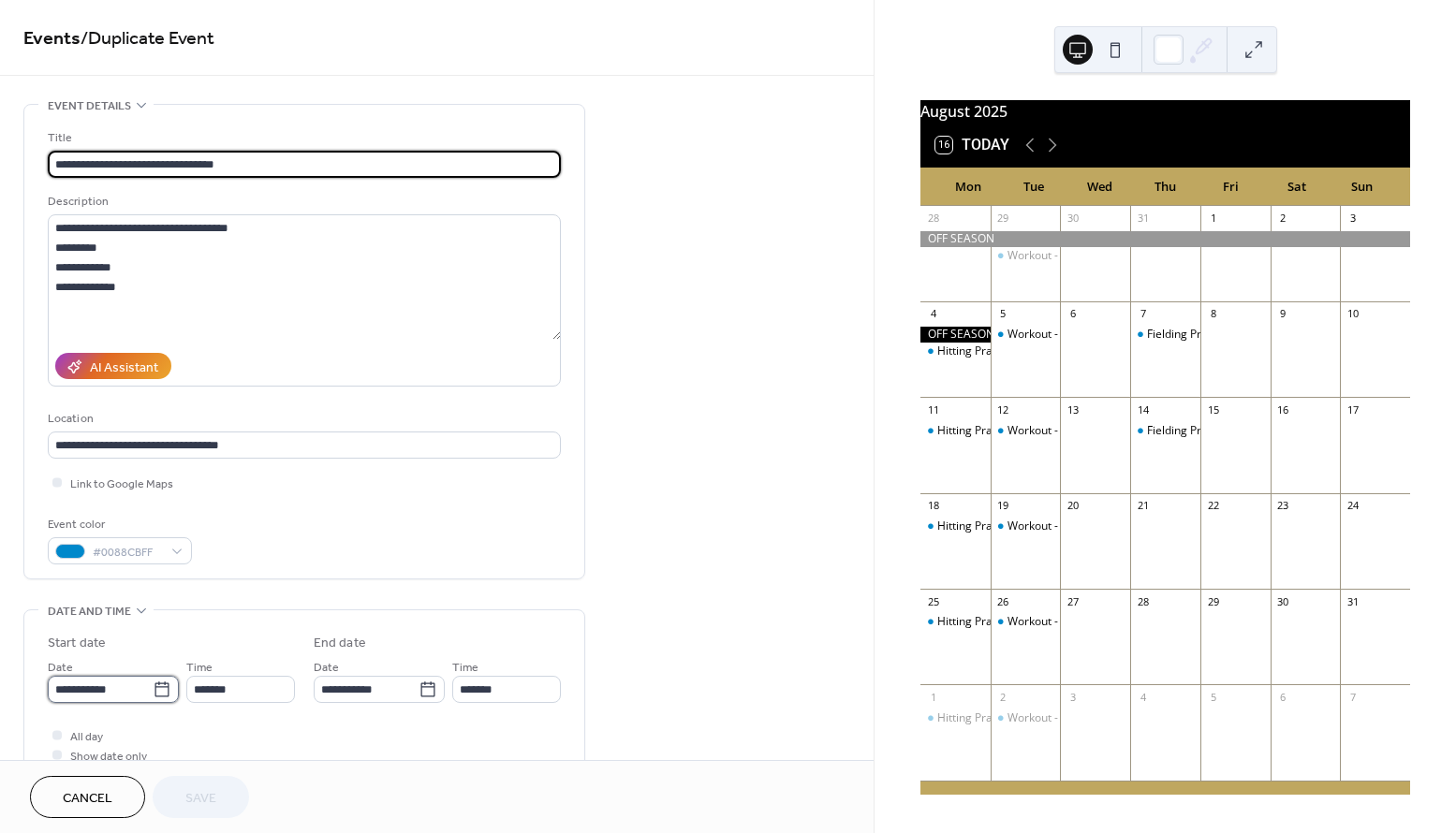 click on "**********" at bounding box center [100, 689] 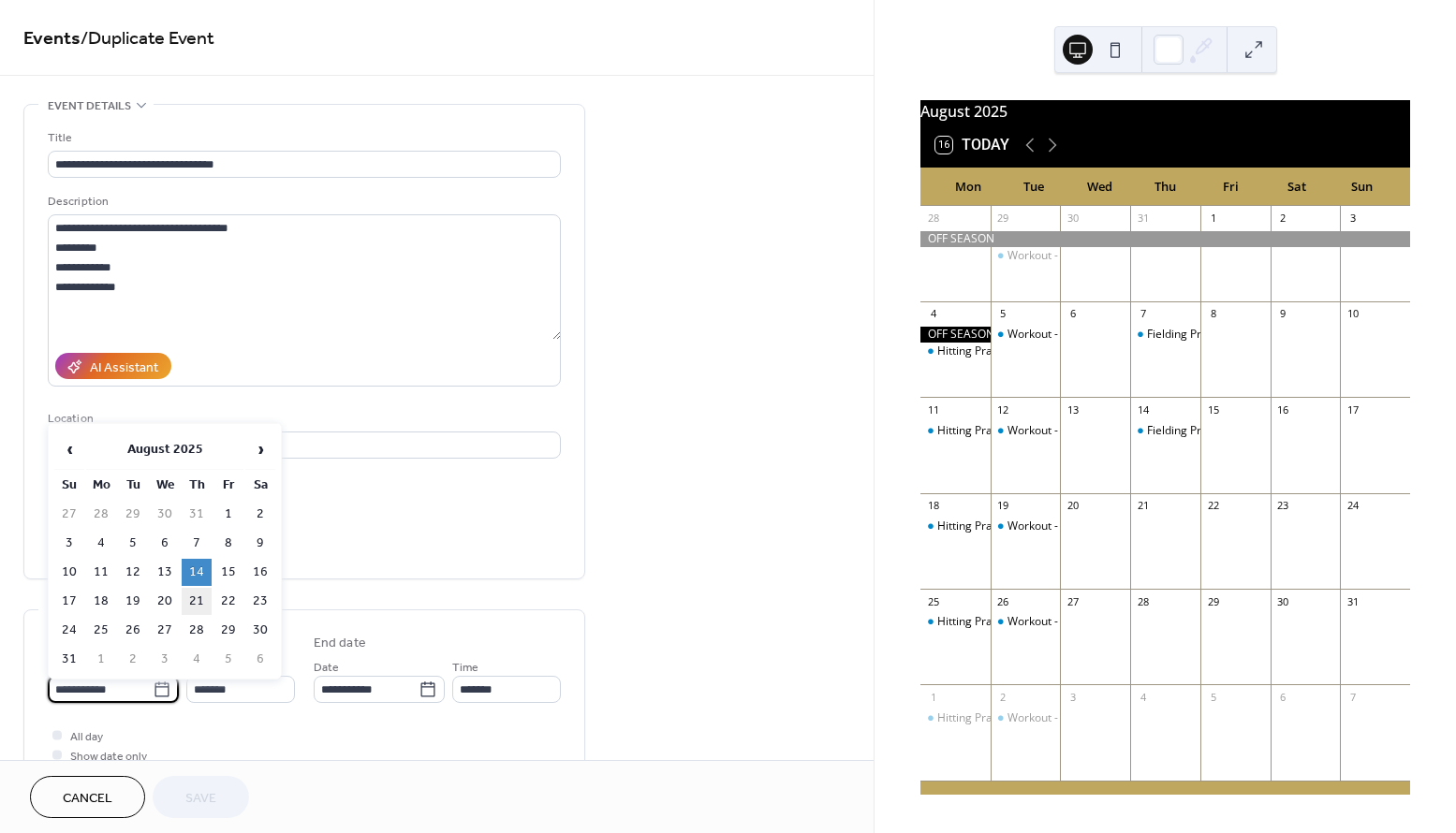 click on "21" at bounding box center [197, 601] 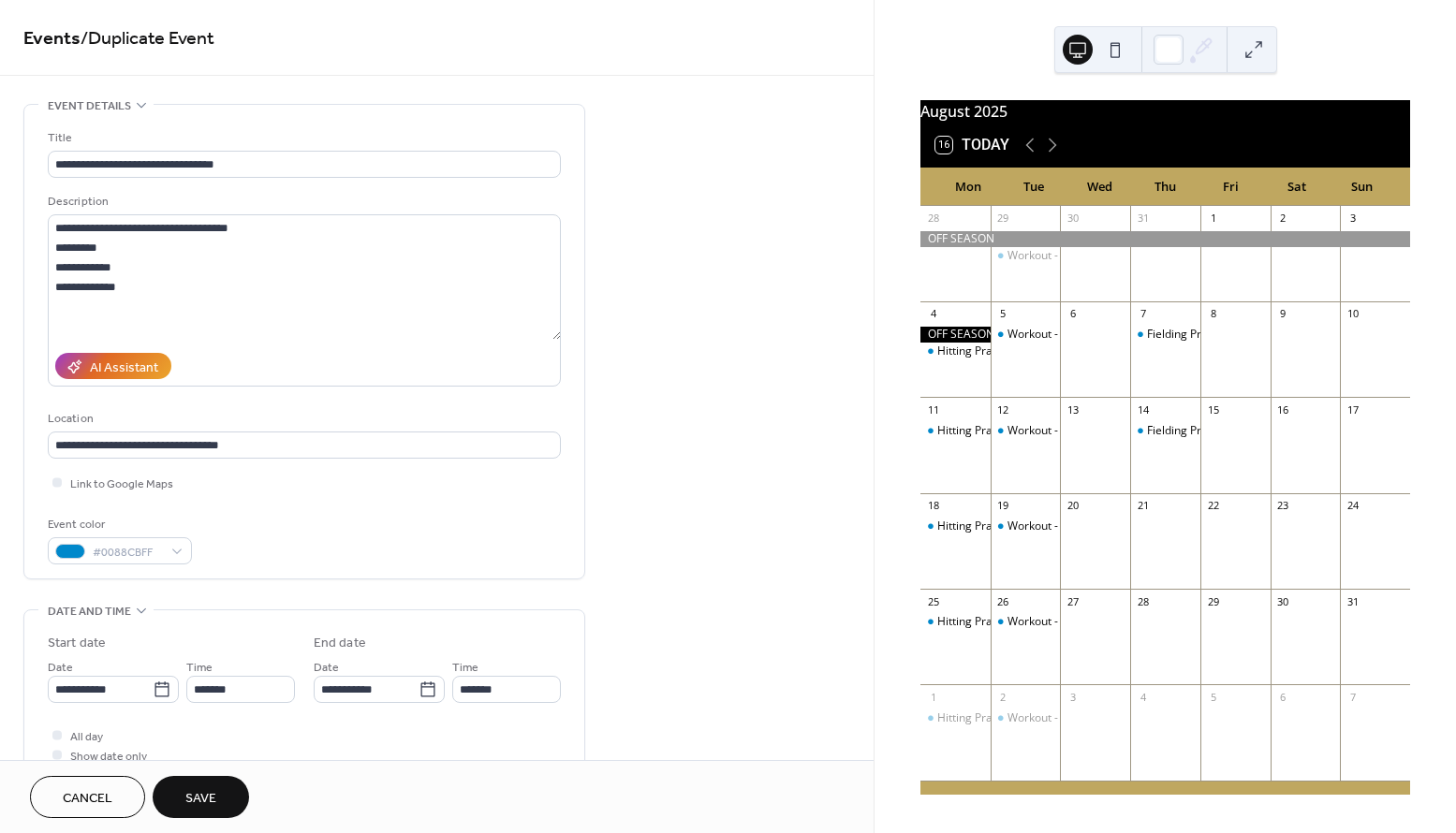 click on "Save" at bounding box center [200, 798] 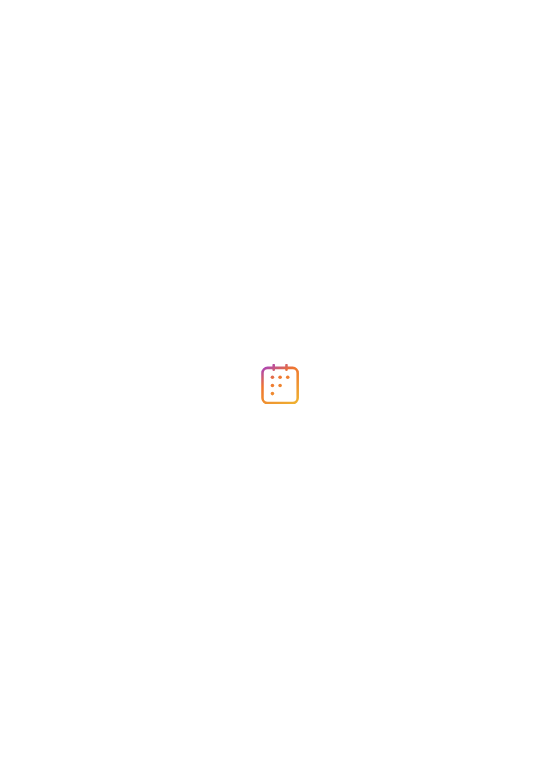 scroll, scrollTop: 0, scrollLeft: 0, axis: both 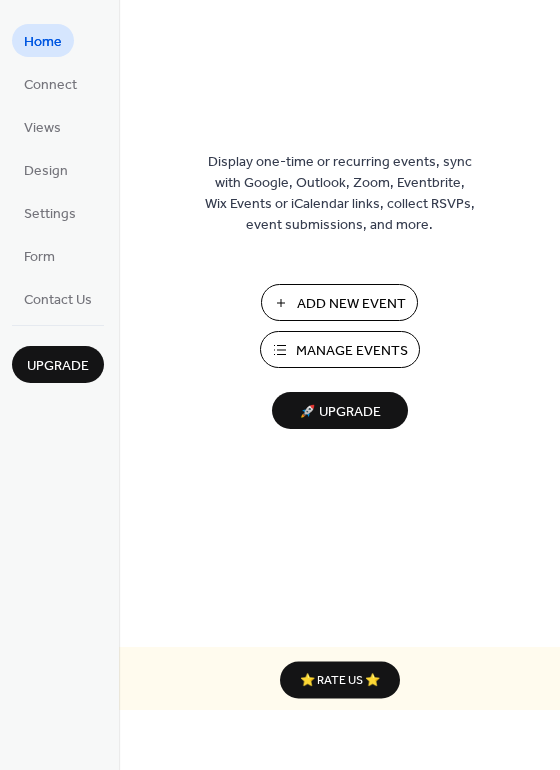 click on "Manage Events" at bounding box center (352, 351) 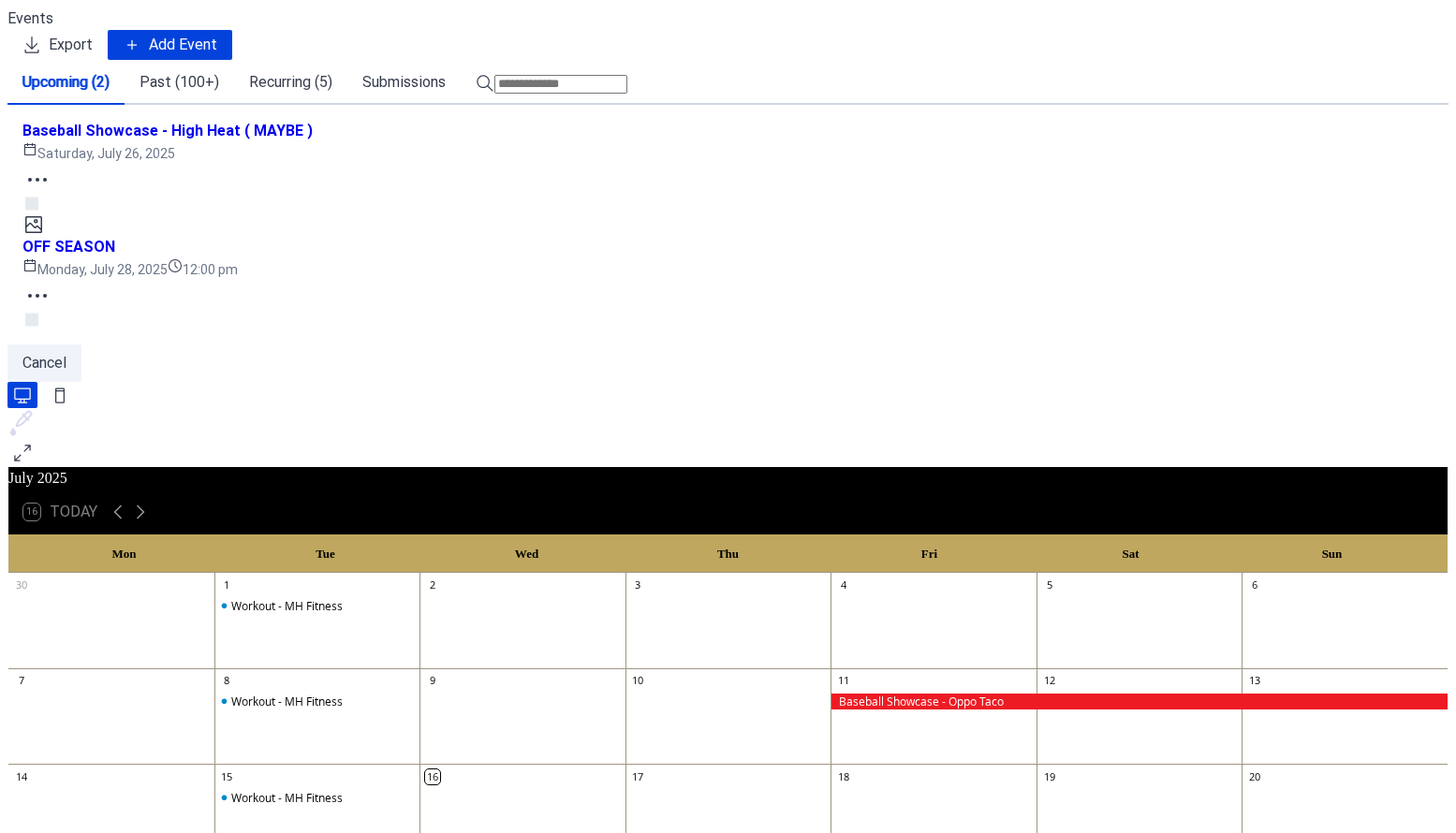 scroll, scrollTop: 0, scrollLeft: 0, axis: both 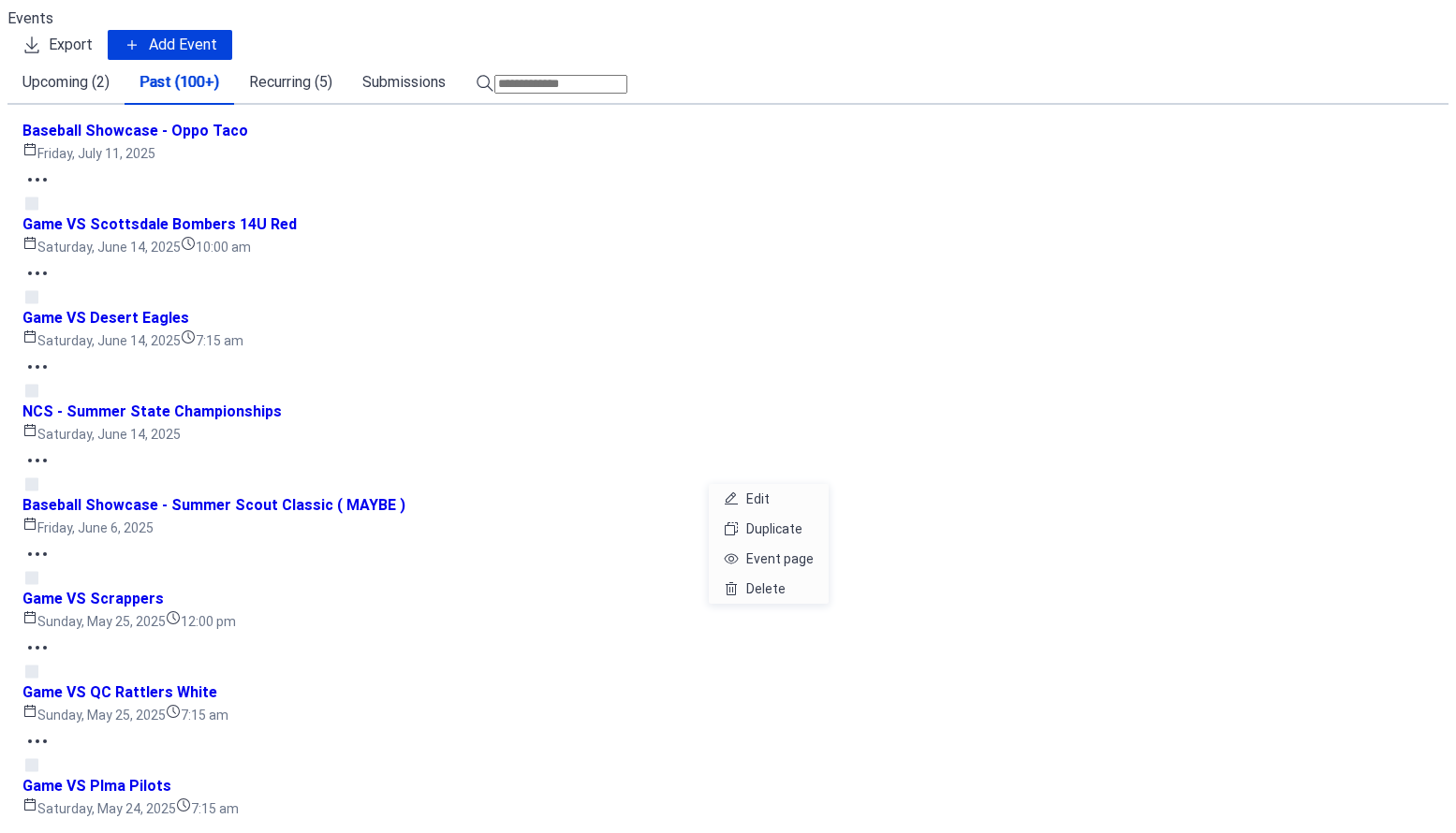 click 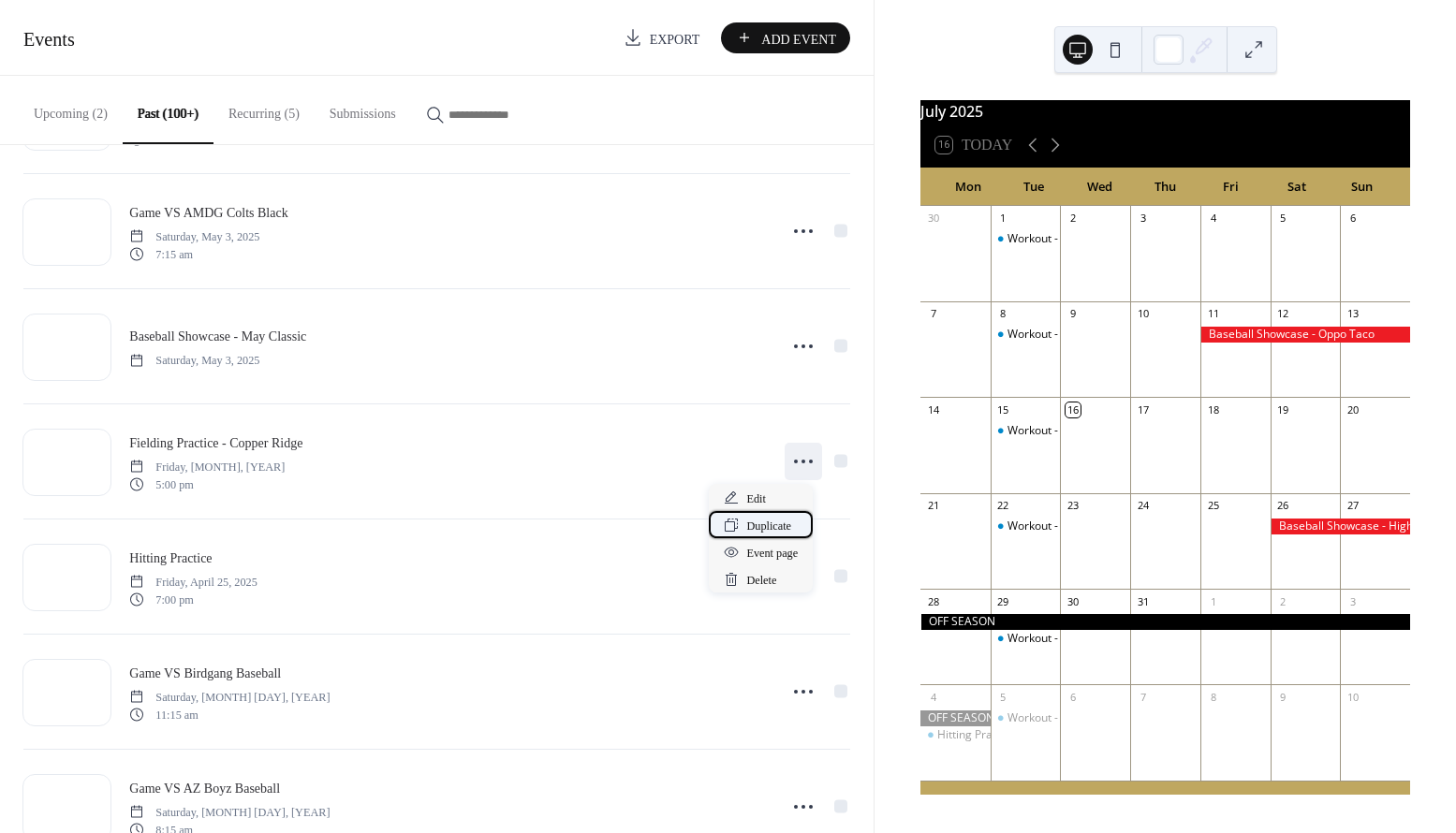 click on "Duplicate" at bounding box center [769, 526] 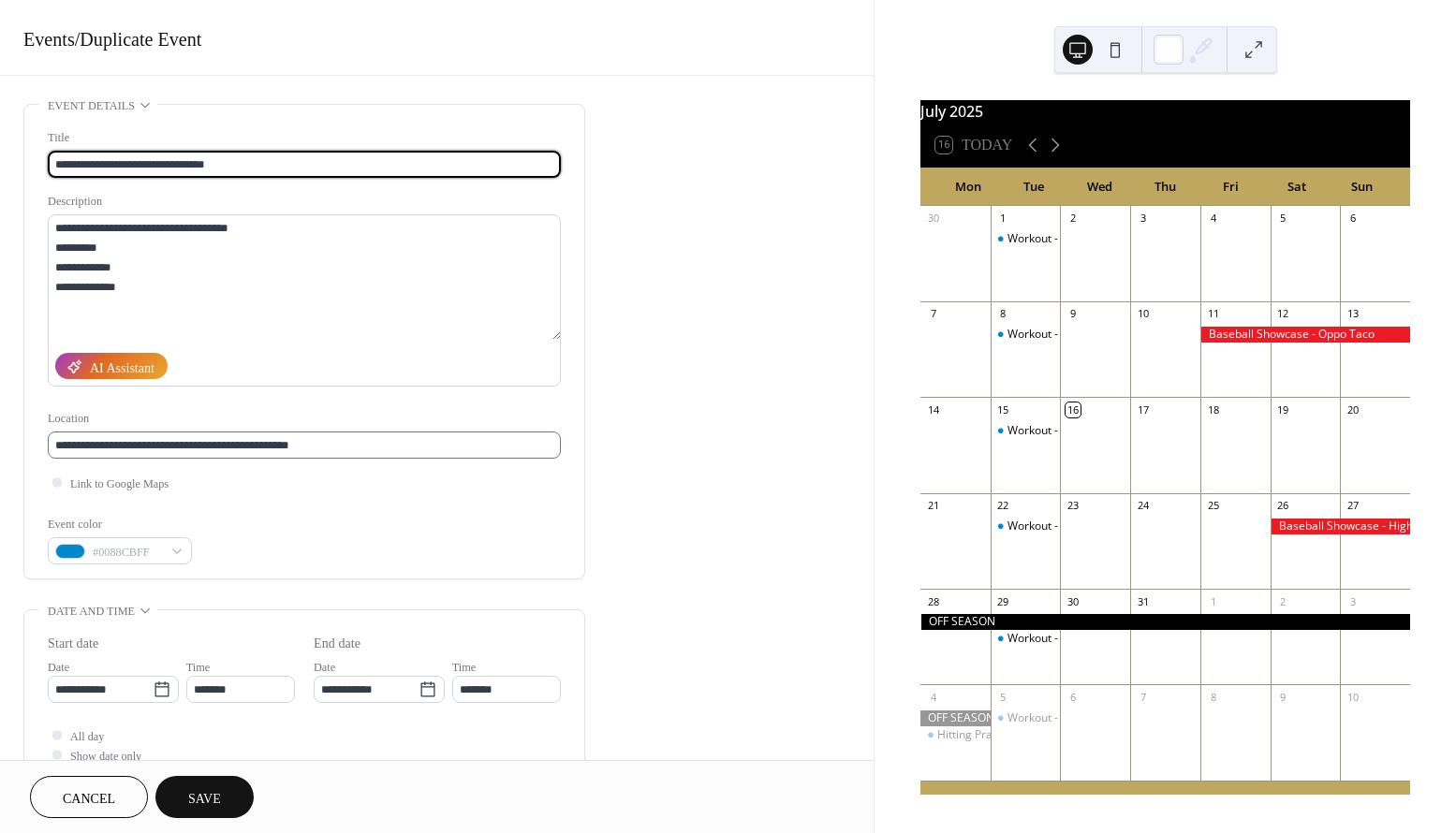 type on "**********" 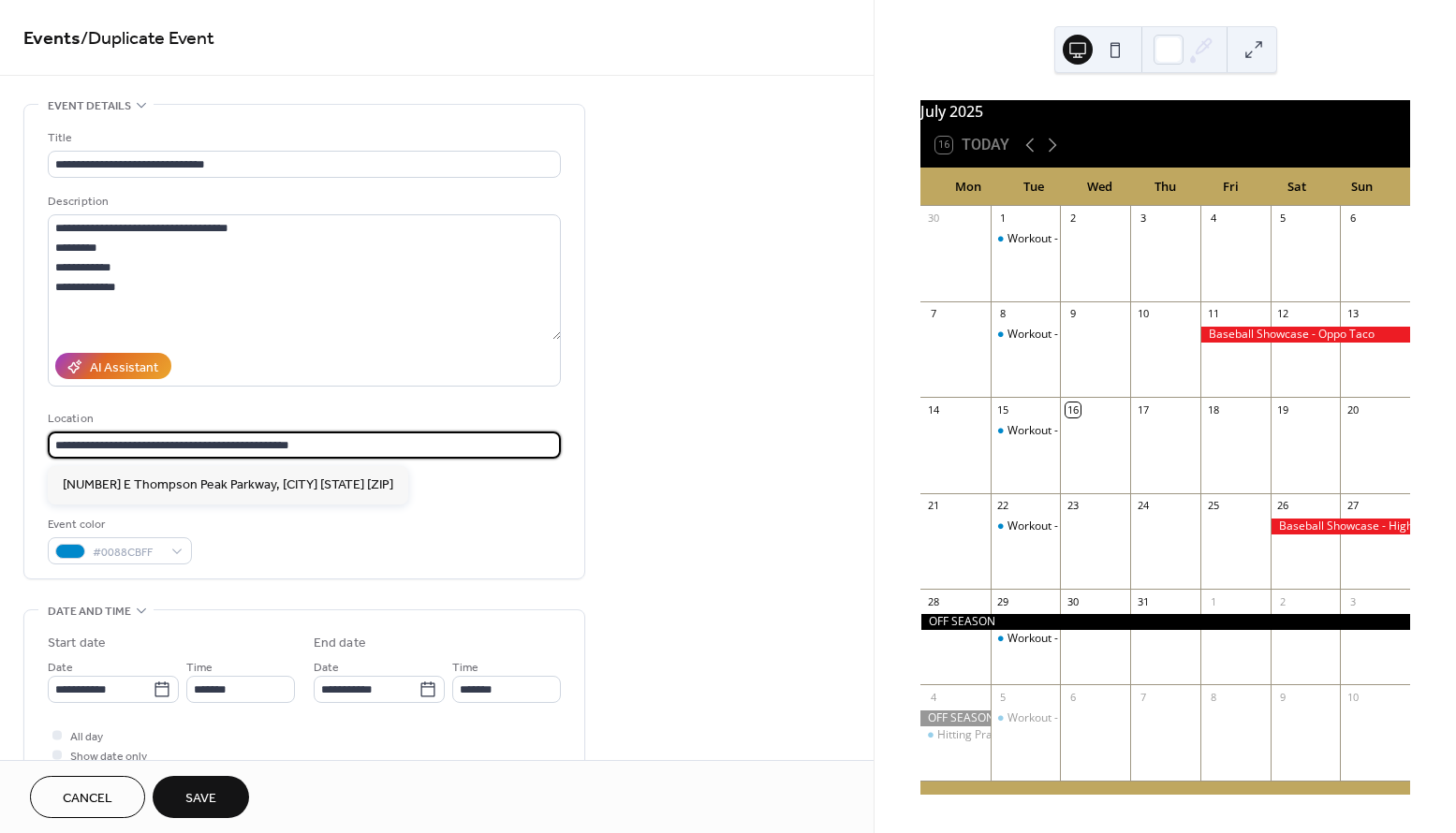 drag, startPoint x: 334, startPoint y: 444, endPoint x: 51, endPoint y: 432, distance: 283.2543 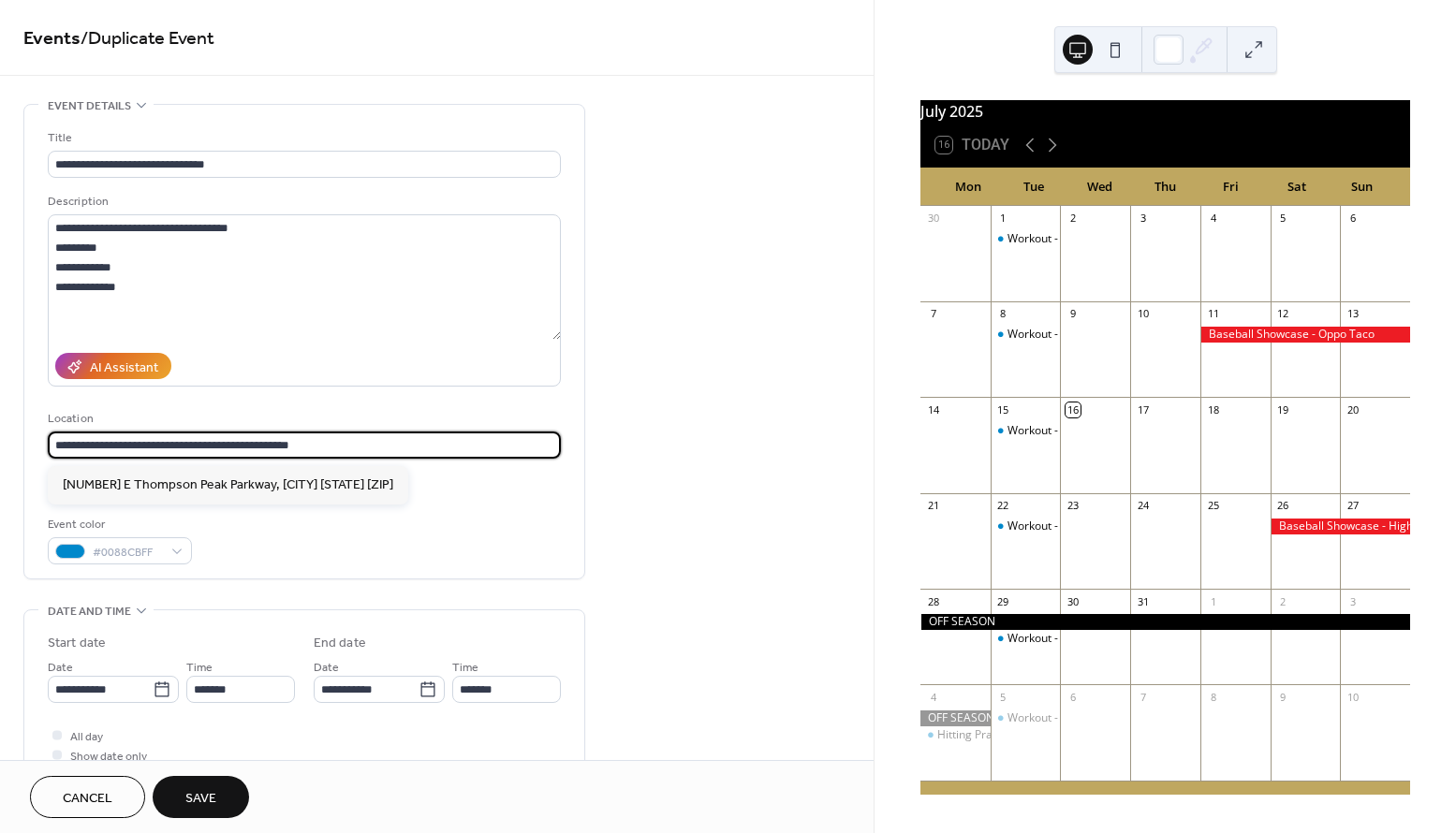 click on "**********" at bounding box center [304, 445] 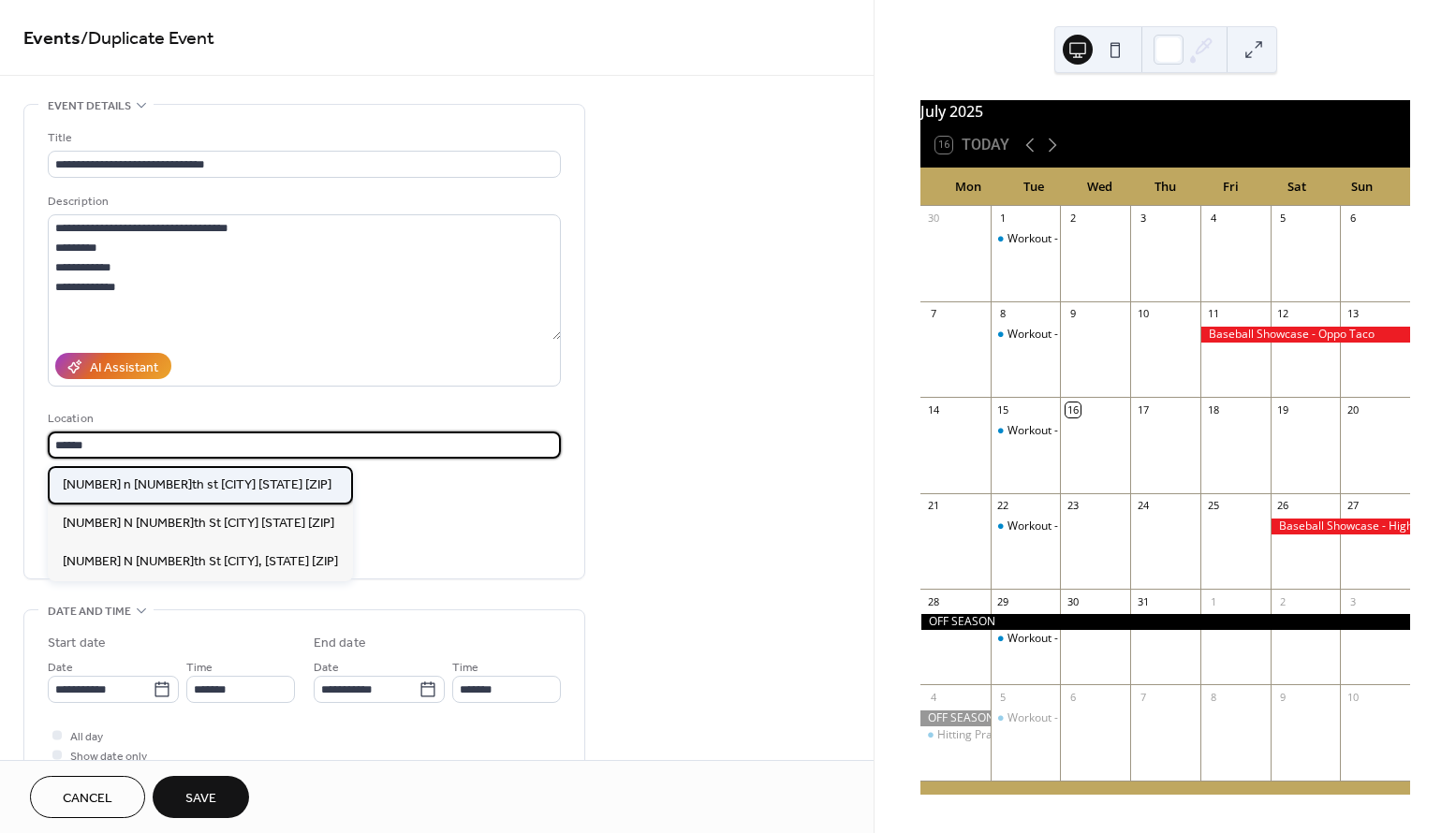 click on "16002 n 56th st scottsdale AZ 85254" at bounding box center [197, 485] 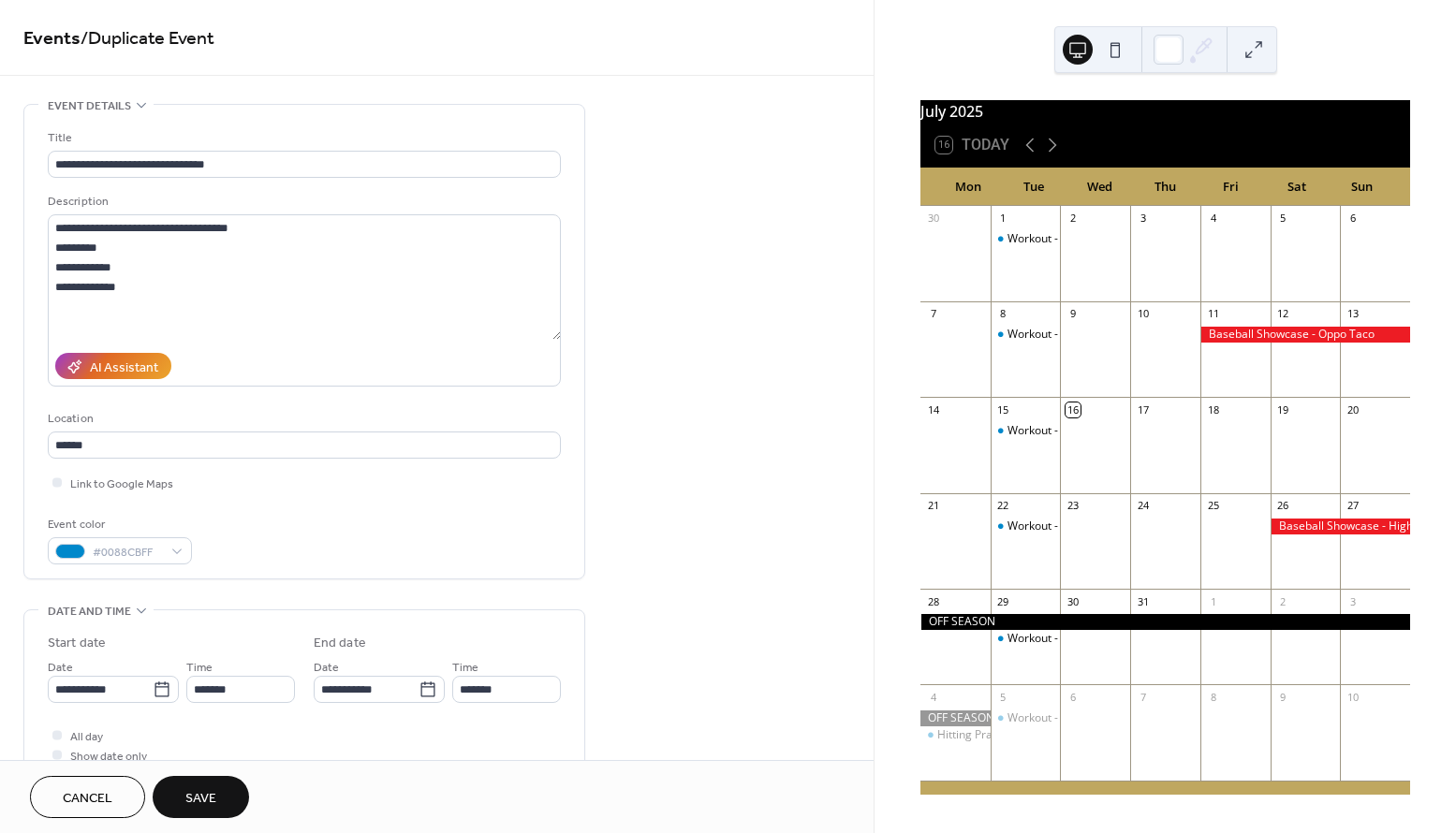 type on "**********" 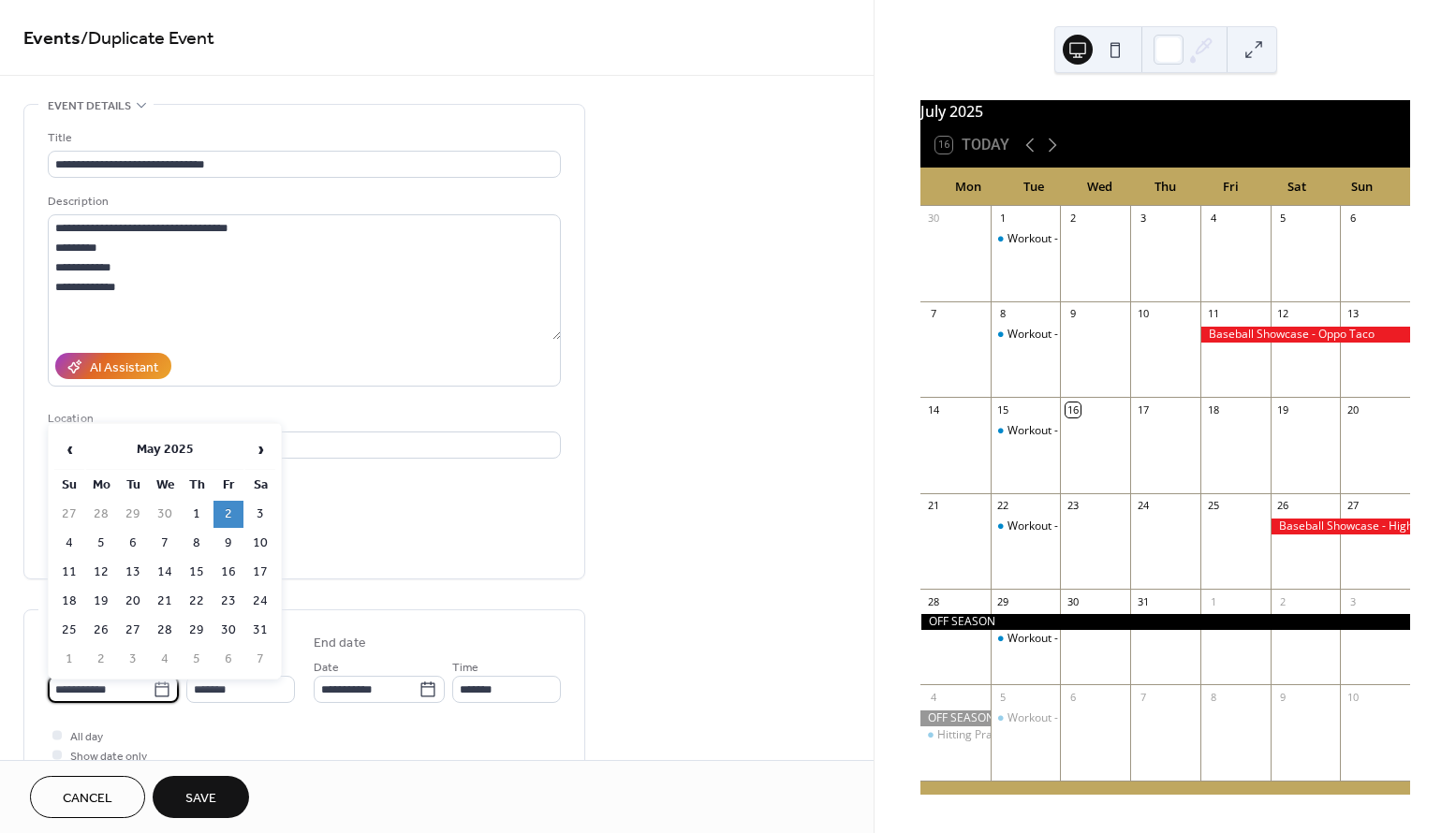 click on "**********" at bounding box center [100, 689] 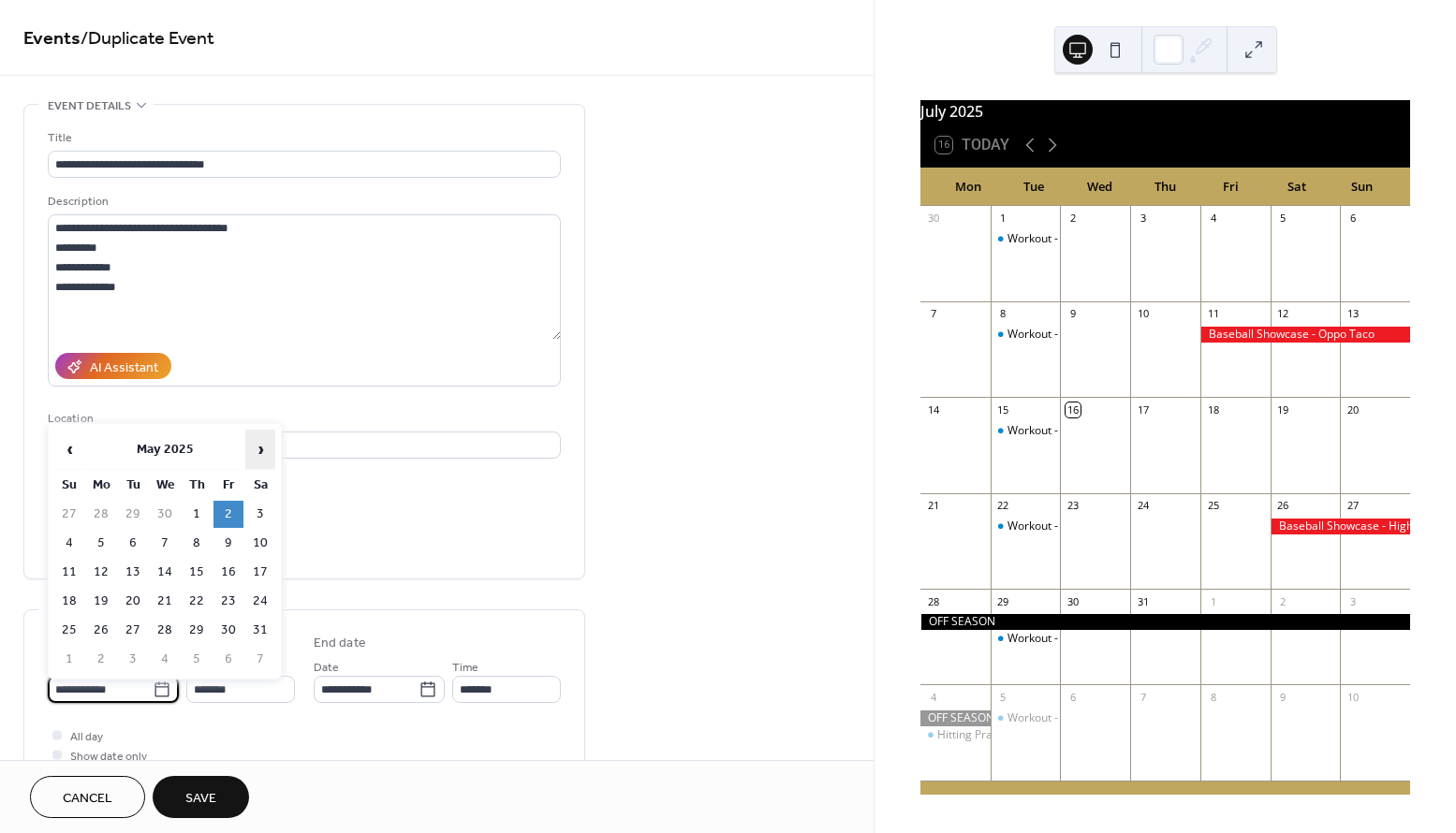 click on "›" at bounding box center [260, 449] 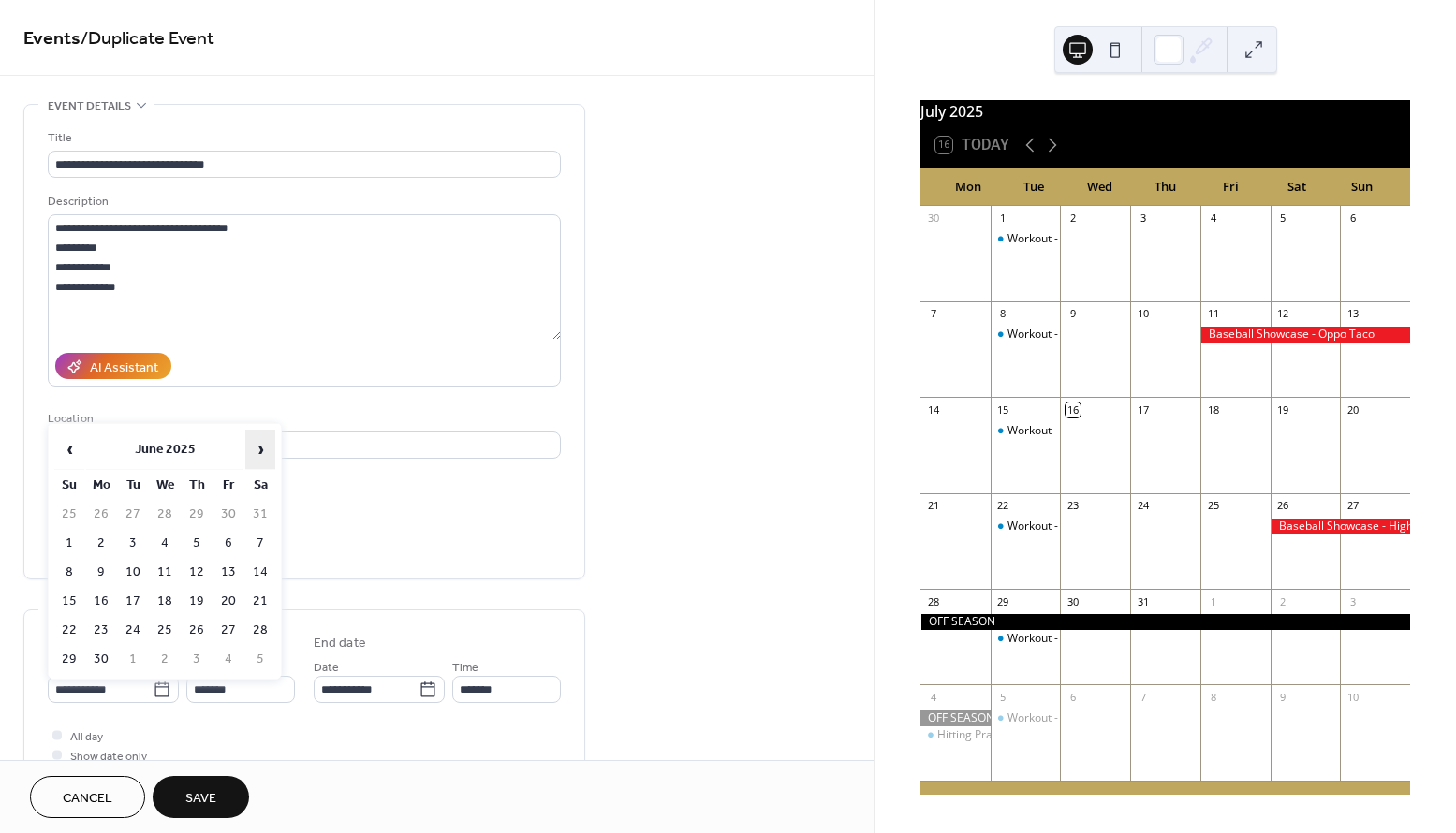 click on "›" at bounding box center [260, 449] 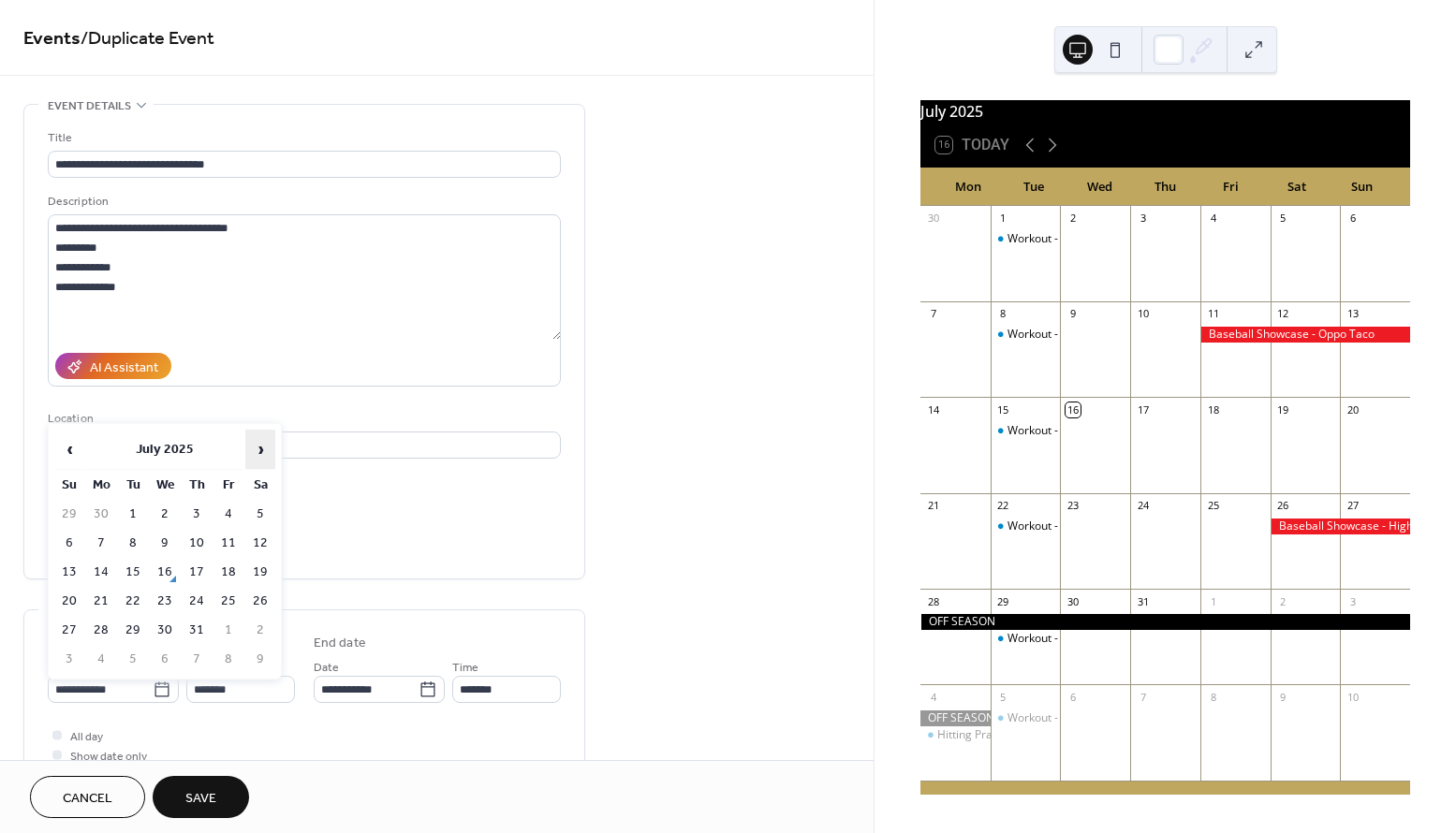 click on "›" at bounding box center [260, 449] 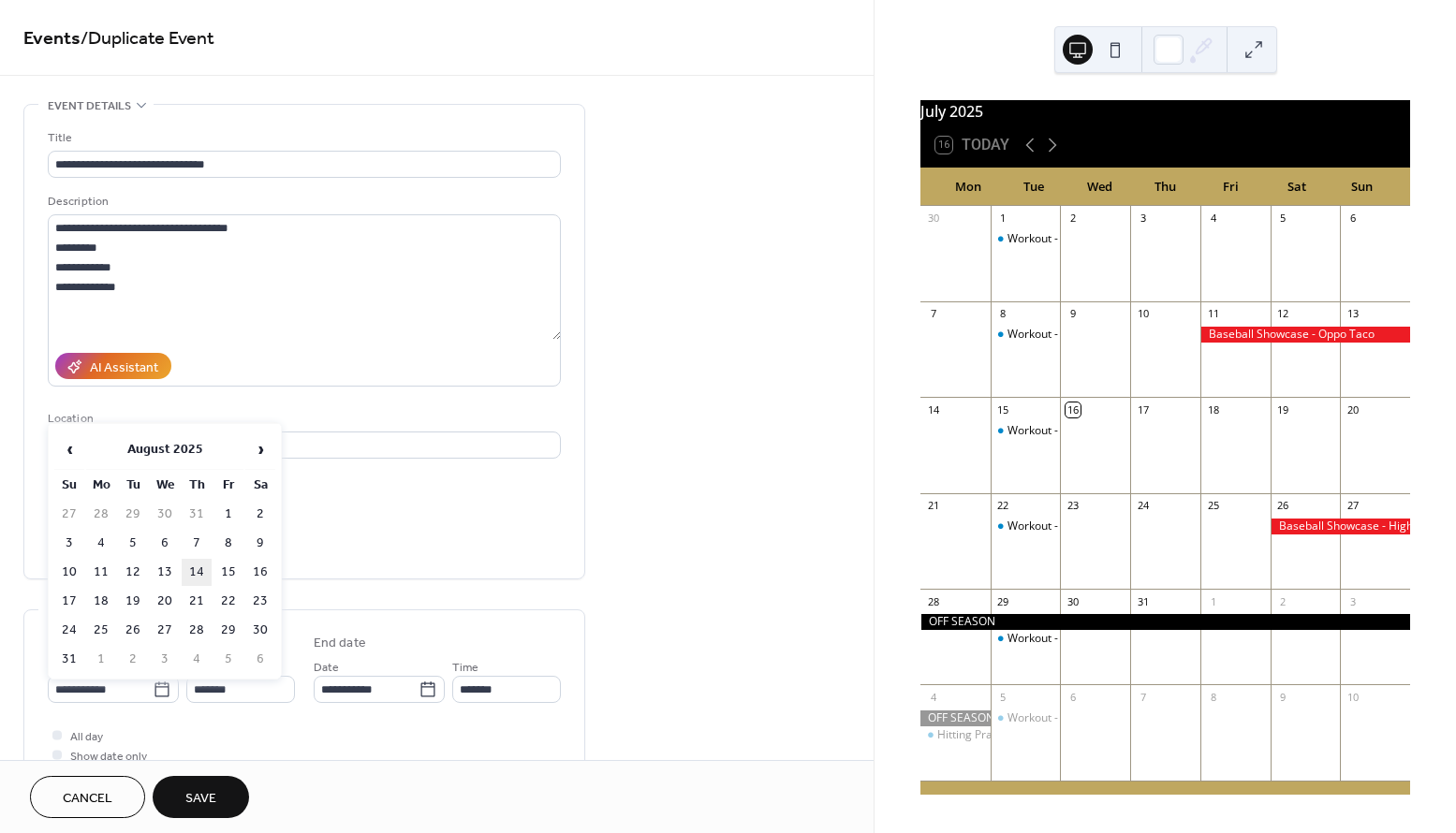 click on "14" at bounding box center [197, 572] 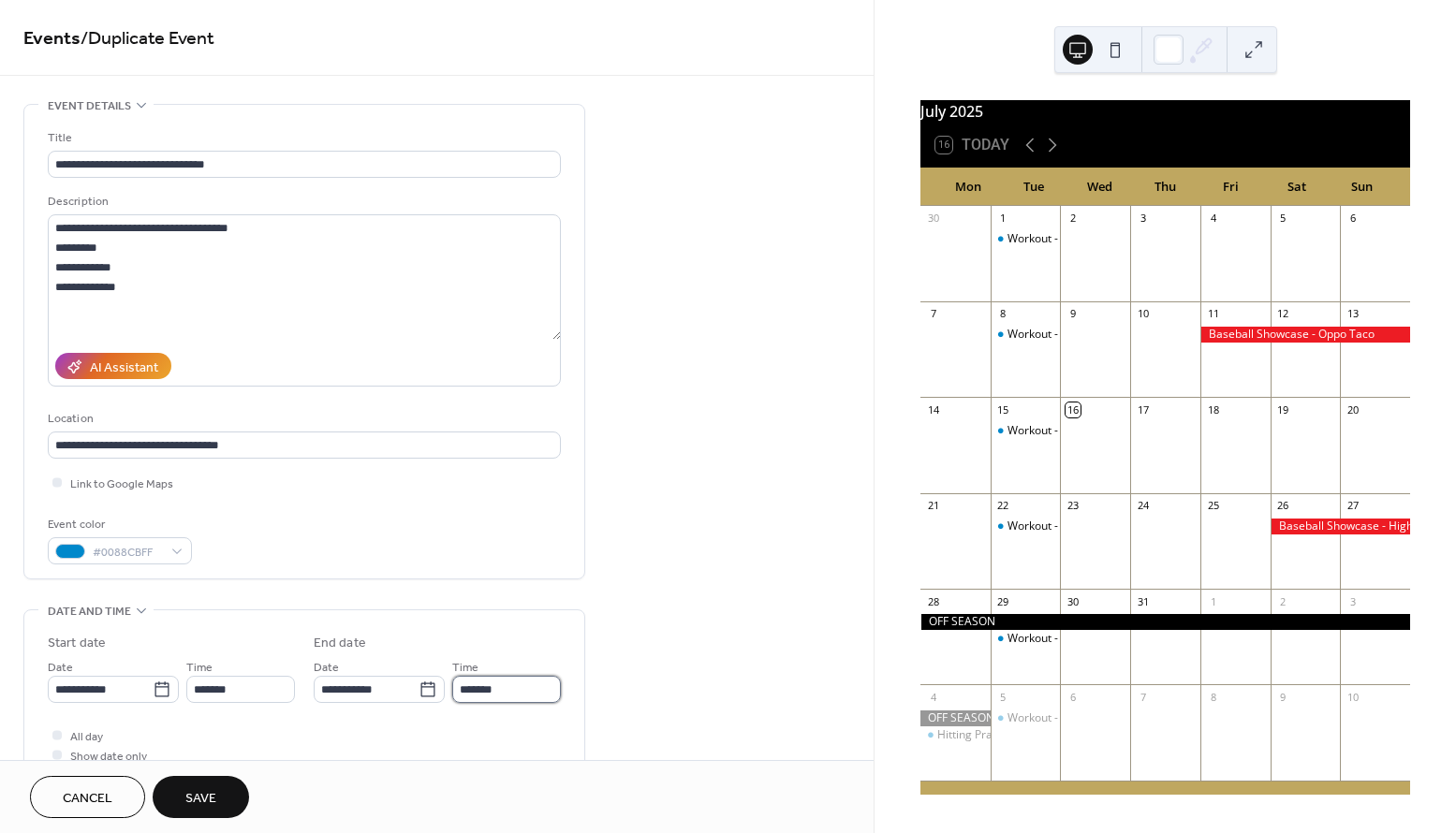 click on "*******" at bounding box center (507, 689) 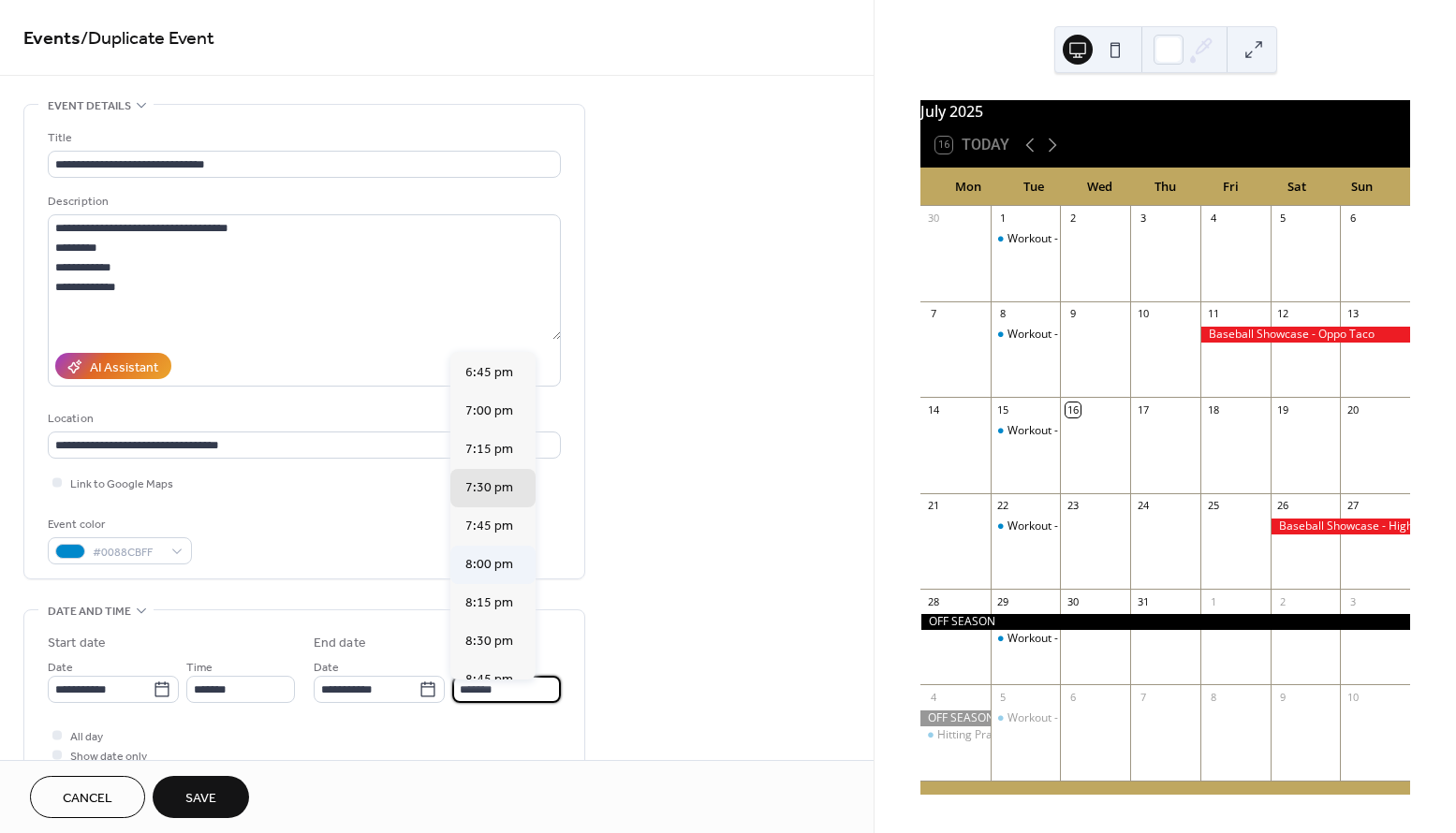 scroll, scrollTop: 203, scrollLeft: 0, axis: vertical 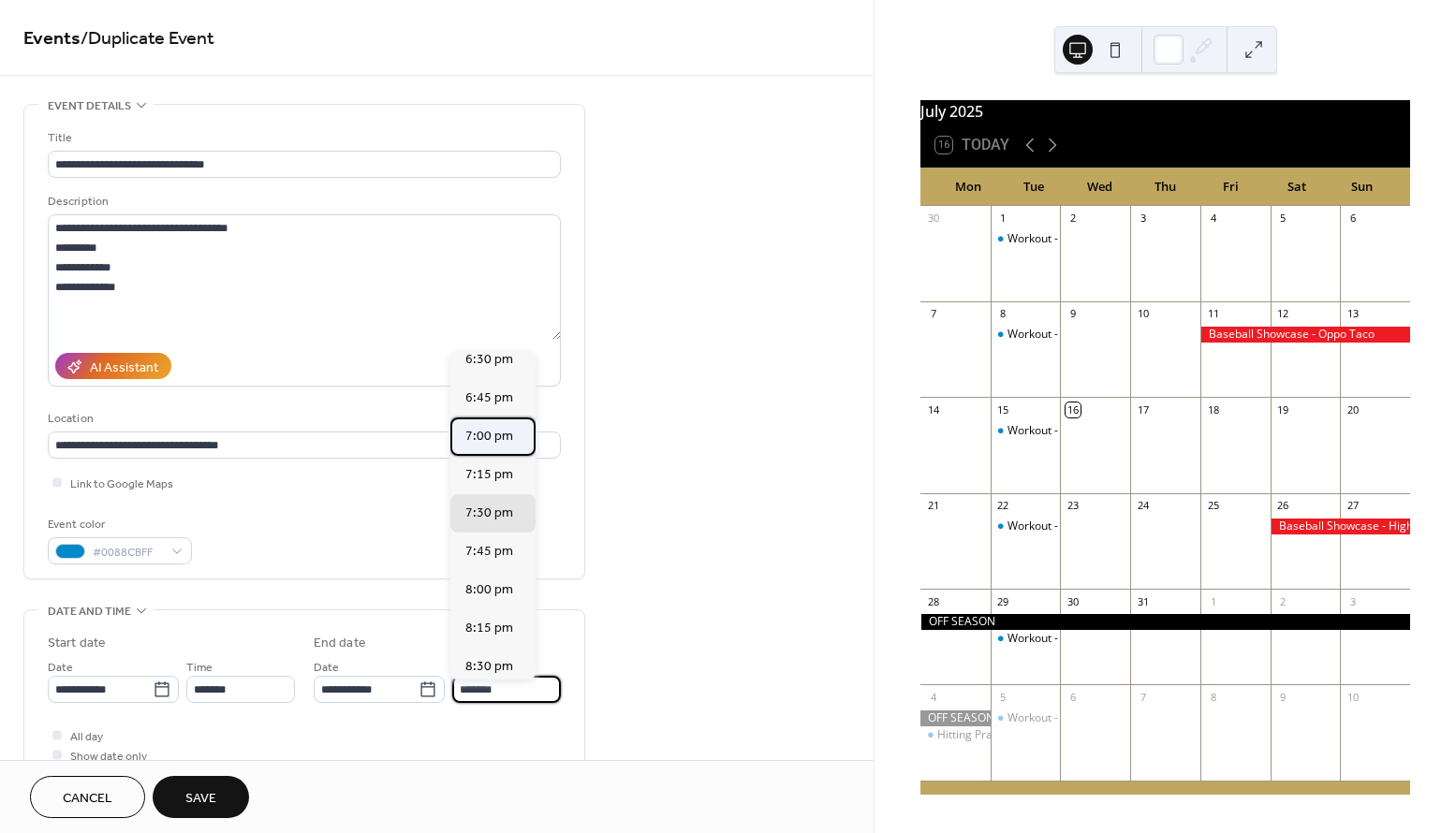 click on "7:00 pm" at bounding box center (489, 436) 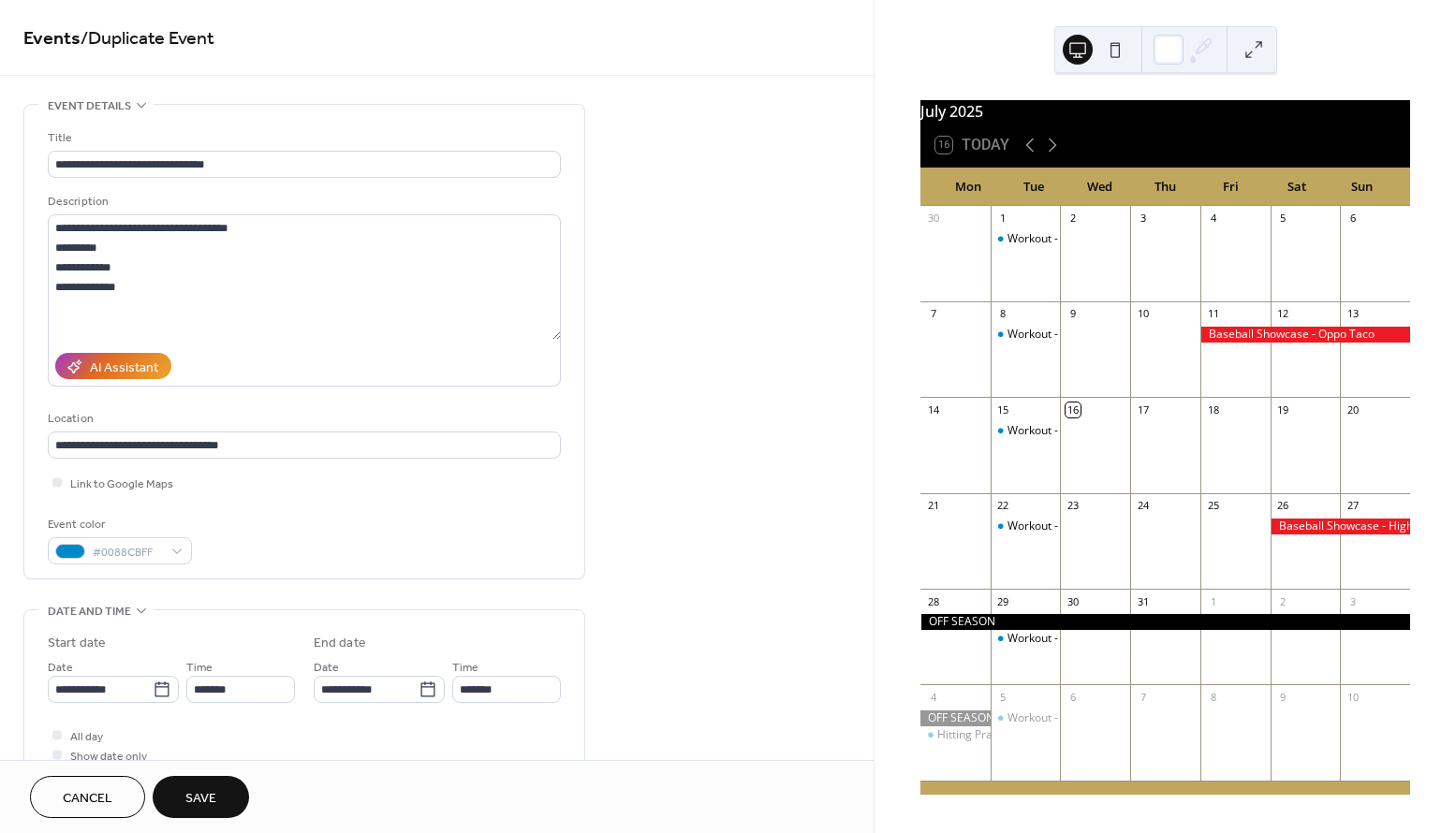 type on "*******" 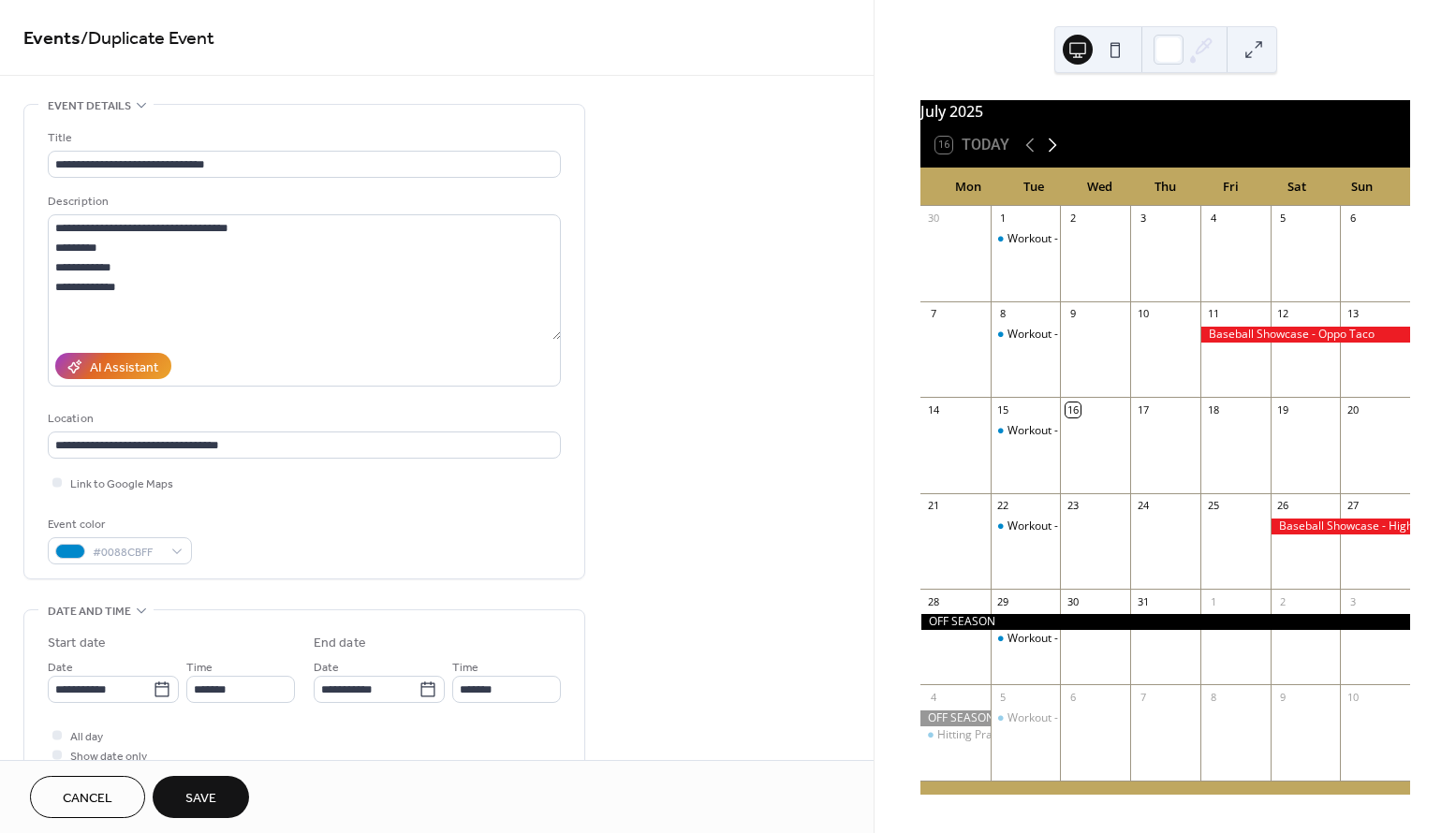 click 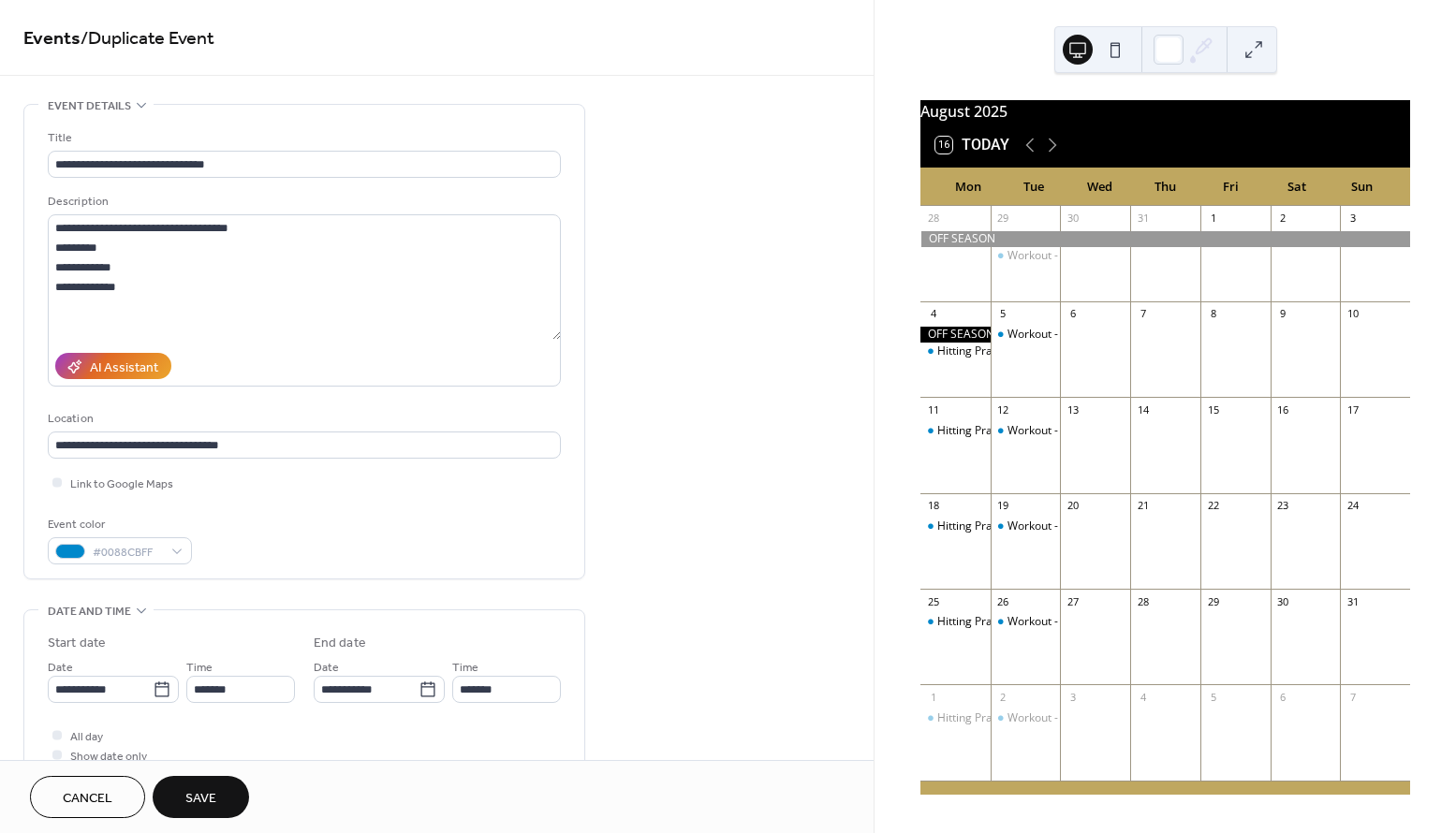 click on "Save" at bounding box center [200, 796] 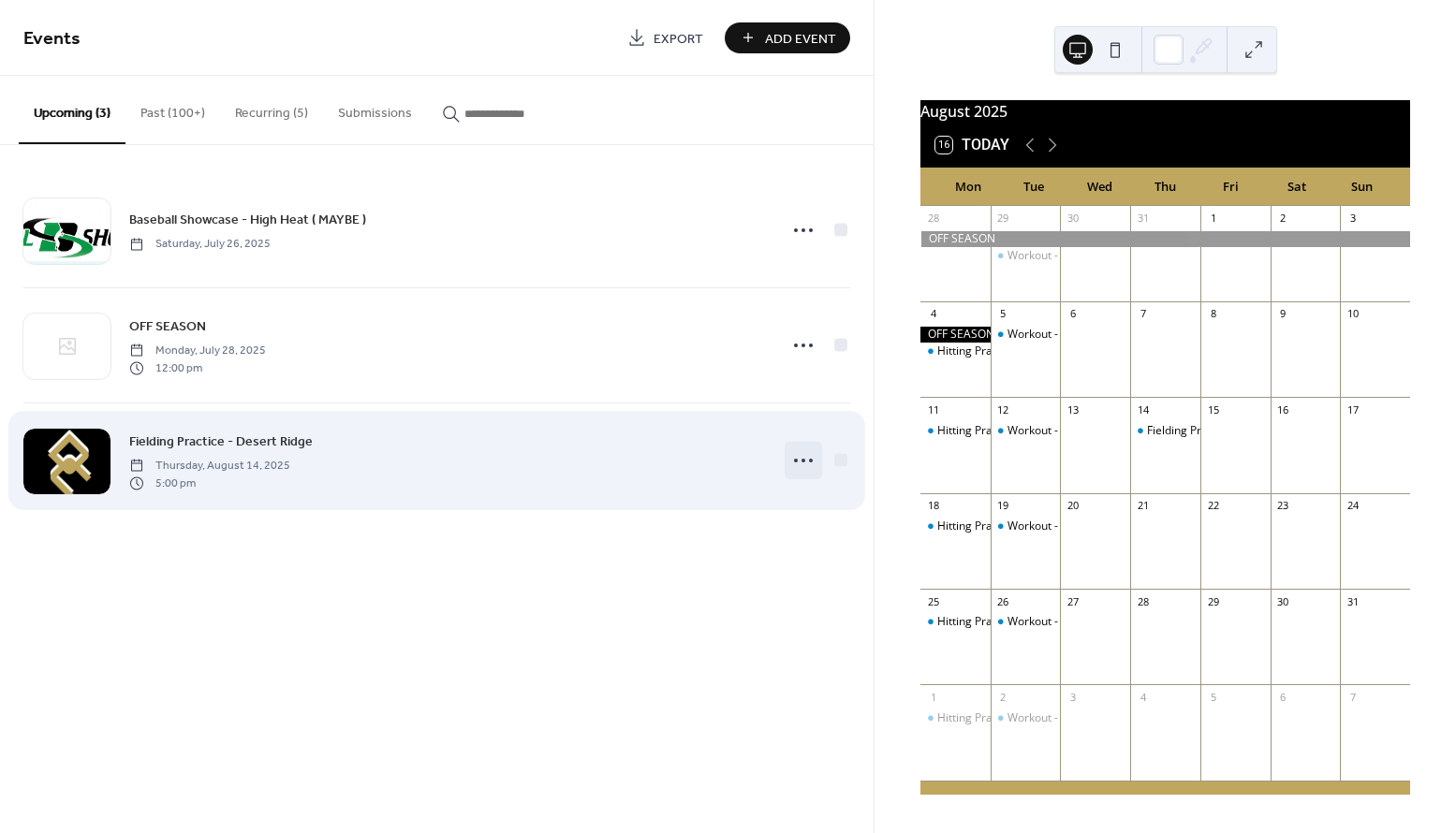 click 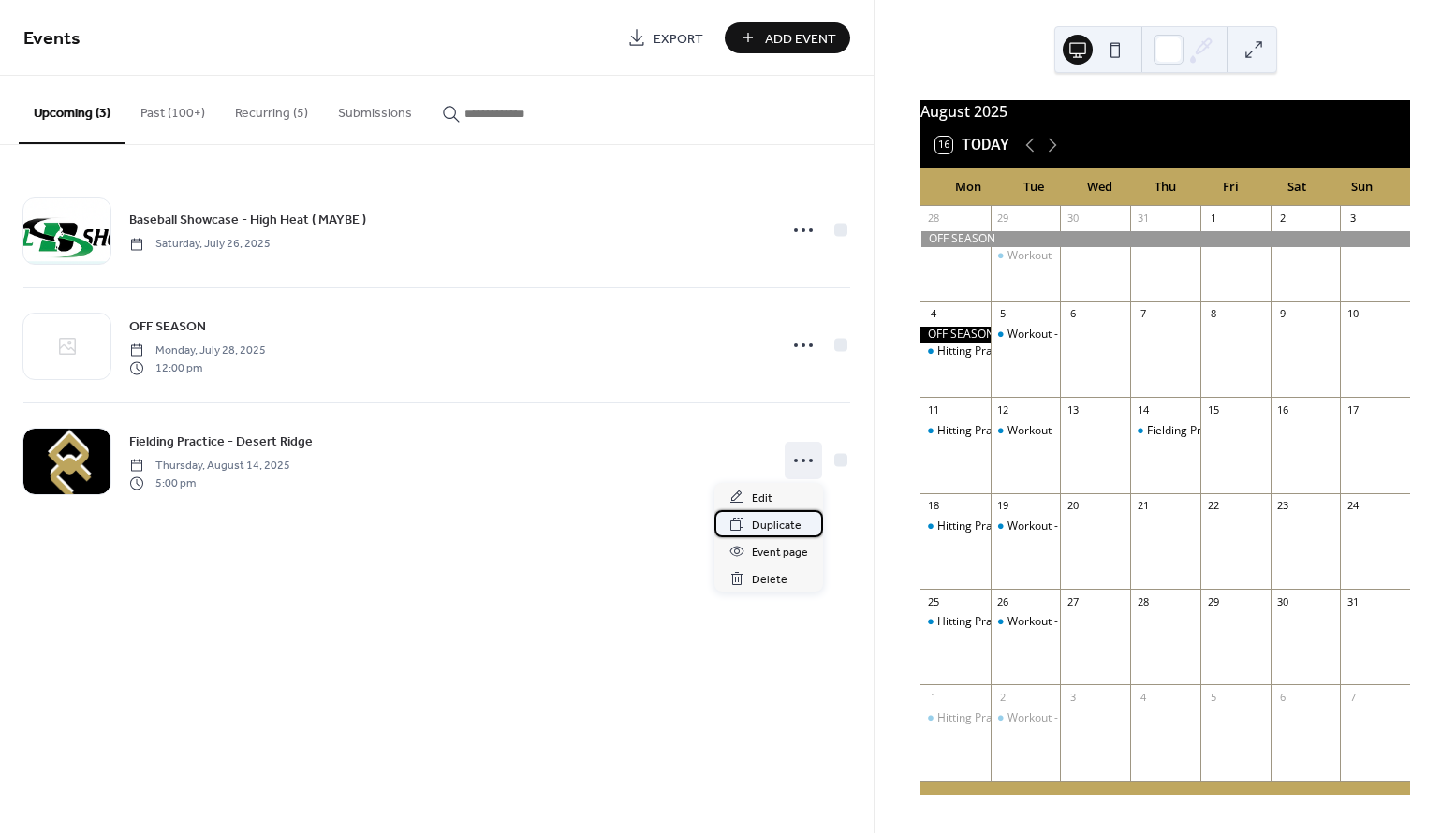 click on "Duplicate" at bounding box center (776, 525) 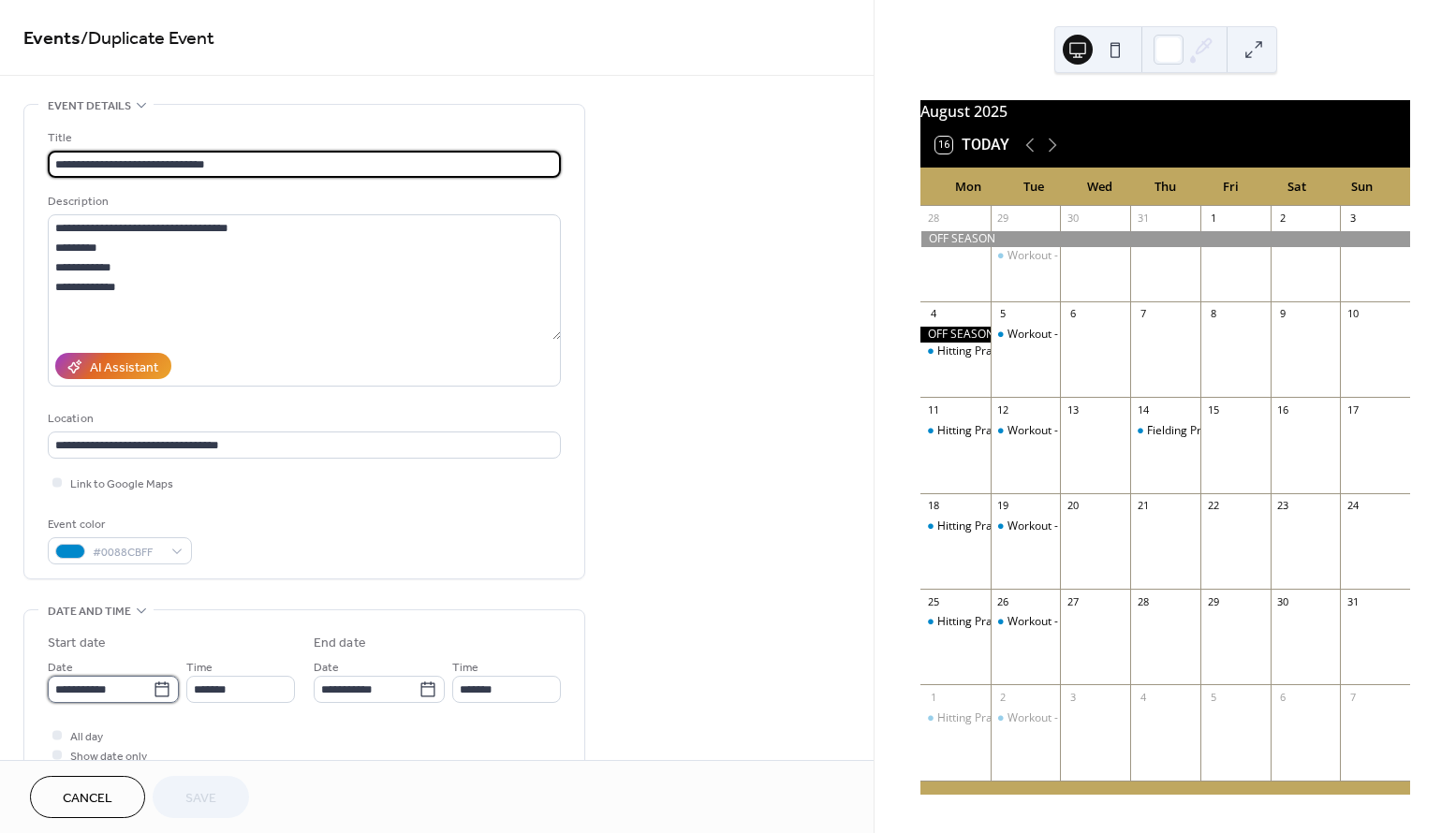 click on "**********" at bounding box center [100, 689] 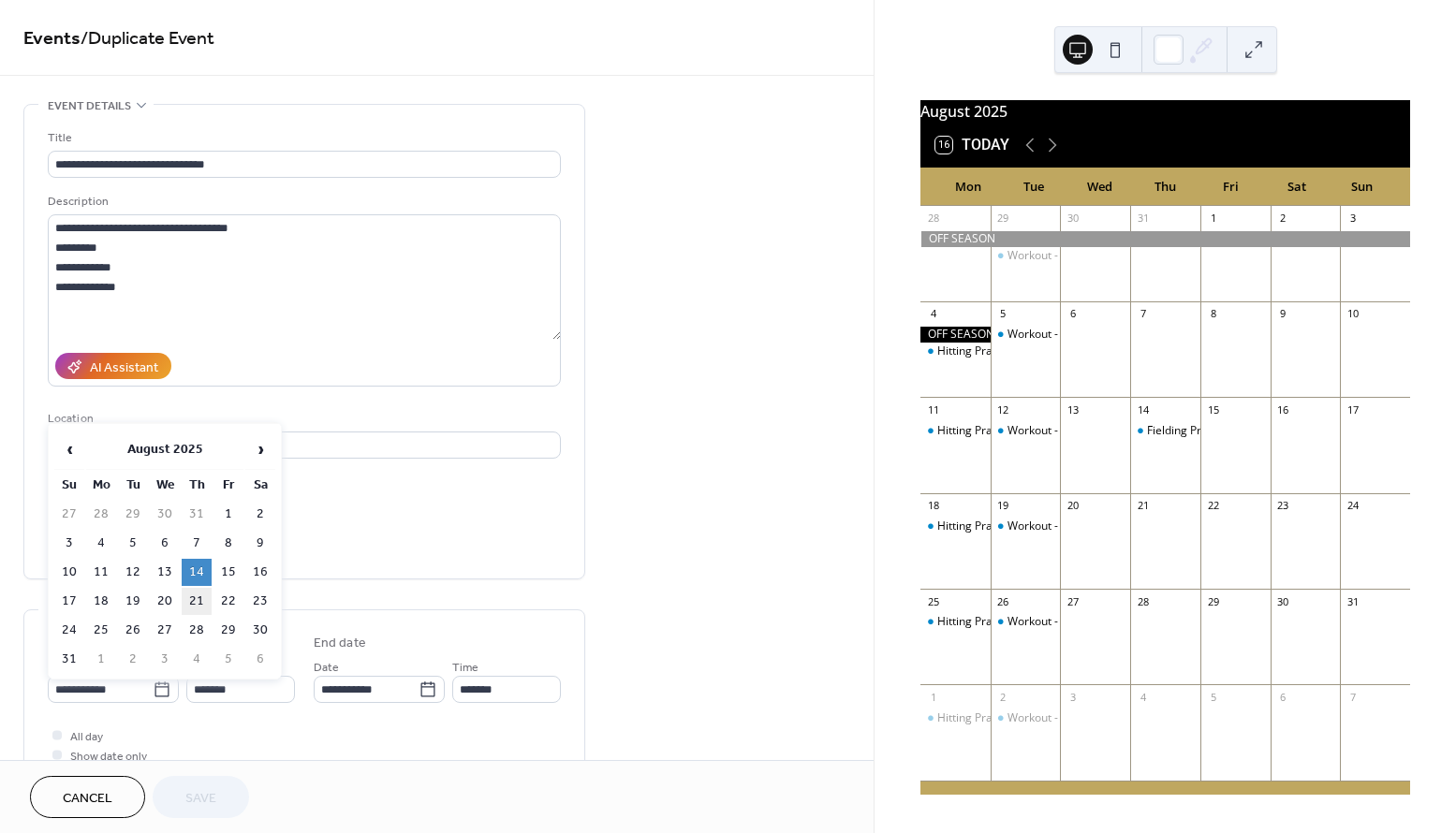 click on "21" at bounding box center (197, 601) 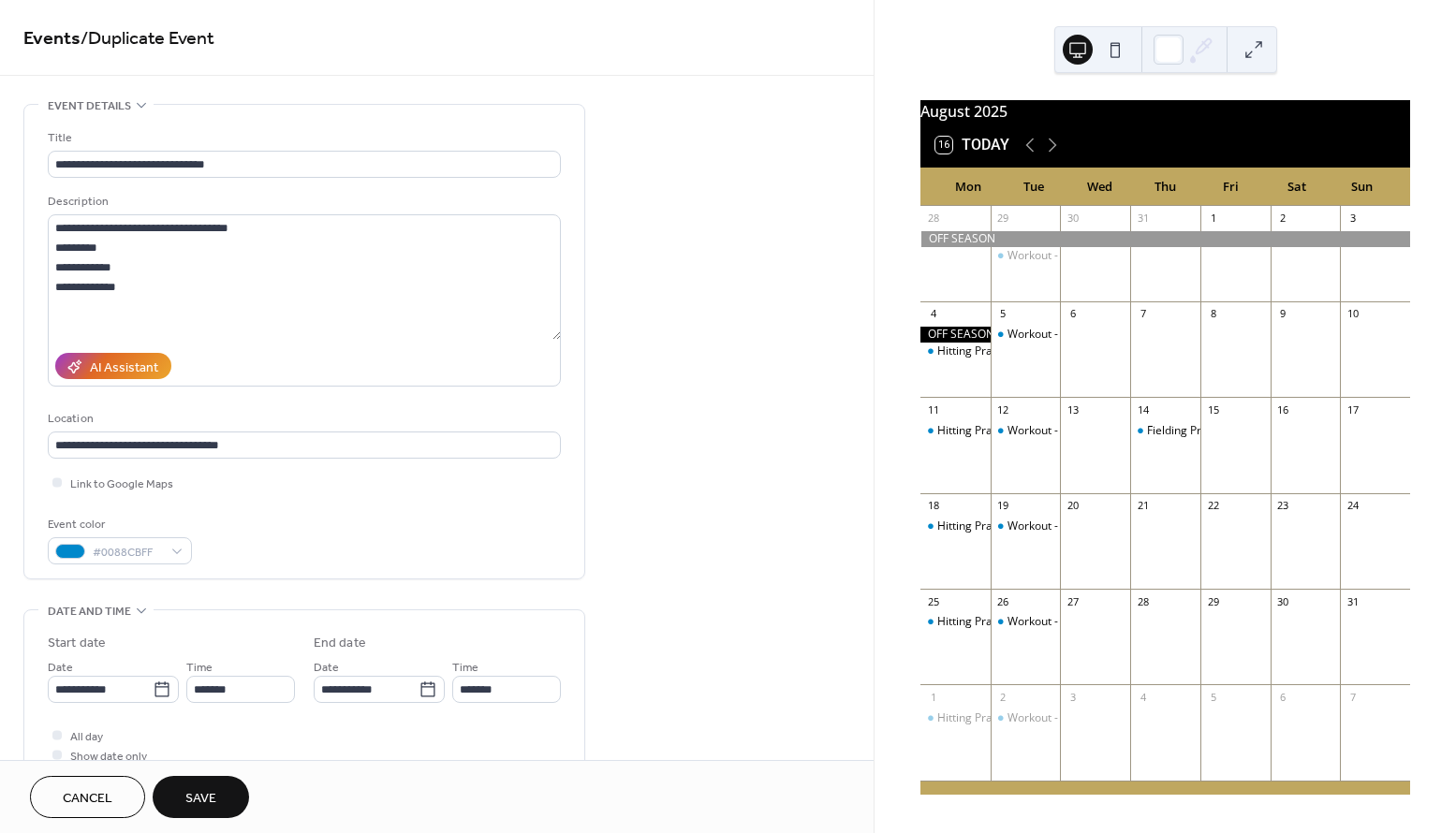 click on "Save" at bounding box center (200, 798) 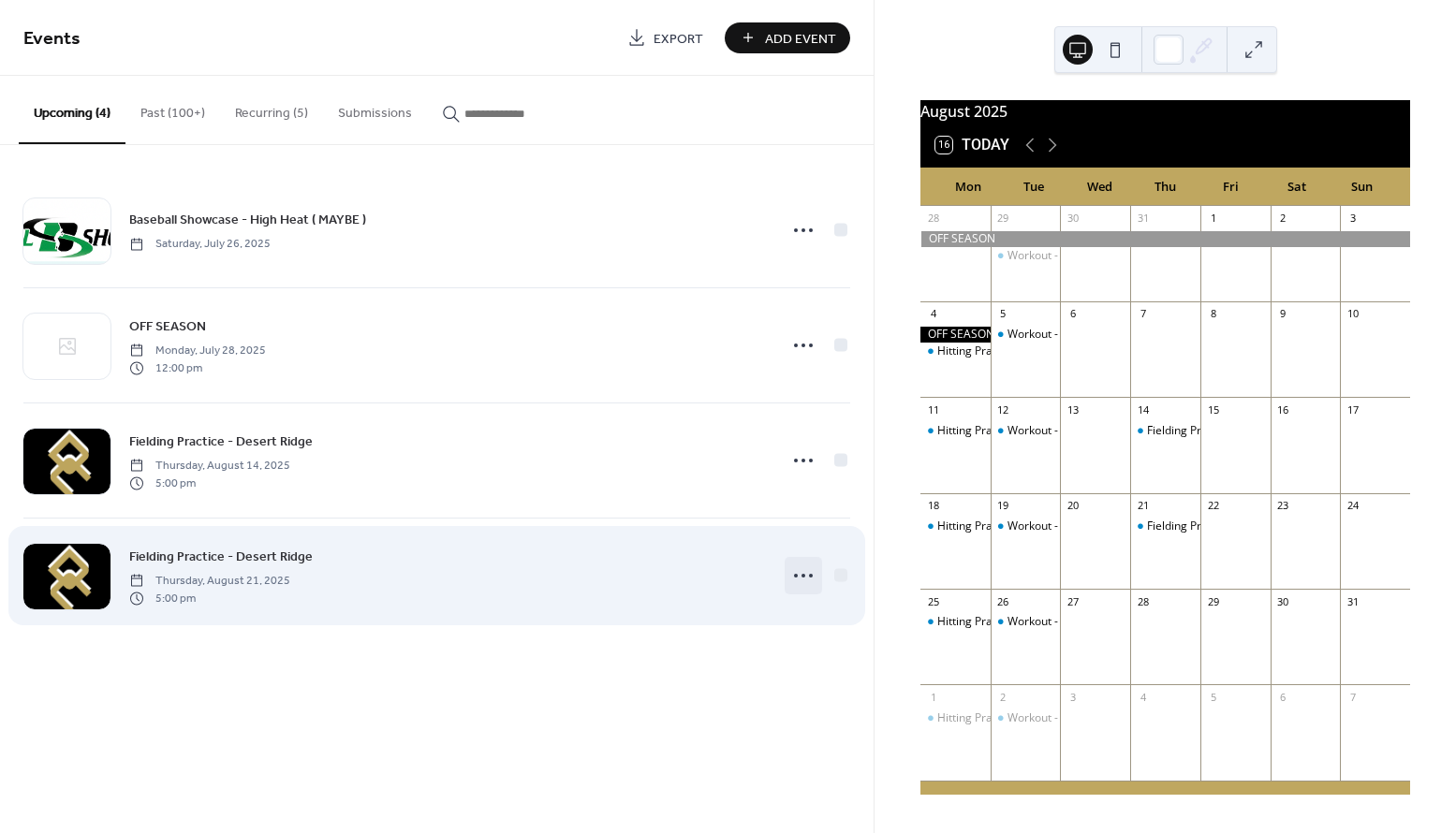 click 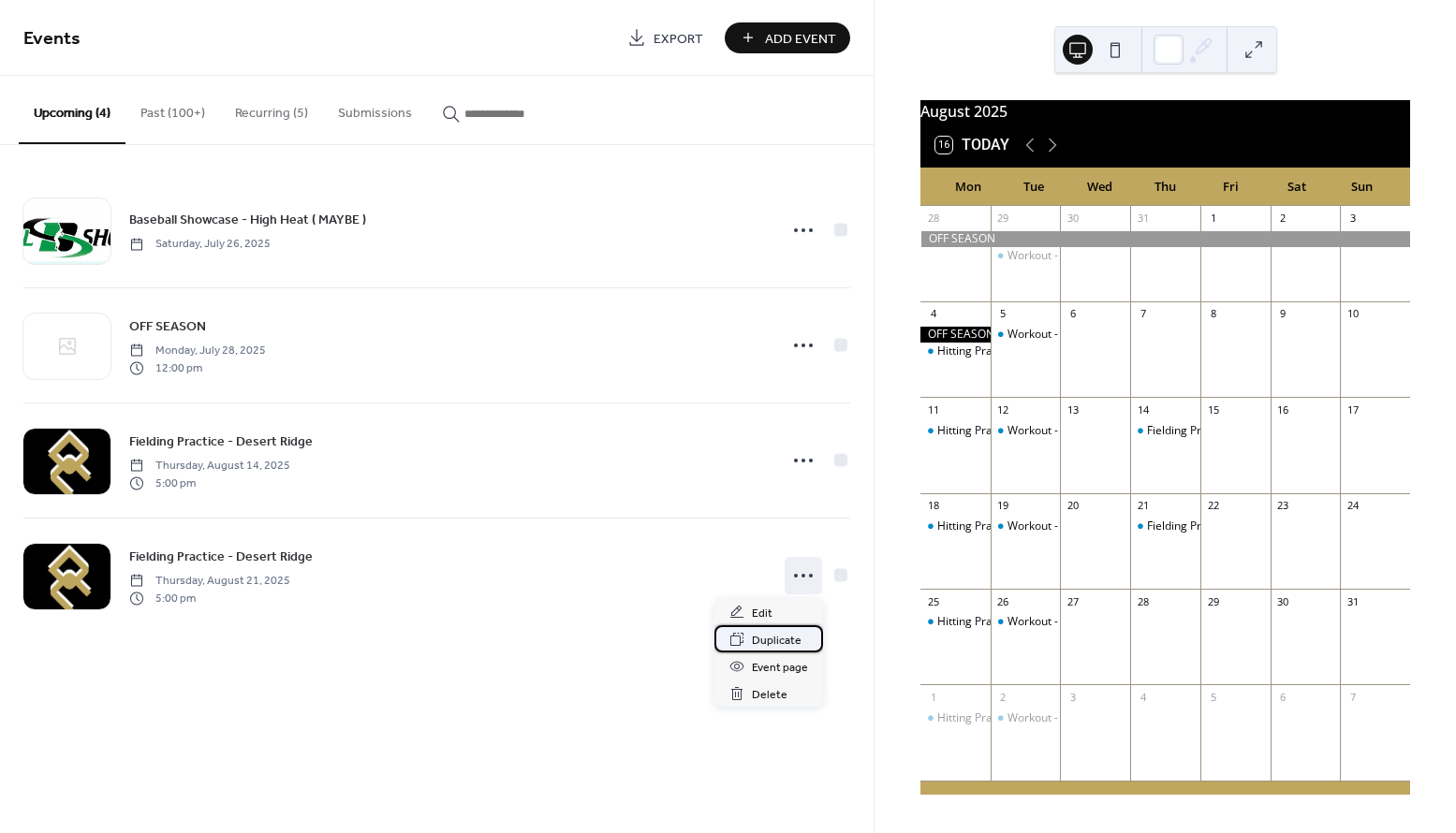 click on "Duplicate" at bounding box center (776, 640) 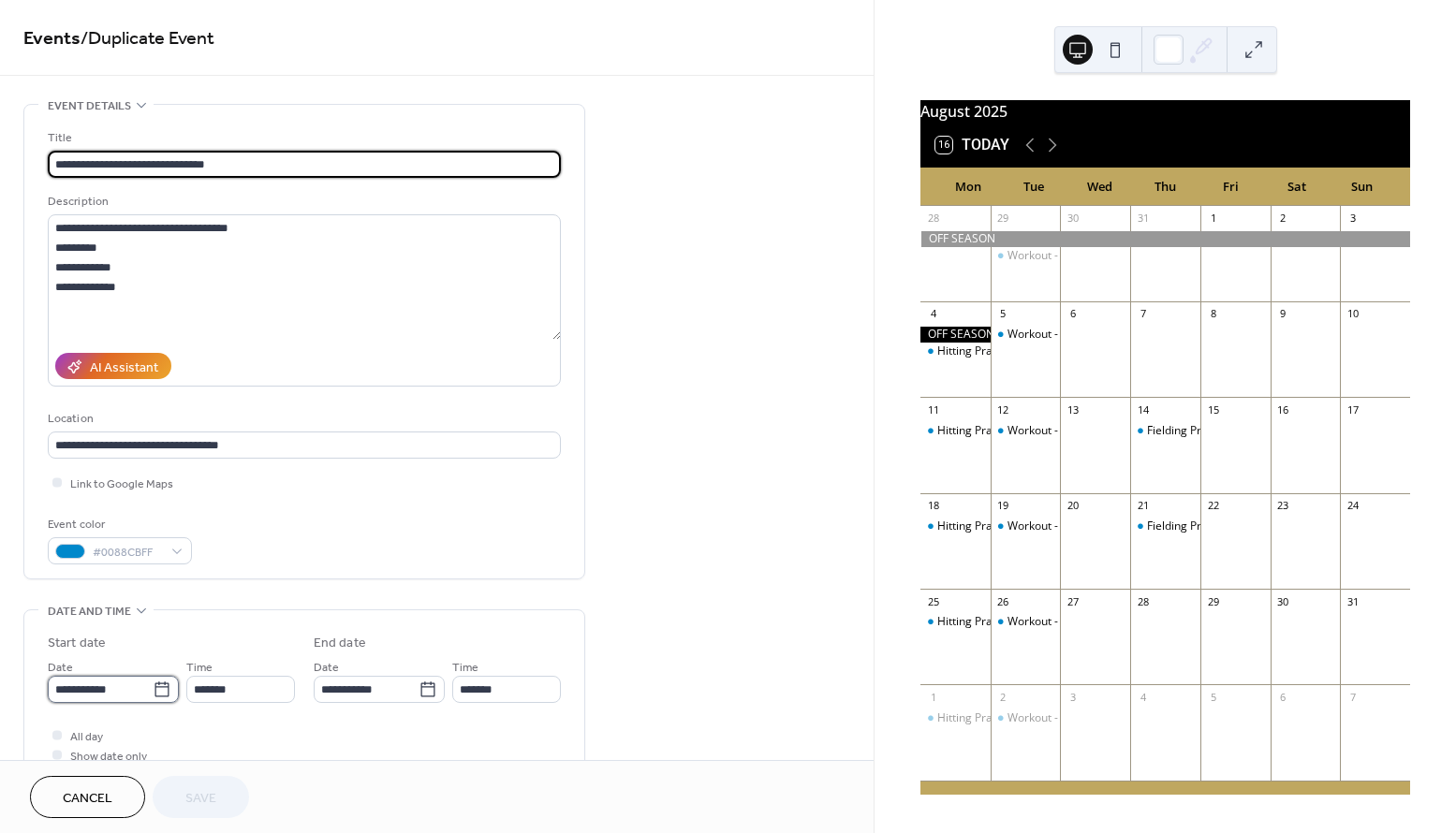 click on "**********" at bounding box center (100, 689) 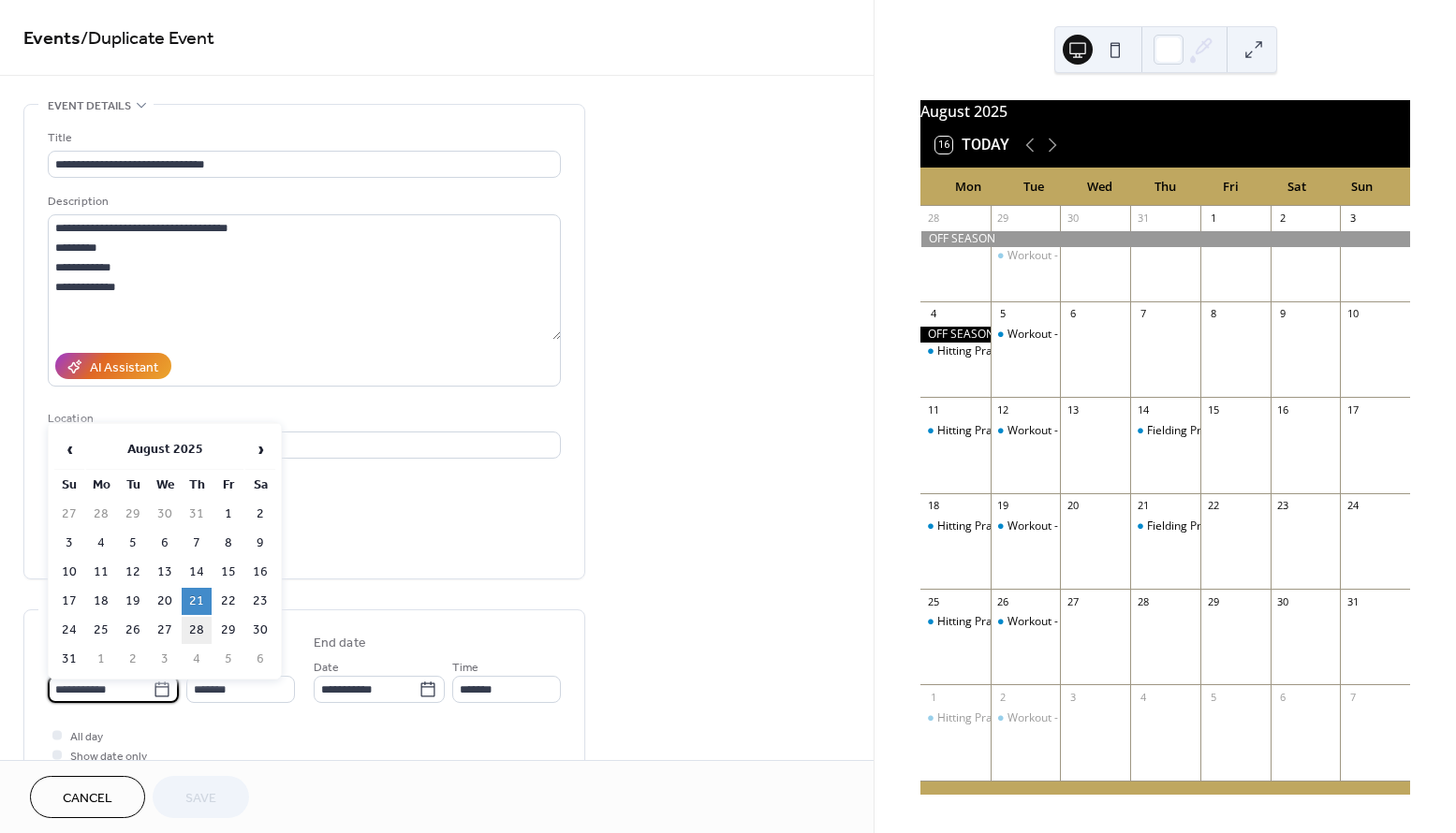 click on "28" at bounding box center (197, 630) 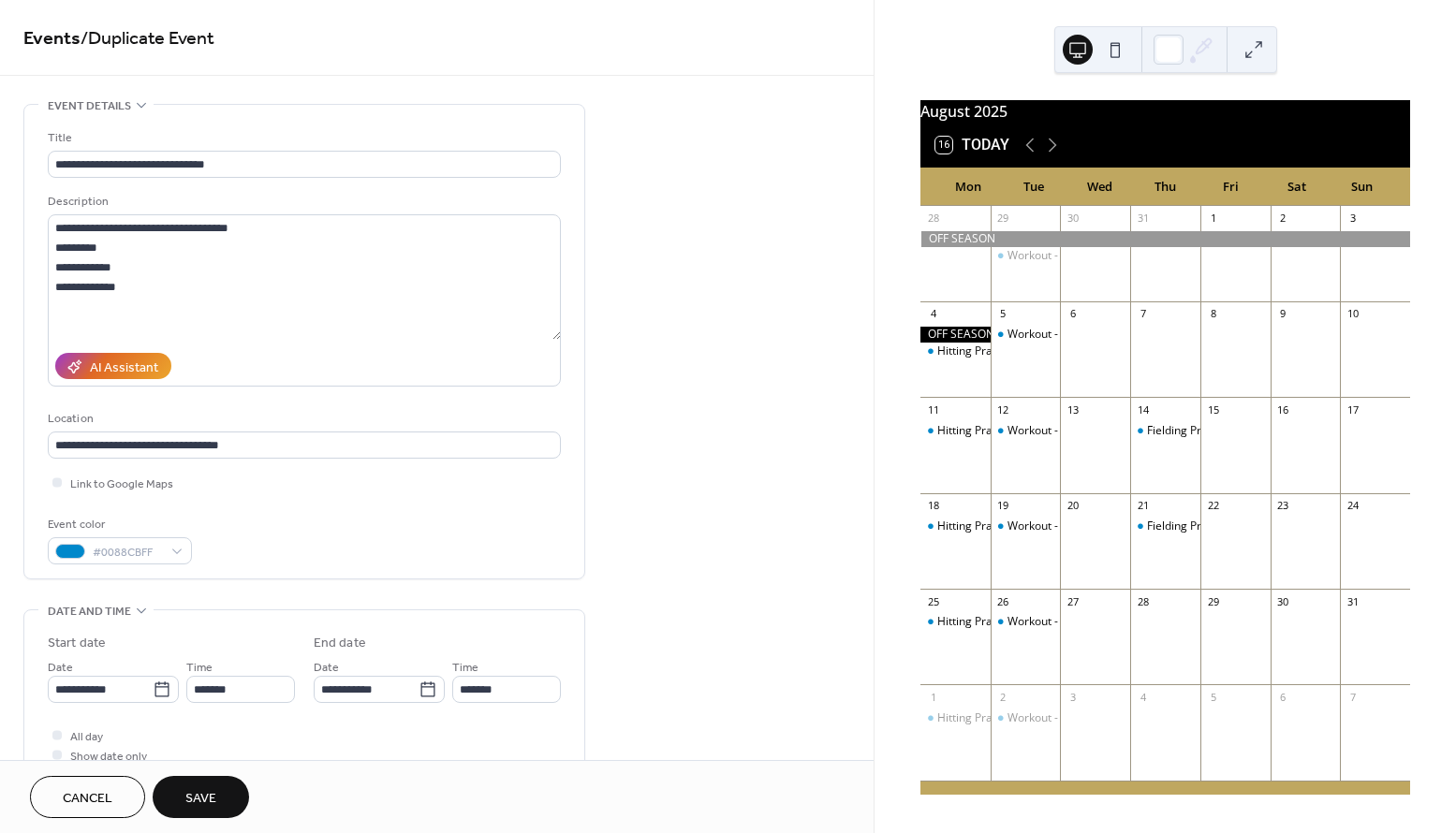 type on "**********" 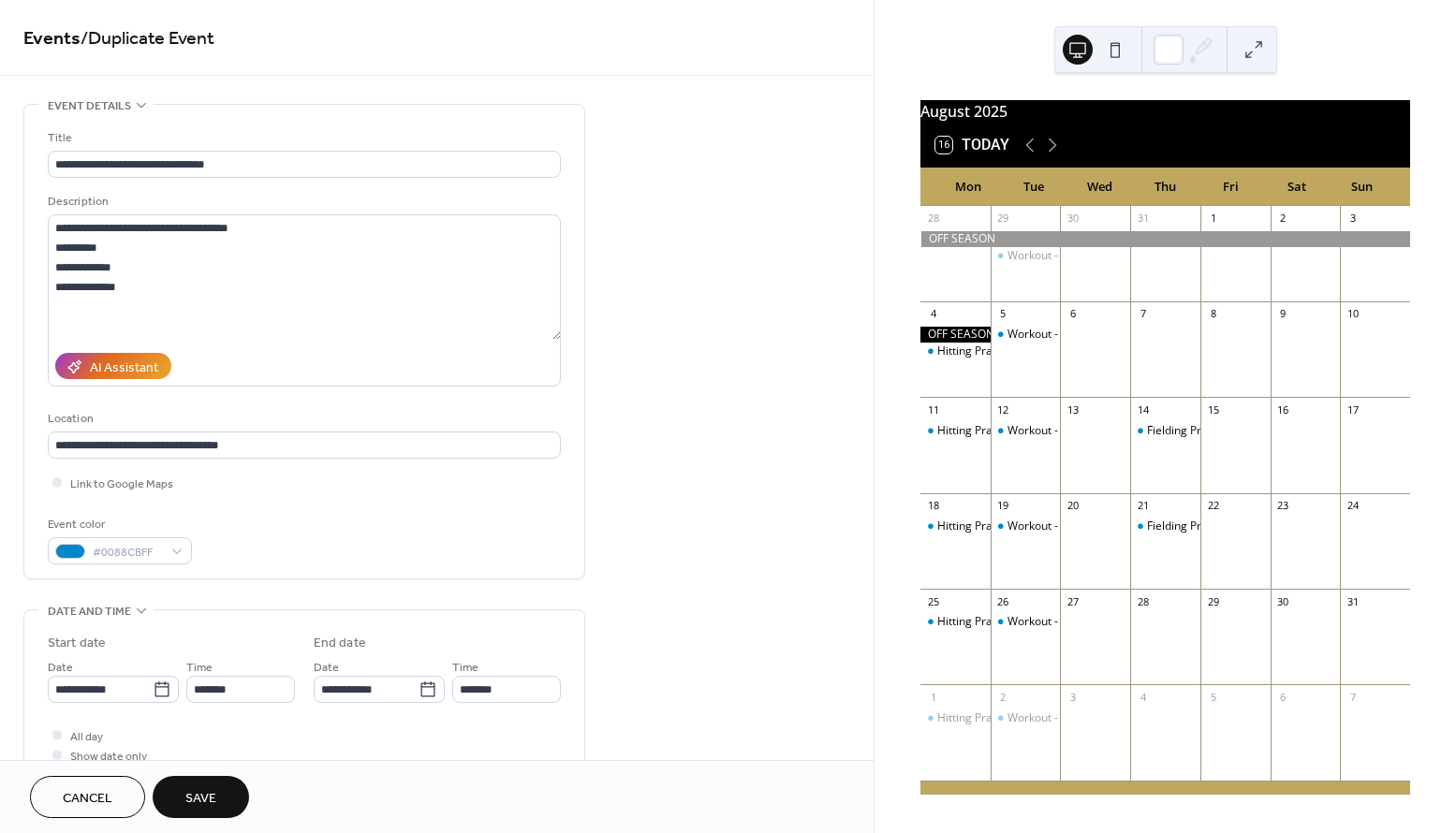 type on "**********" 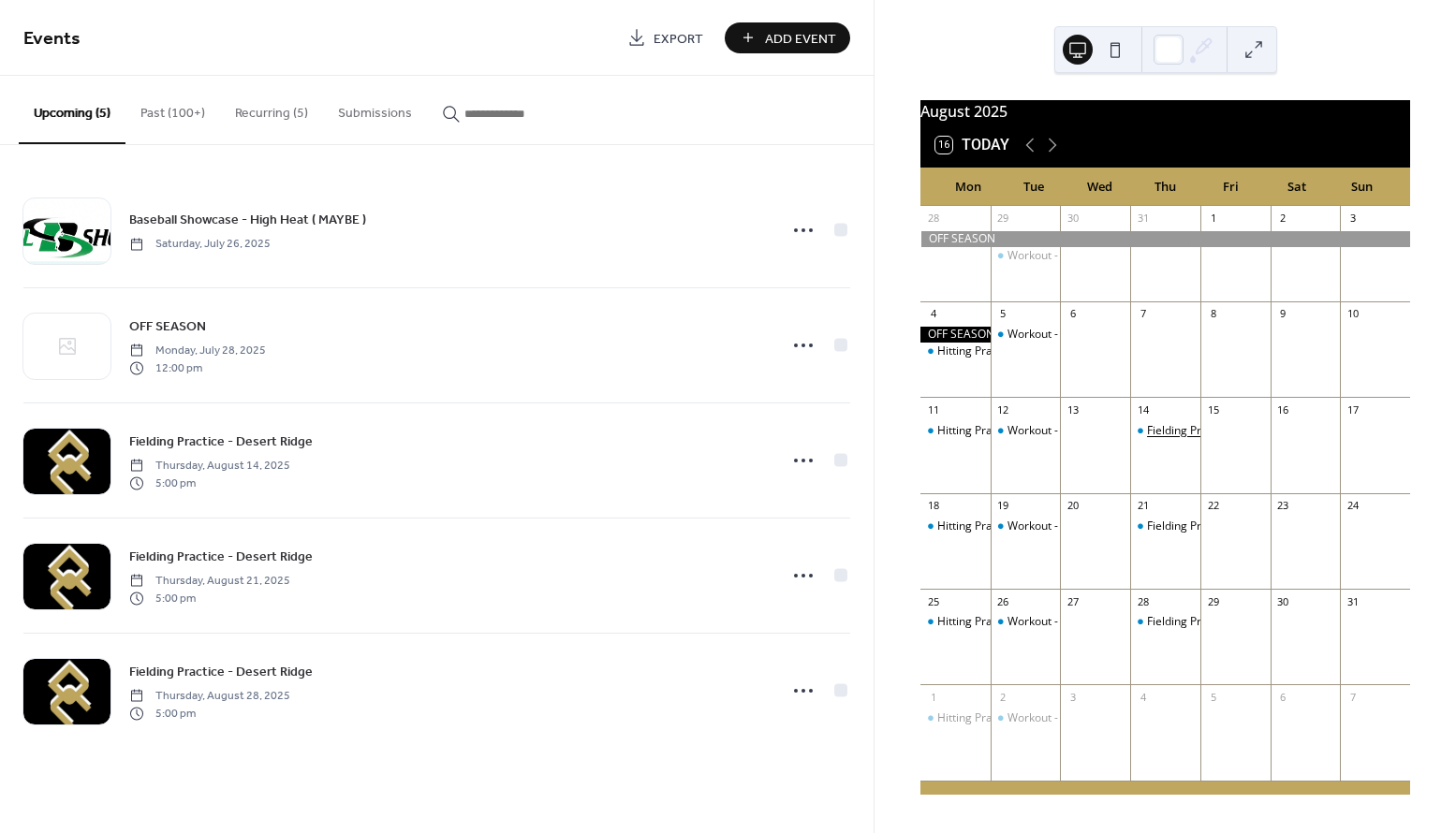click on "Fielding Practice - Desert Ridge" at bounding box center [1228, 431] 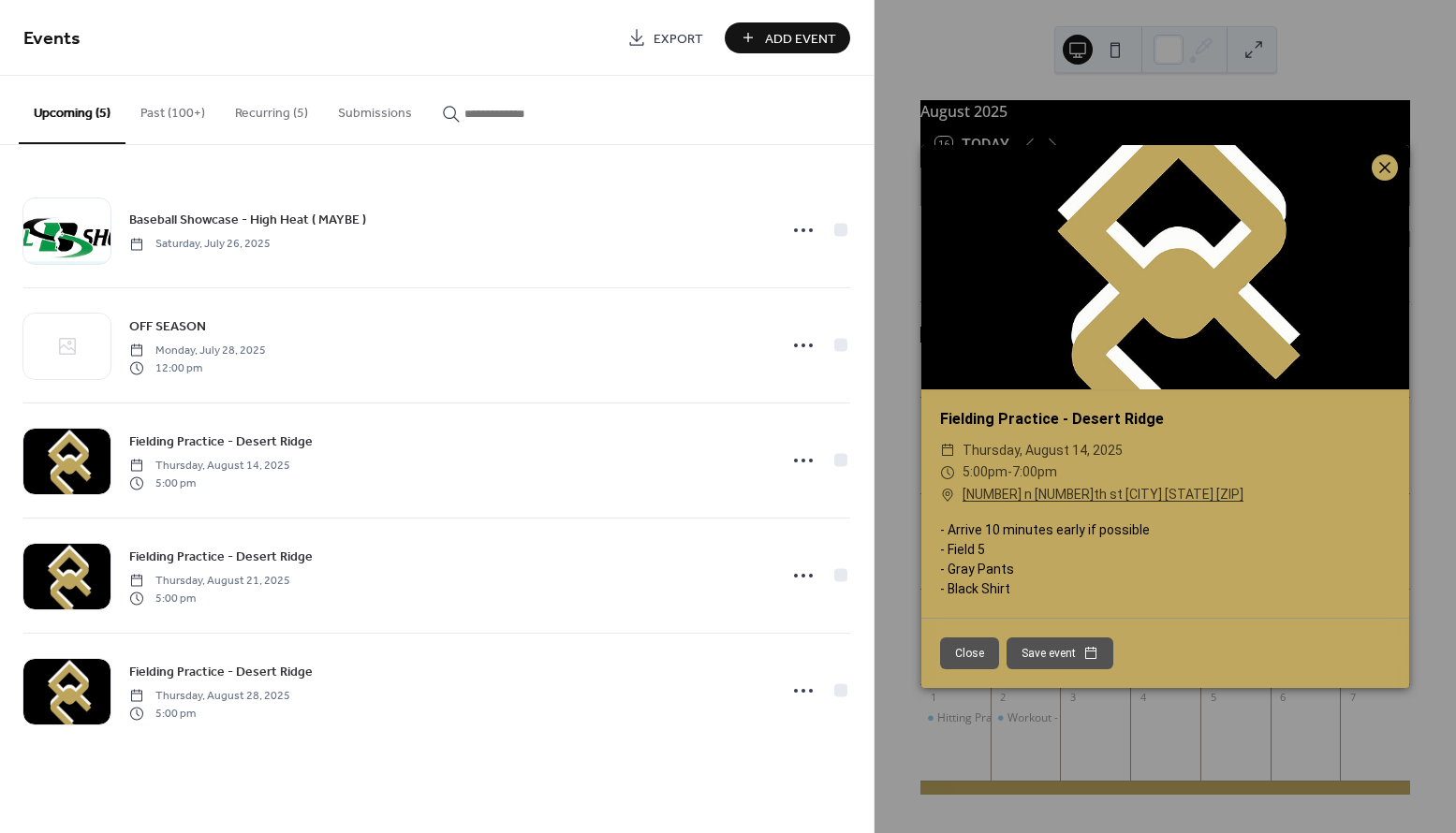 click 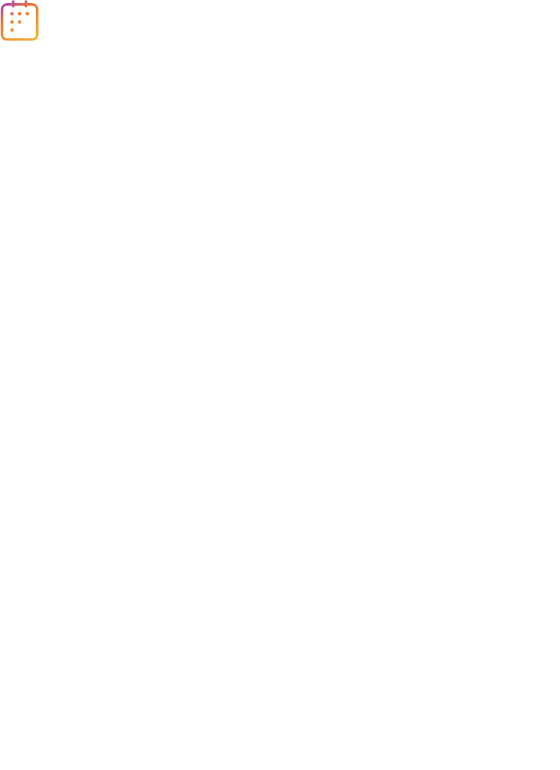 scroll, scrollTop: 0, scrollLeft: 0, axis: both 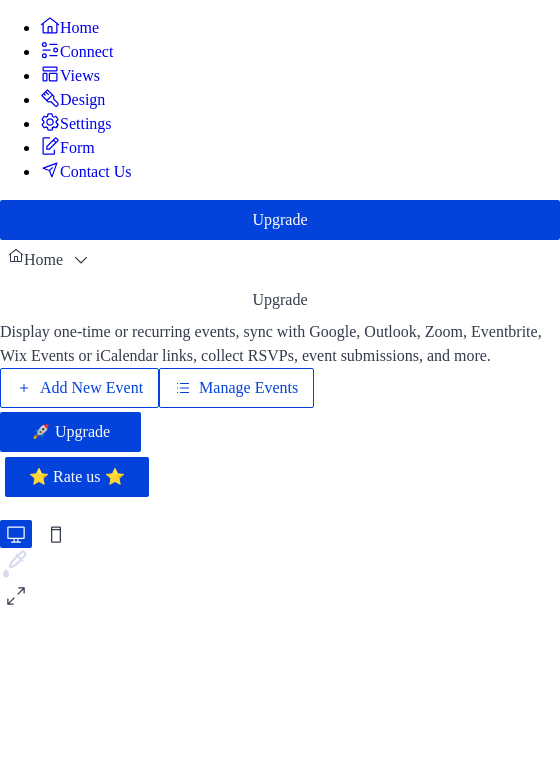 click on "Manage Events" at bounding box center (248, 388) 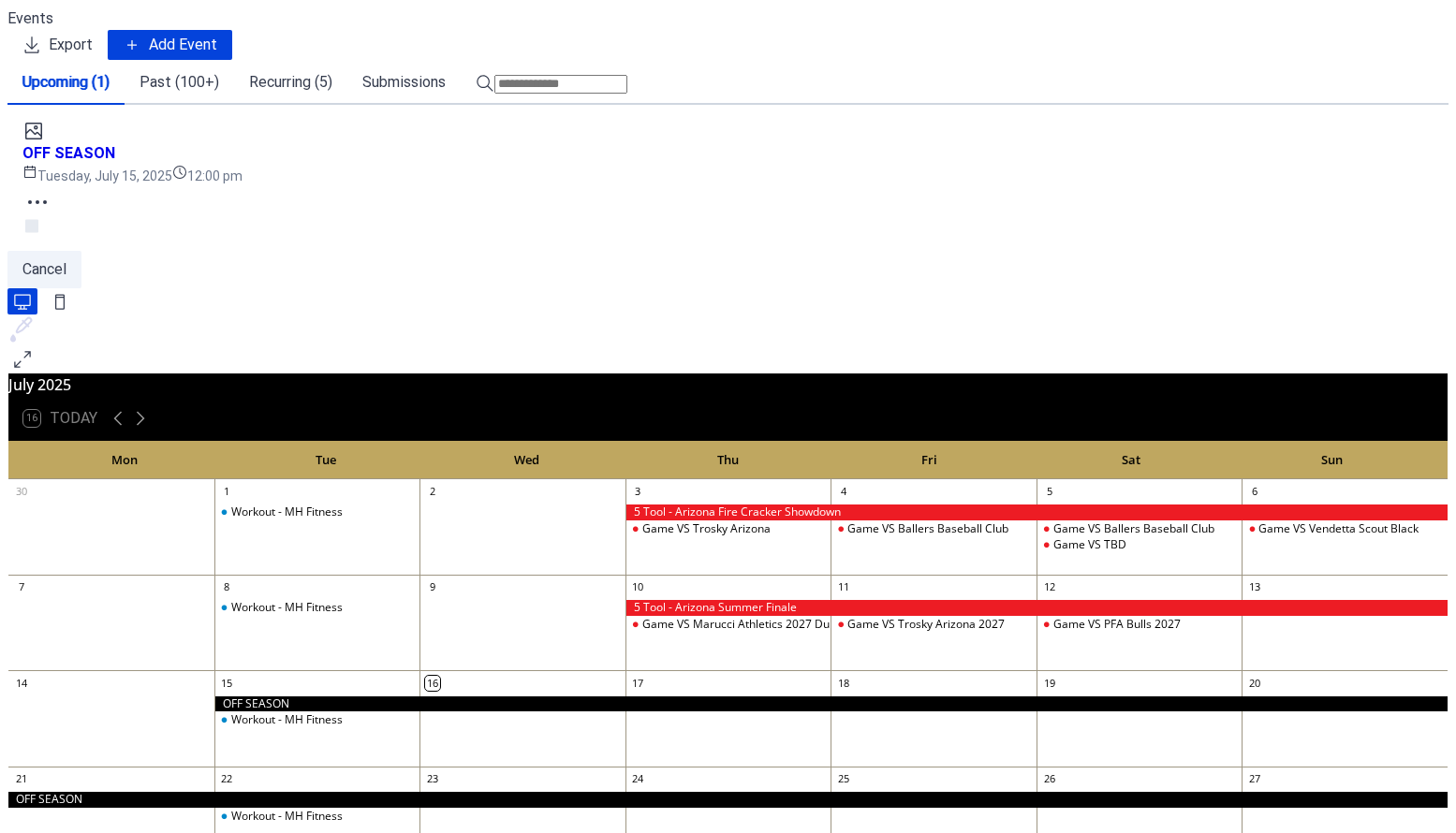 scroll, scrollTop: 0, scrollLeft: 0, axis: both 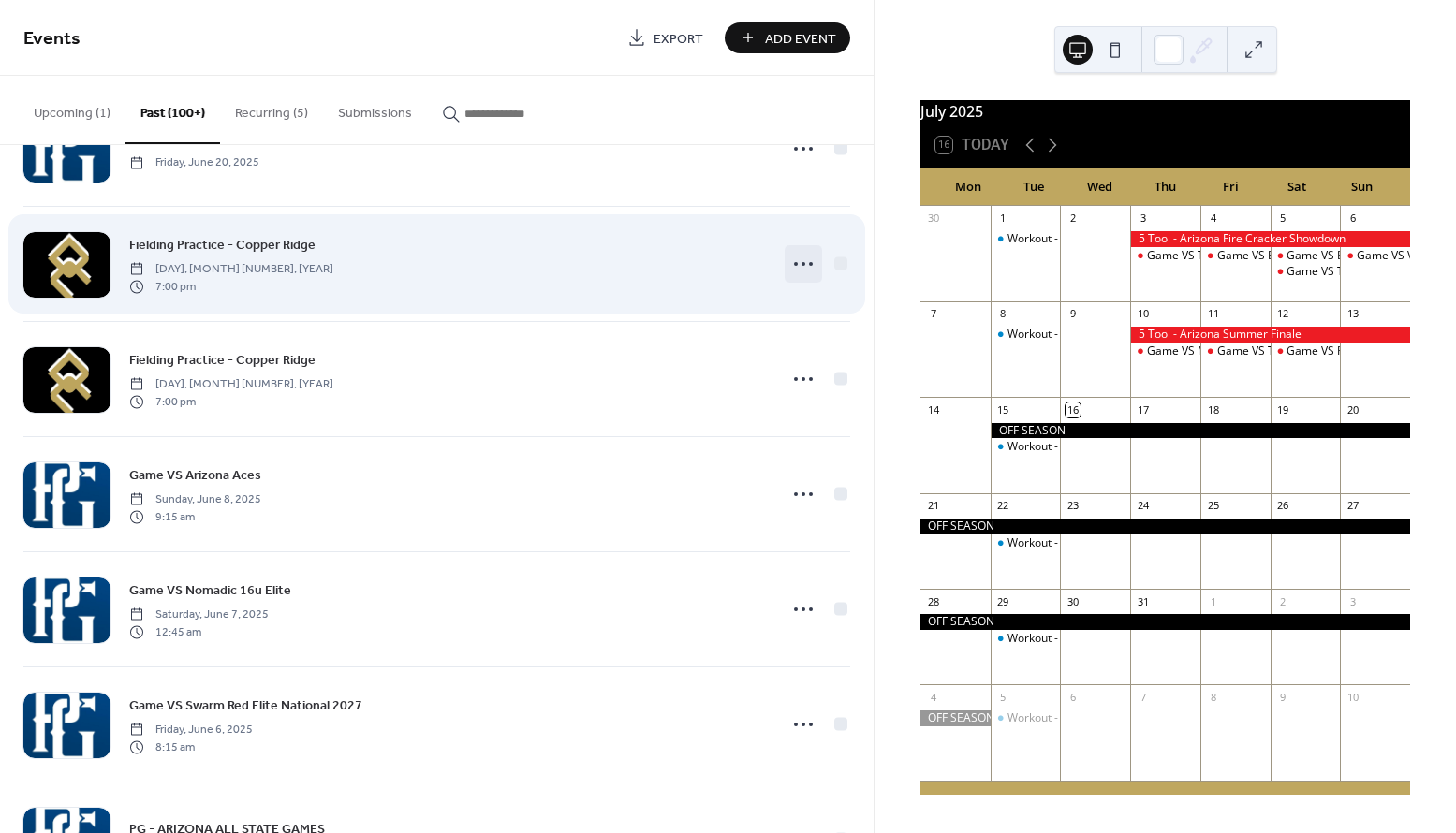 click 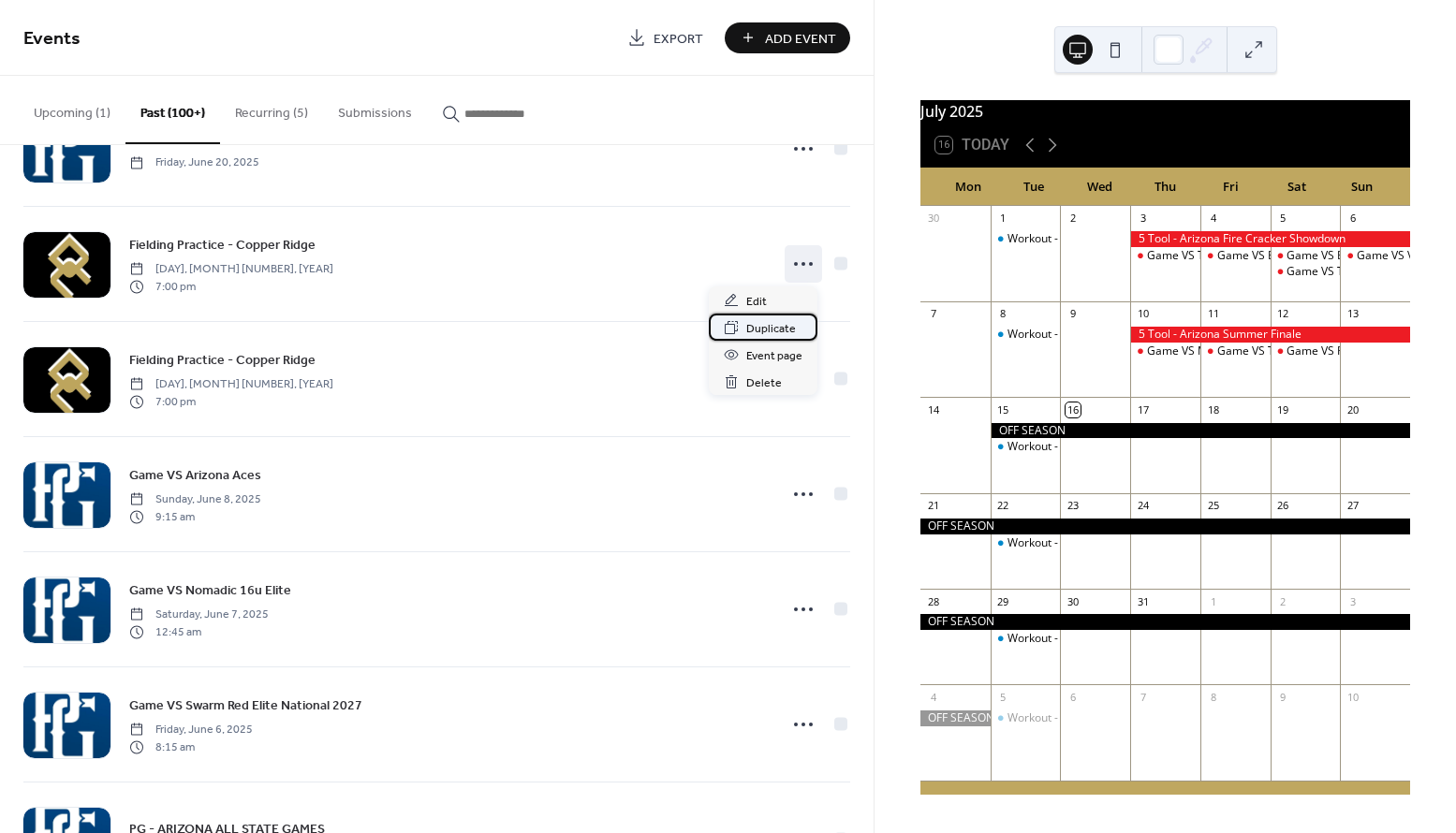 click on "Duplicate" at bounding box center (771, 329) 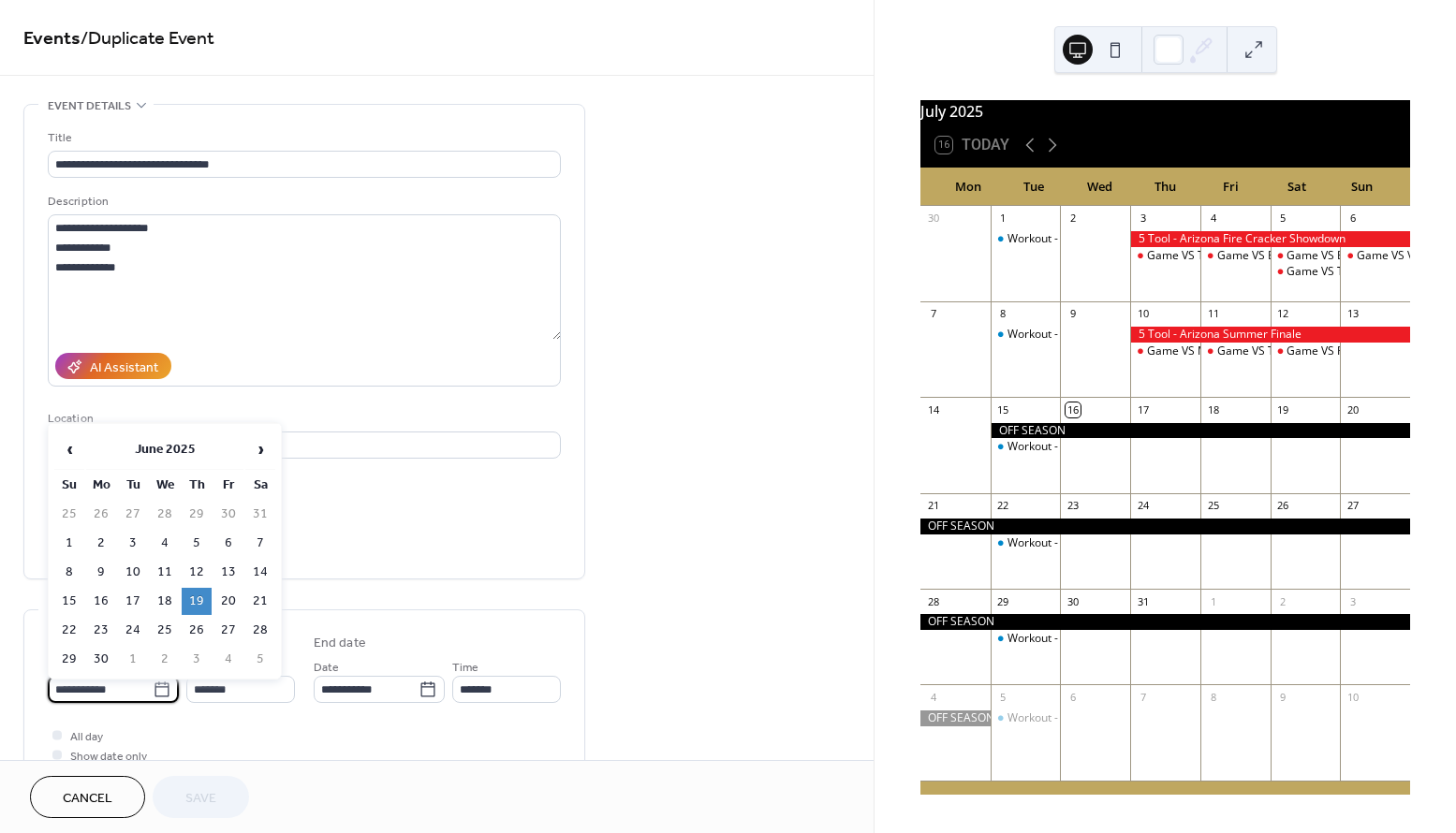 click on "**********" at bounding box center (100, 689) 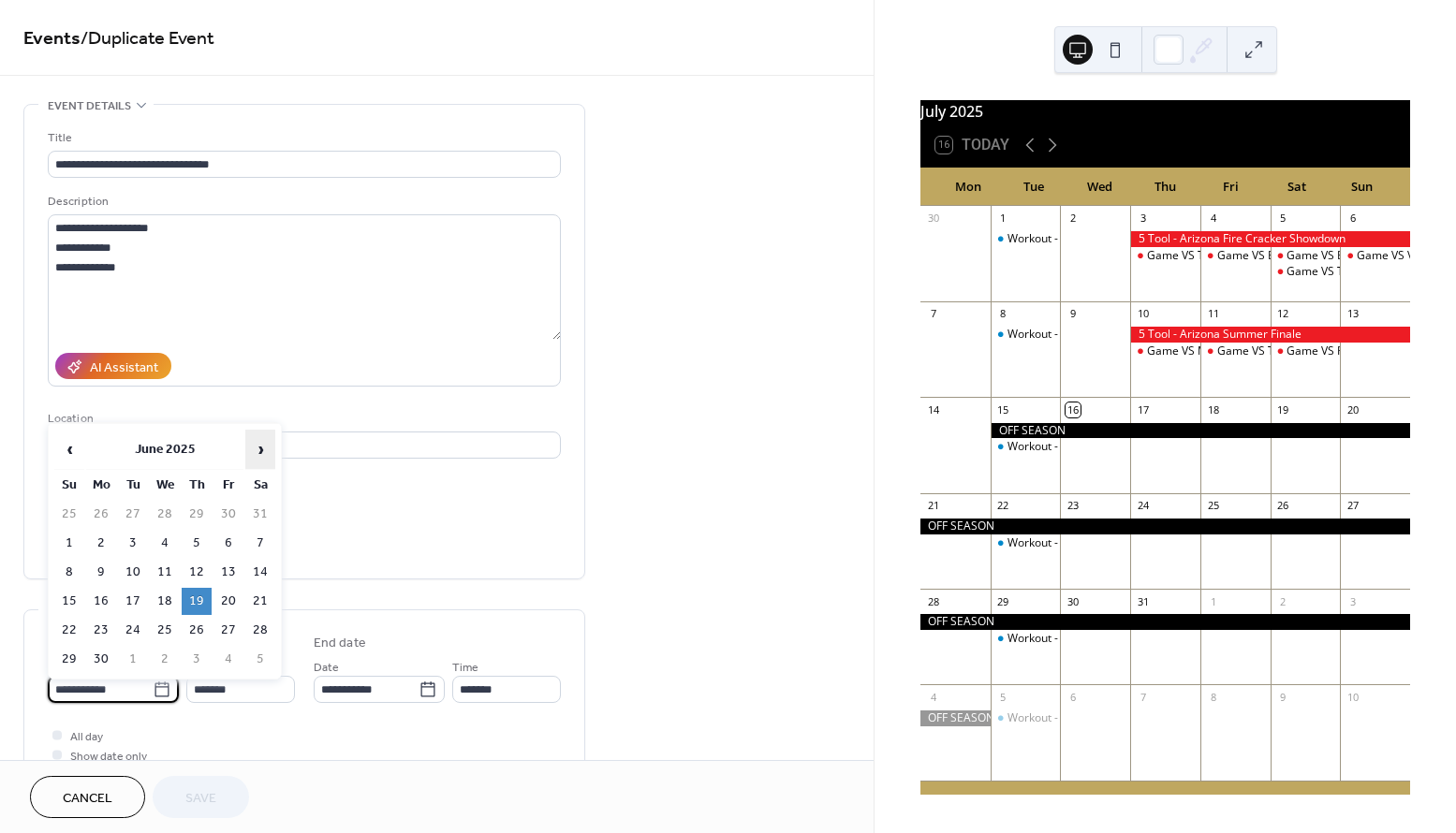 click on "›" at bounding box center (260, 449) 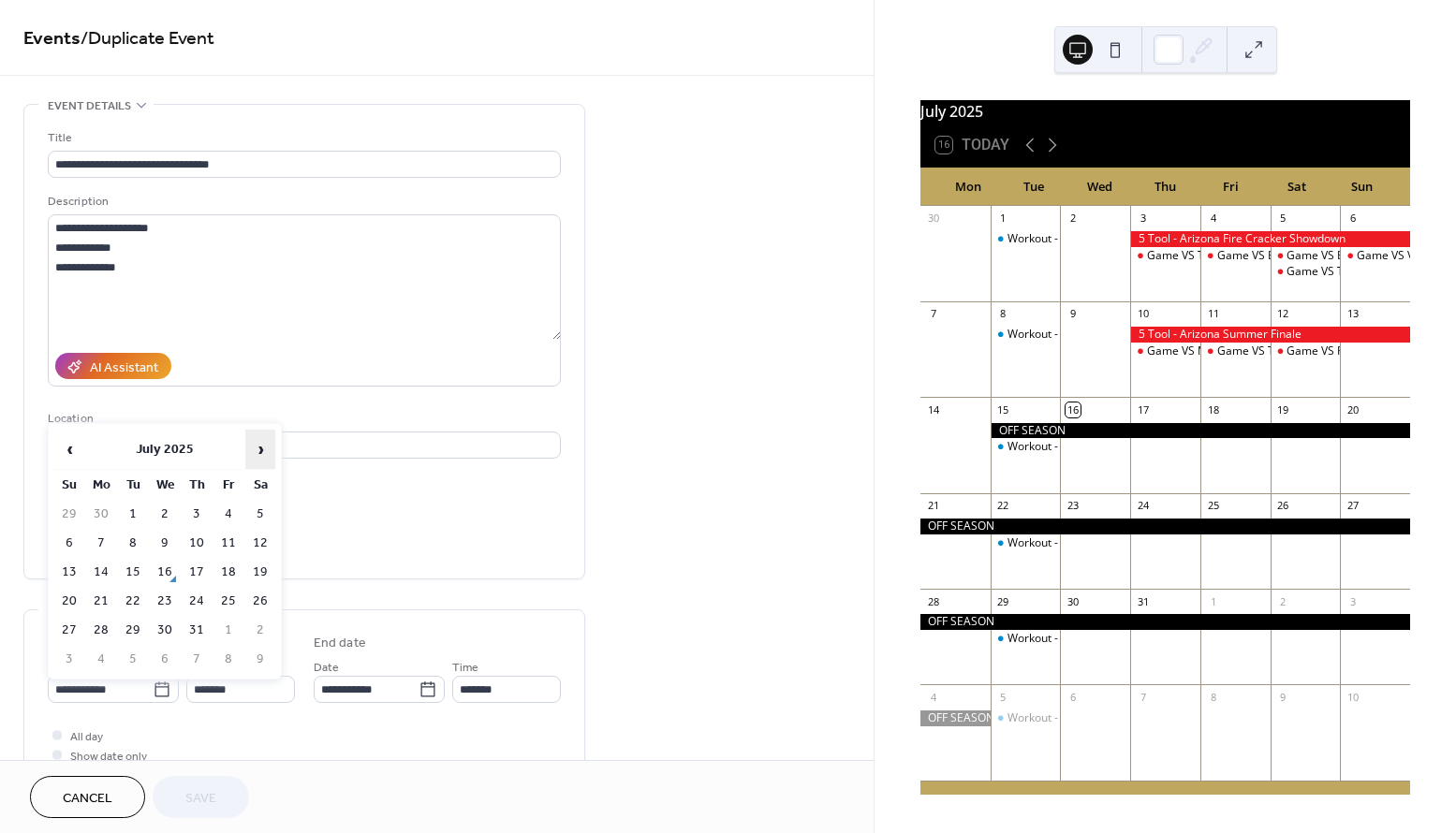 click on "›" at bounding box center [260, 449] 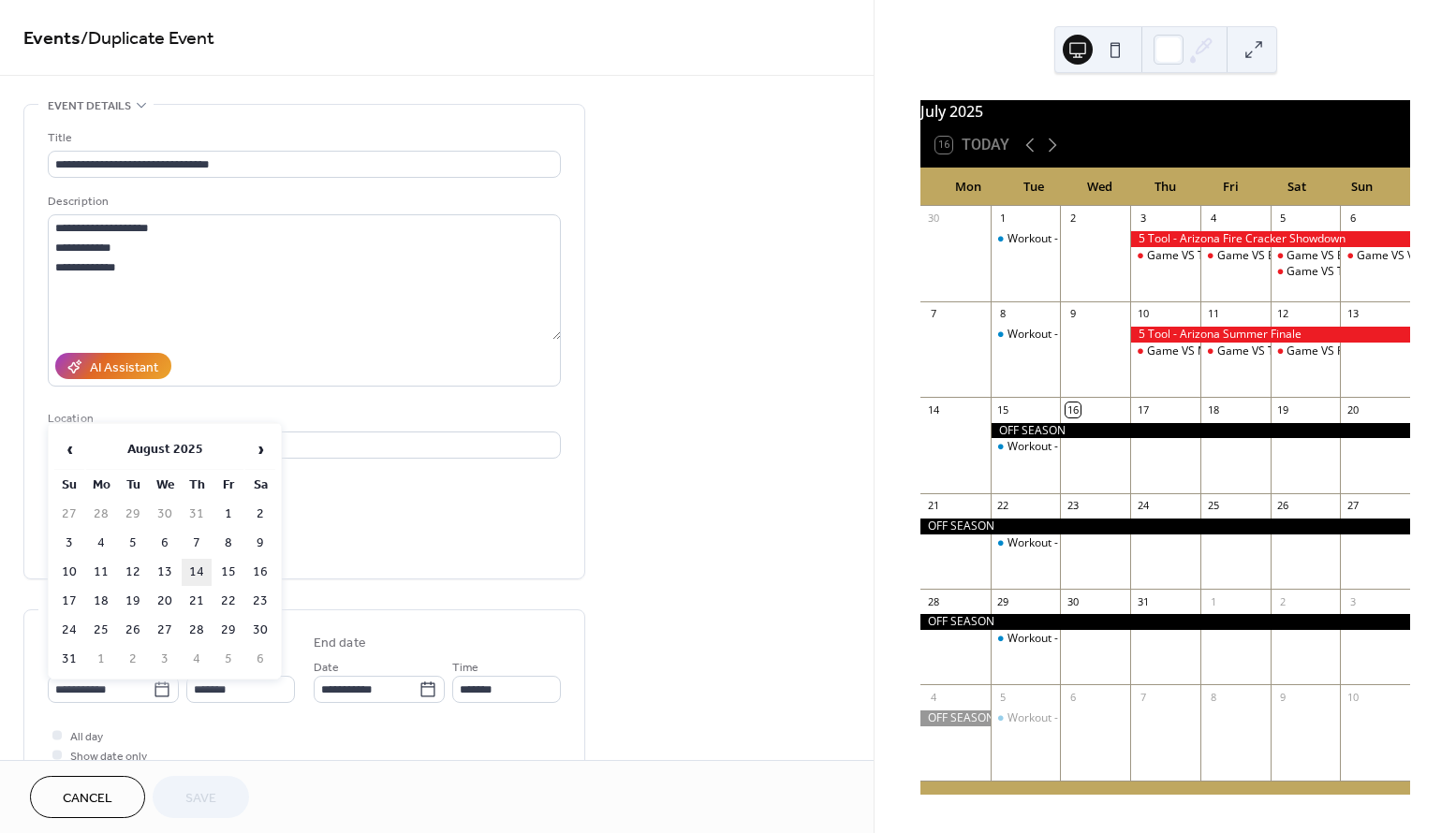 click on "14" at bounding box center [197, 572] 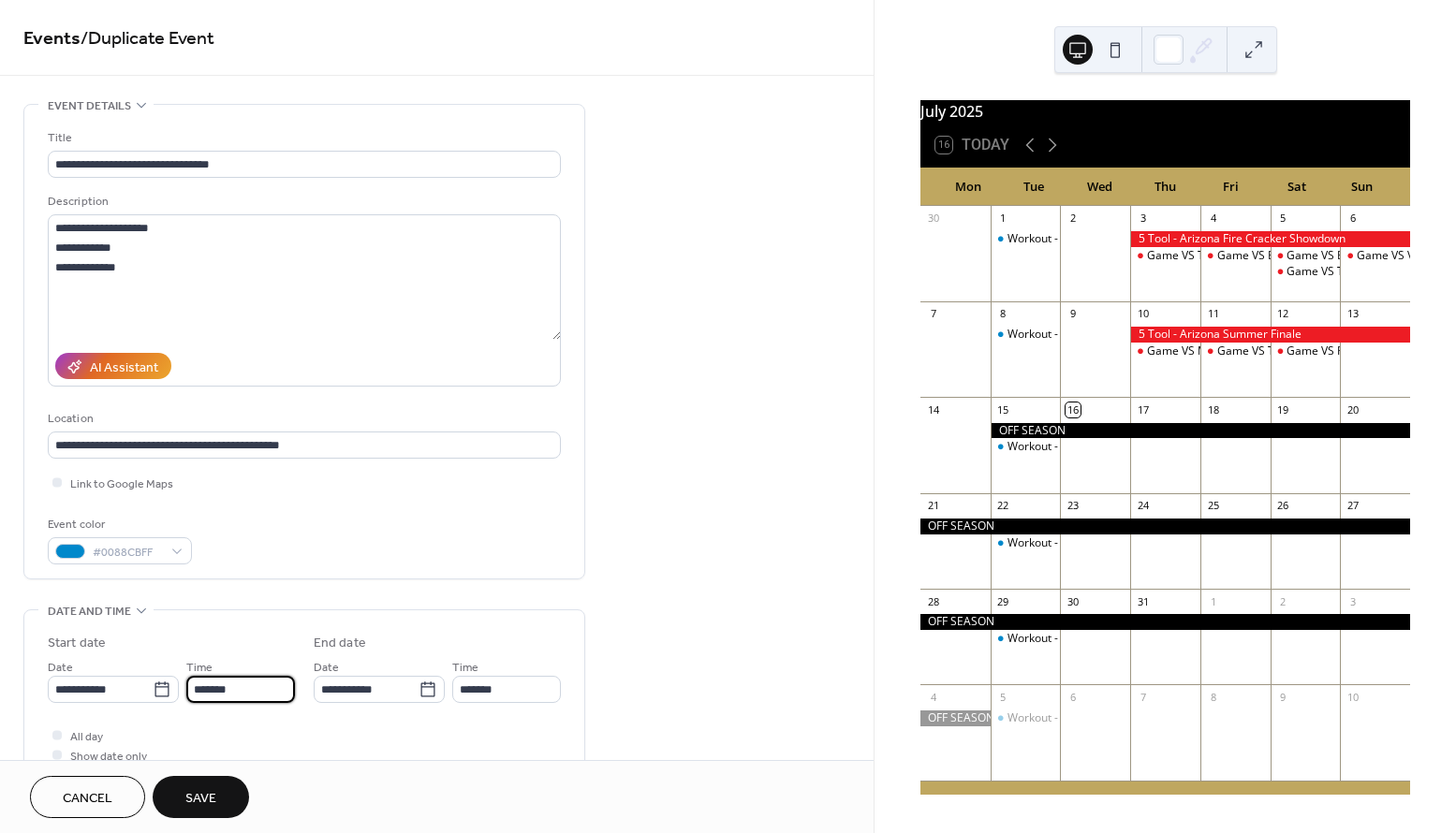 click on "*******" at bounding box center [241, 689] 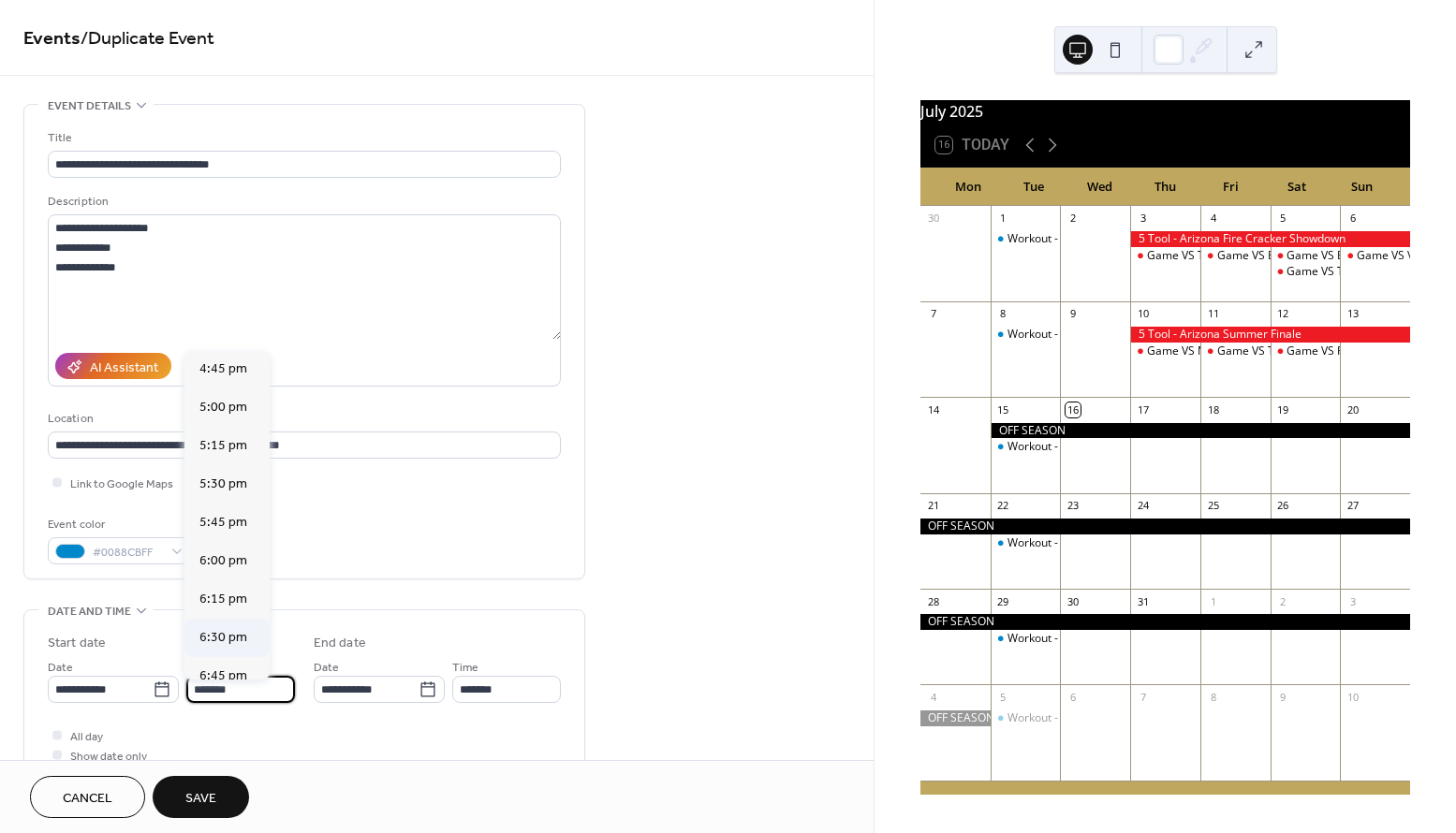 scroll, scrollTop: 2565, scrollLeft: 0, axis: vertical 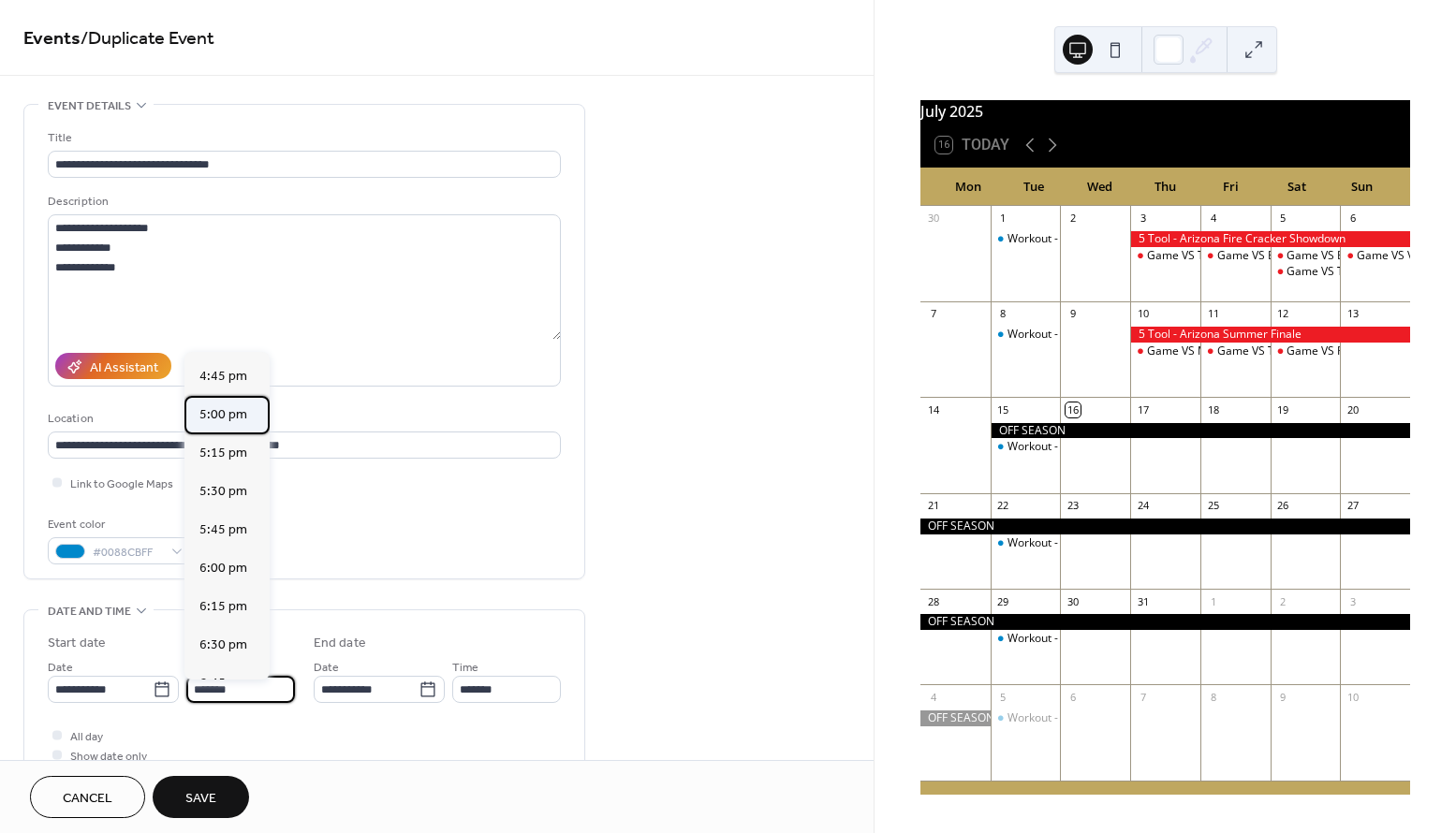 click on "5:00 pm" at bounding box center (223, 415) 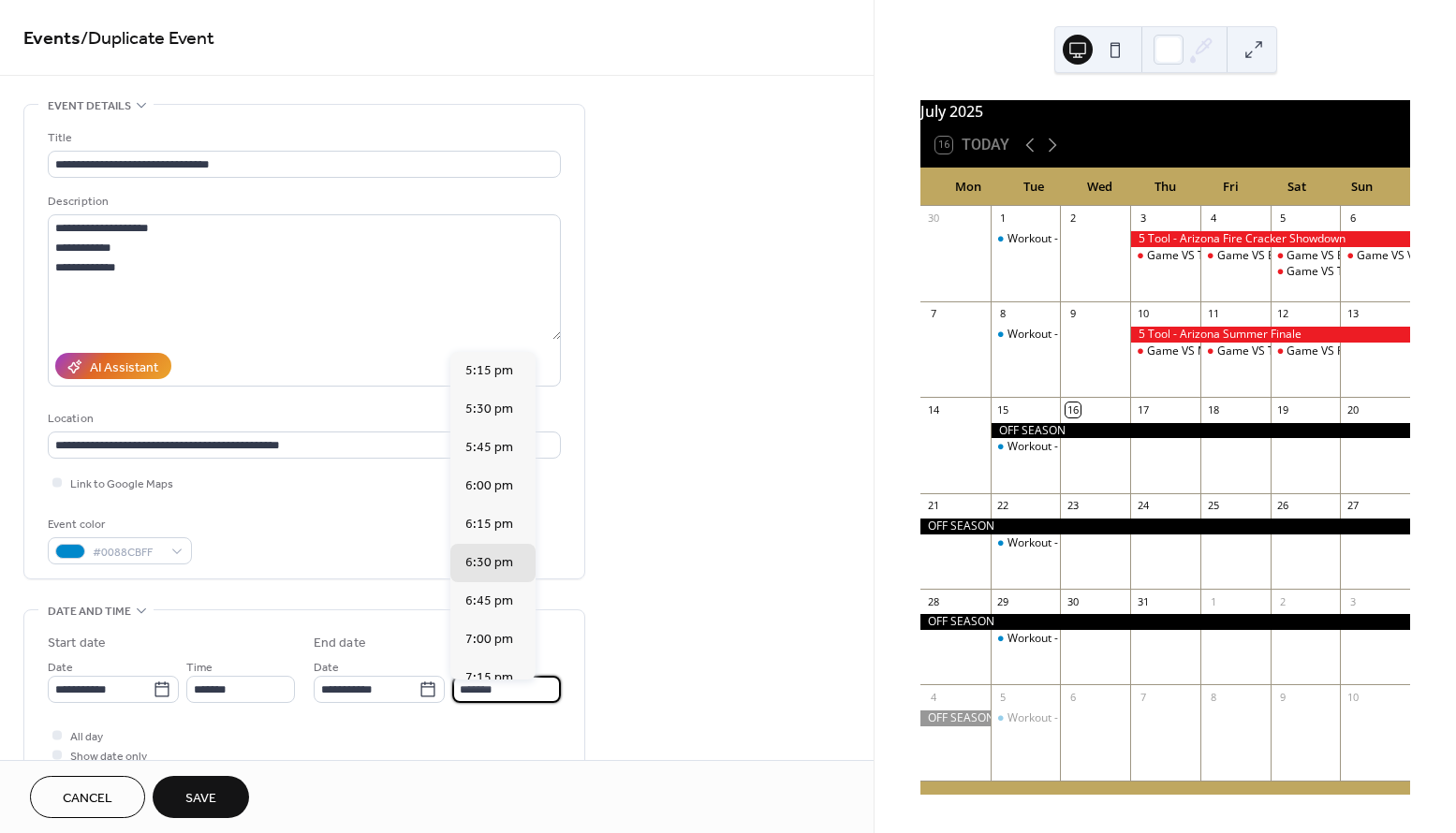 click on "*******" at bounding box center (507, 689) 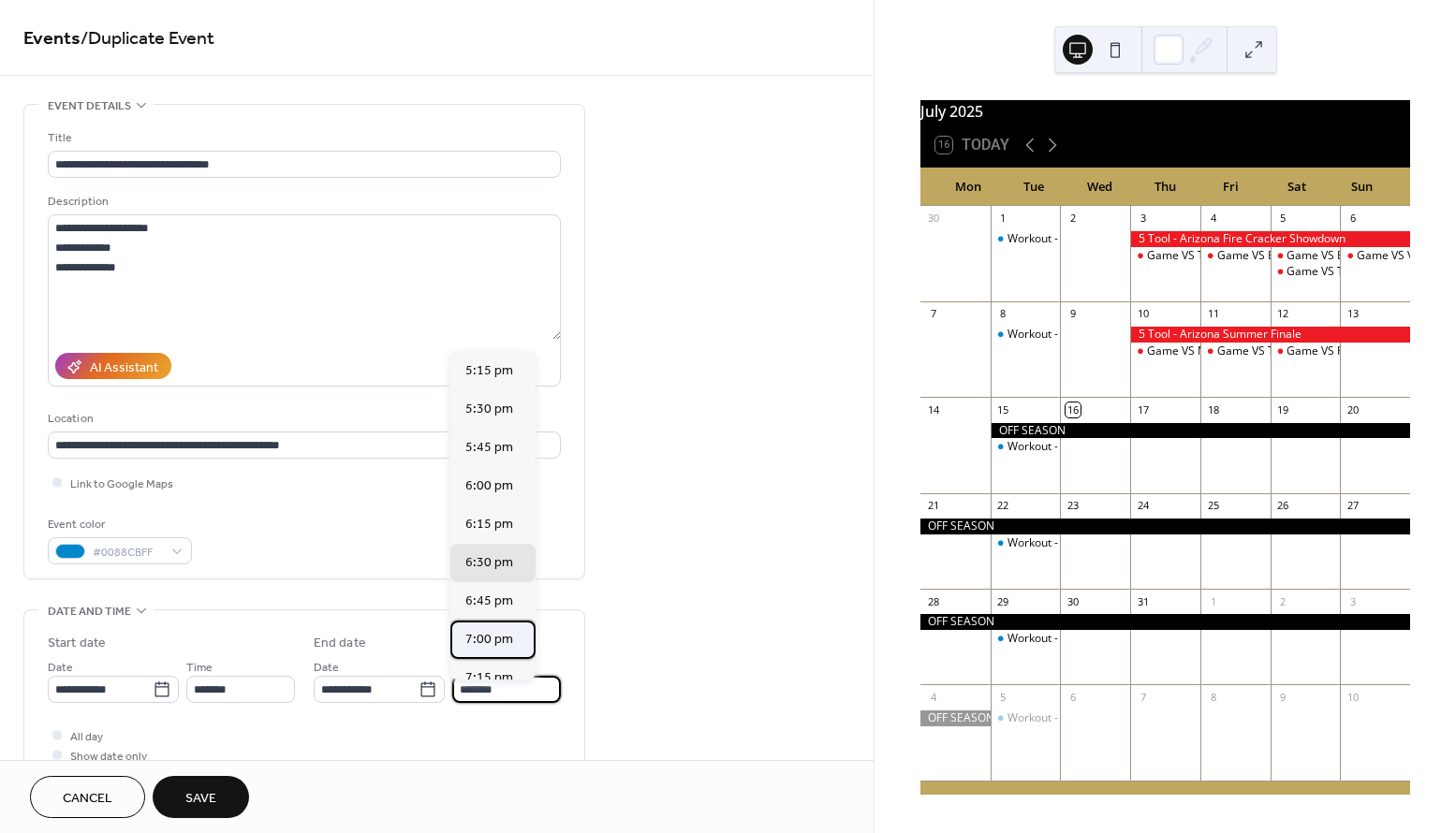 click on "7:00 pm" at bounding box center [489, 639] 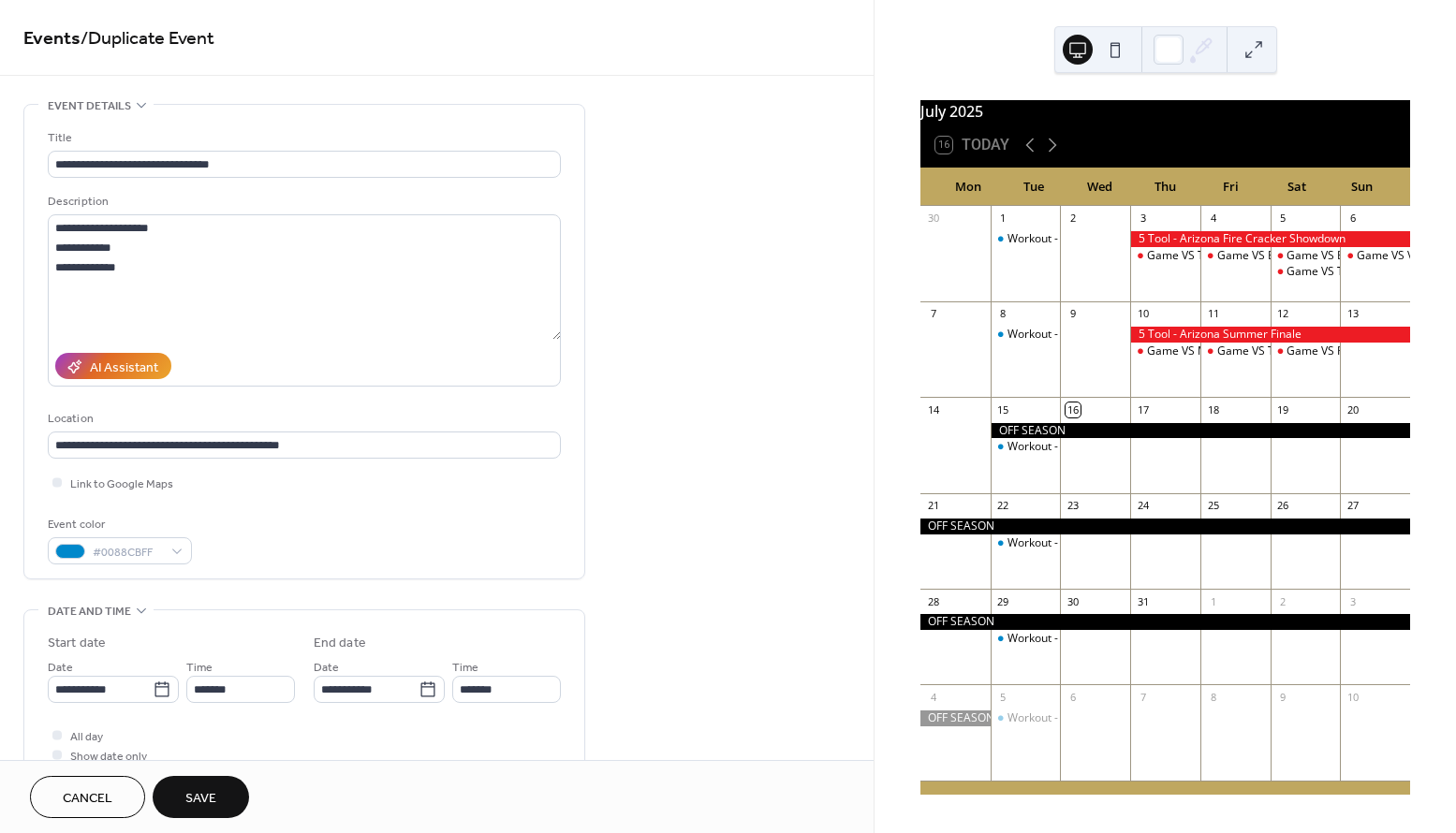type on "*******" 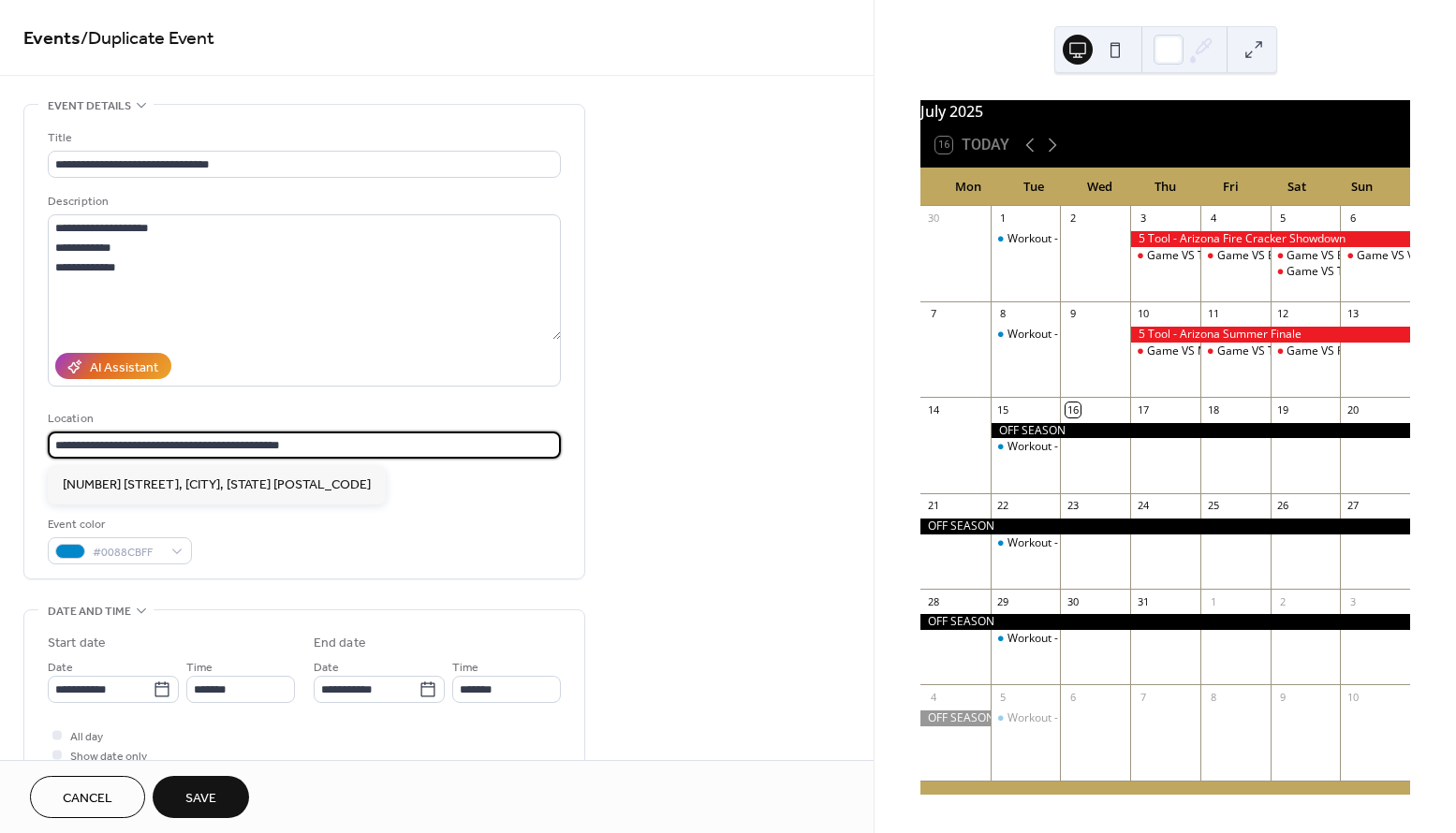 drag, startPoint x: 331, startPoint y: 447, endPoint x: 42, endPoint y: 444, distance: 289.01557 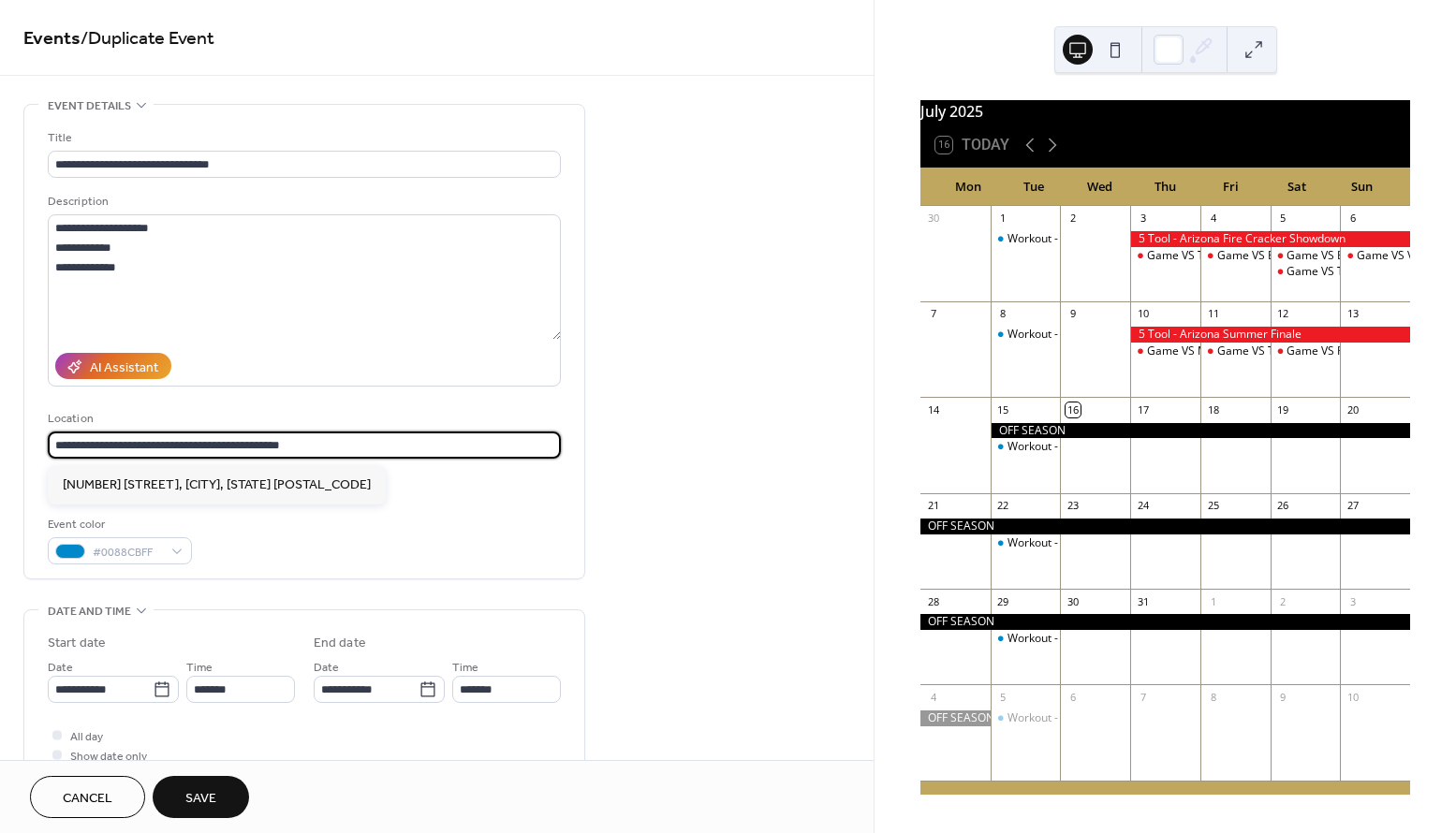 click on "**********" at bounding box center [304, 342] 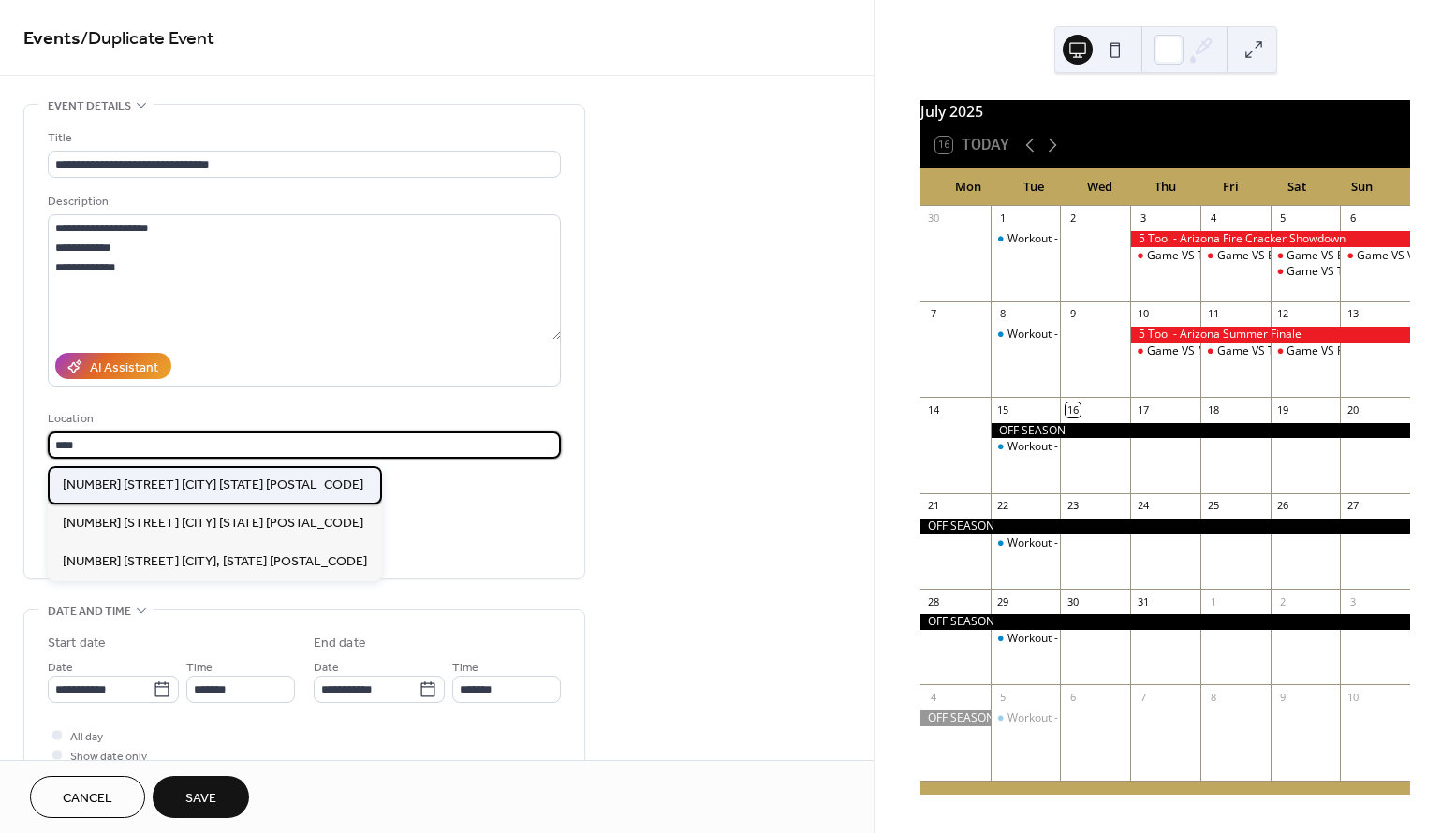 click on "16002 n 56th st scottsdale AZ 85254" at bounding box center [213, 485] 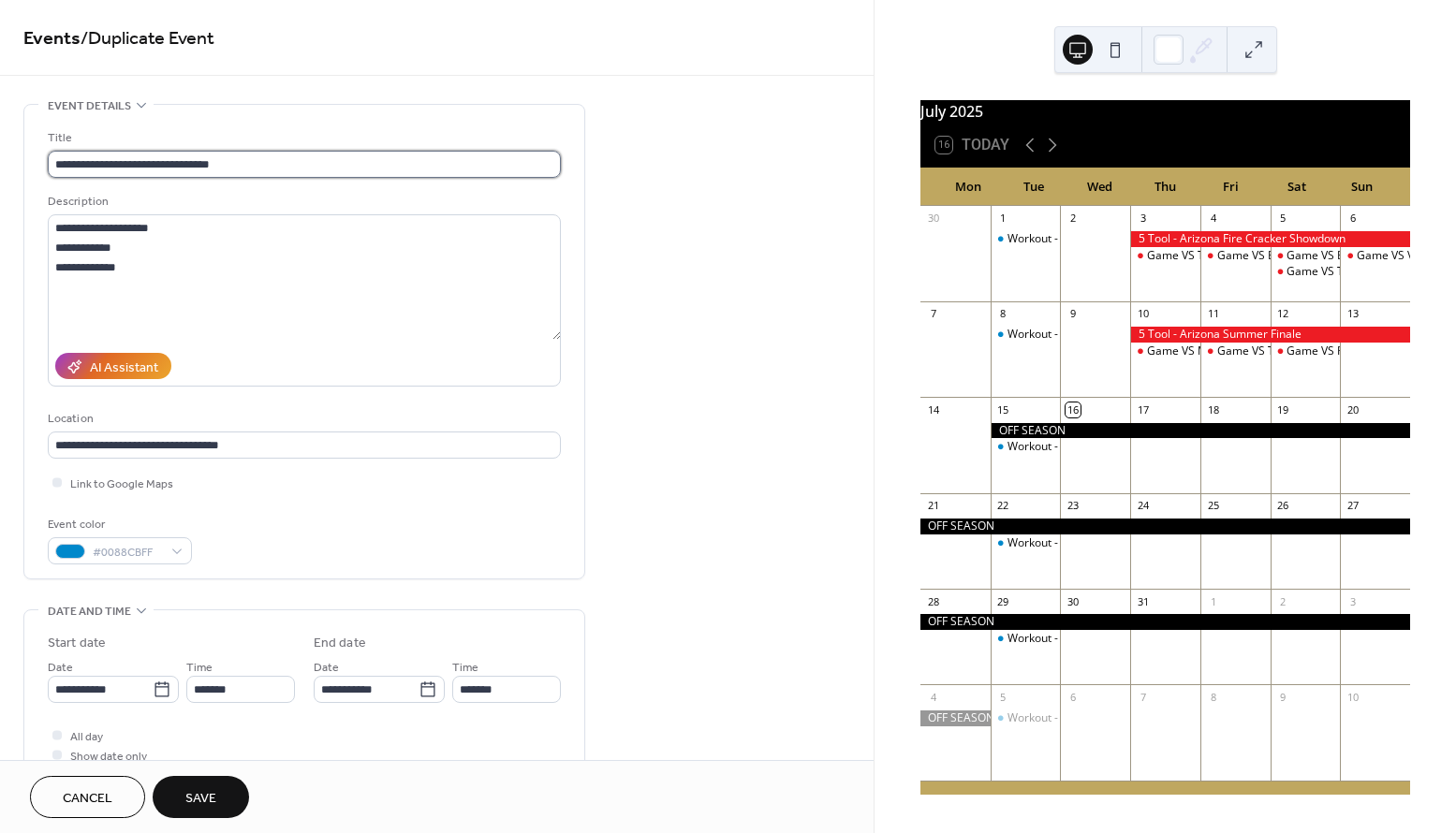 click on "**********" at bounding box center [304, 164] 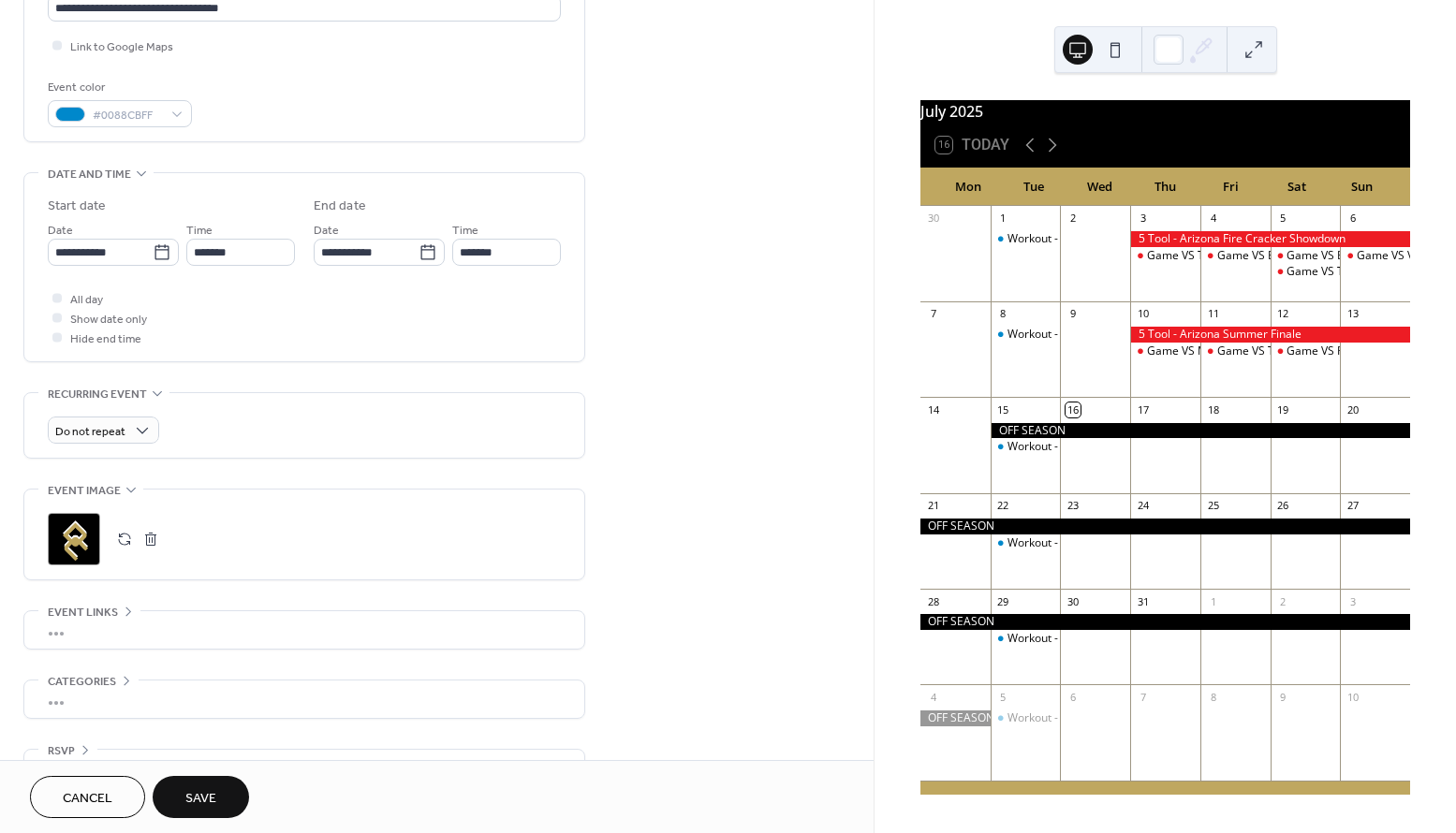scroll, scrollTop: 431, scrollLeft: 0, axis: vertical 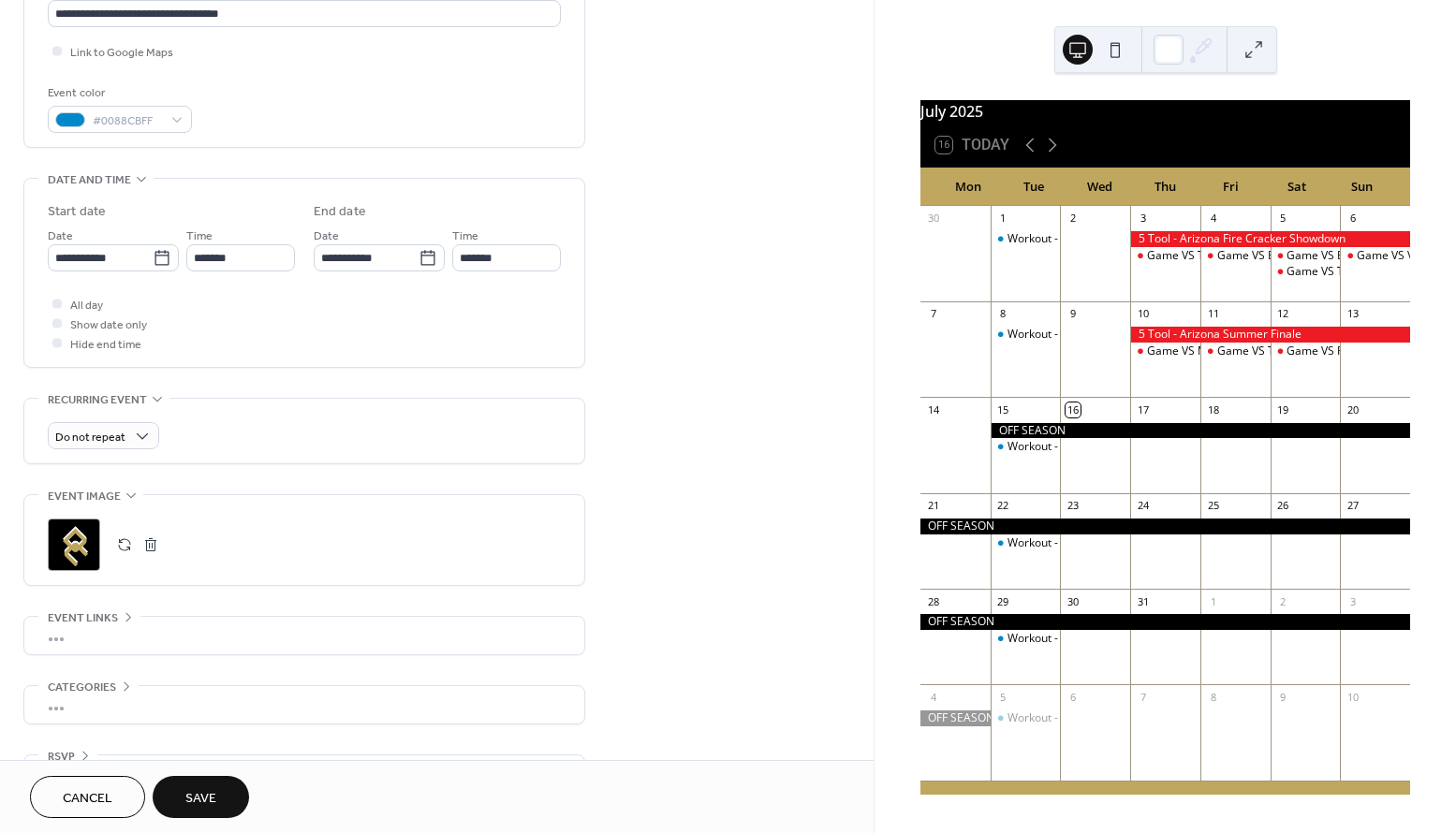 type on "**********" 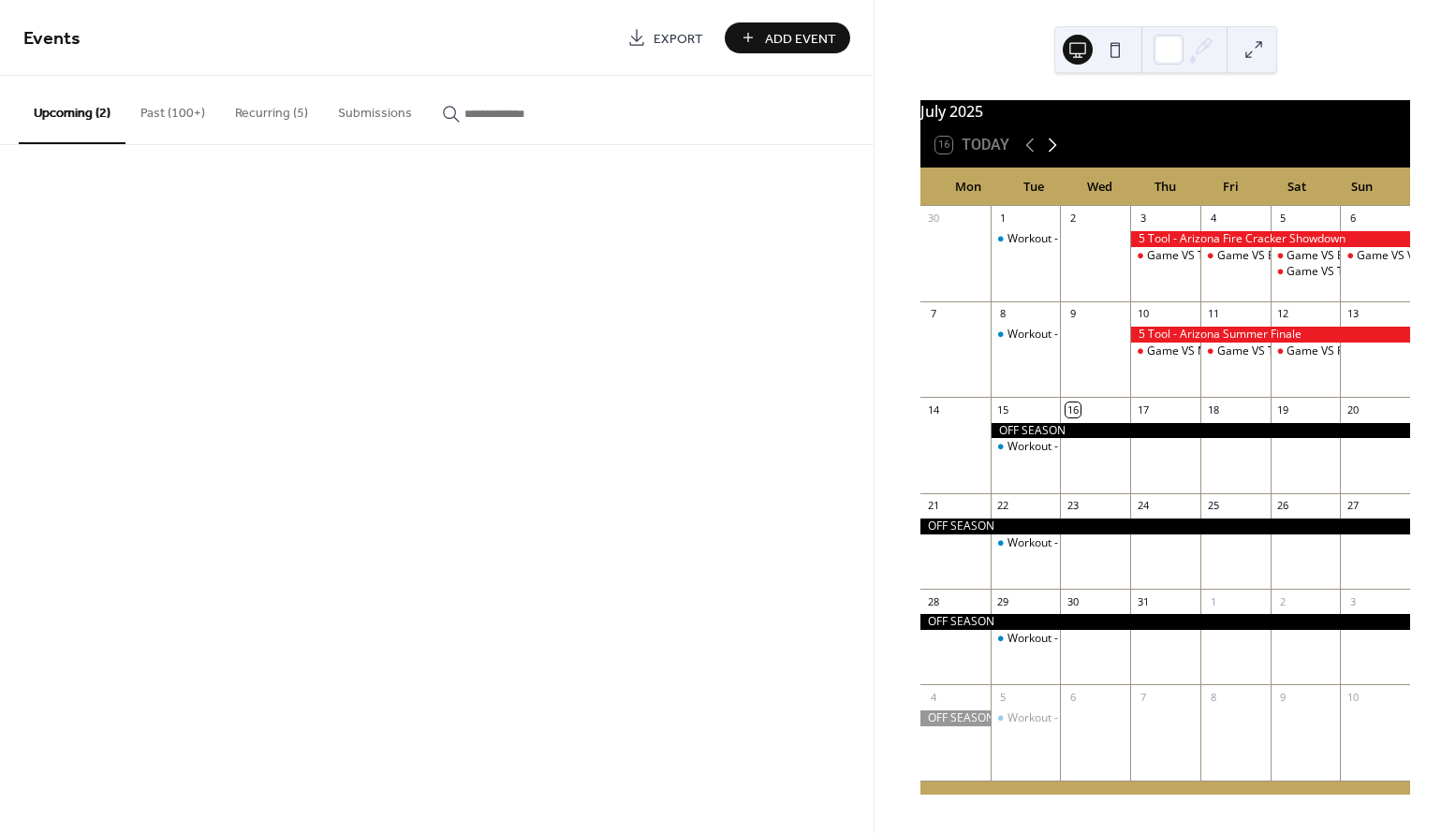 click 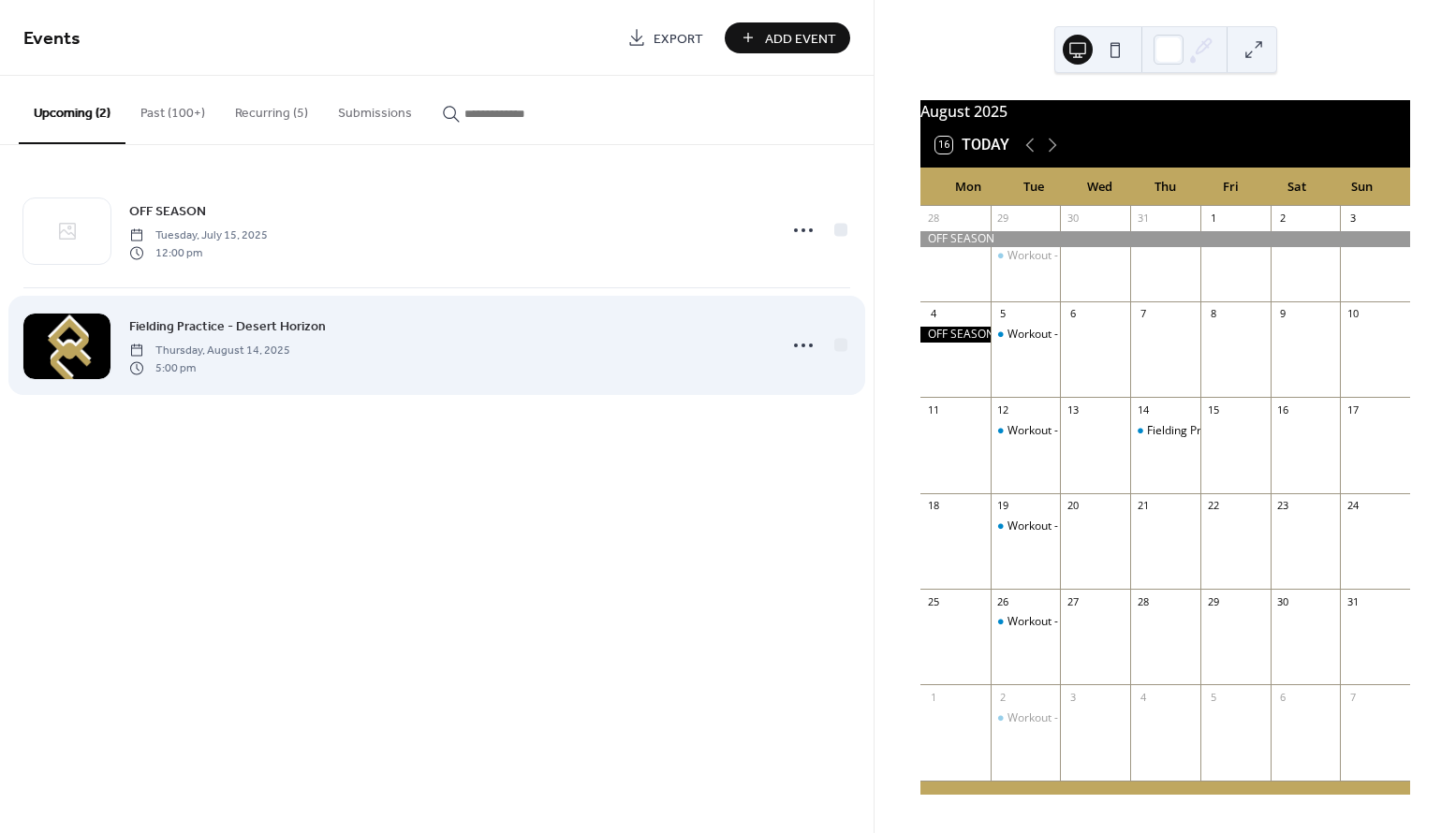 click on "Fielding Practice - Desert Horizon" at bounding box center [228, 327] 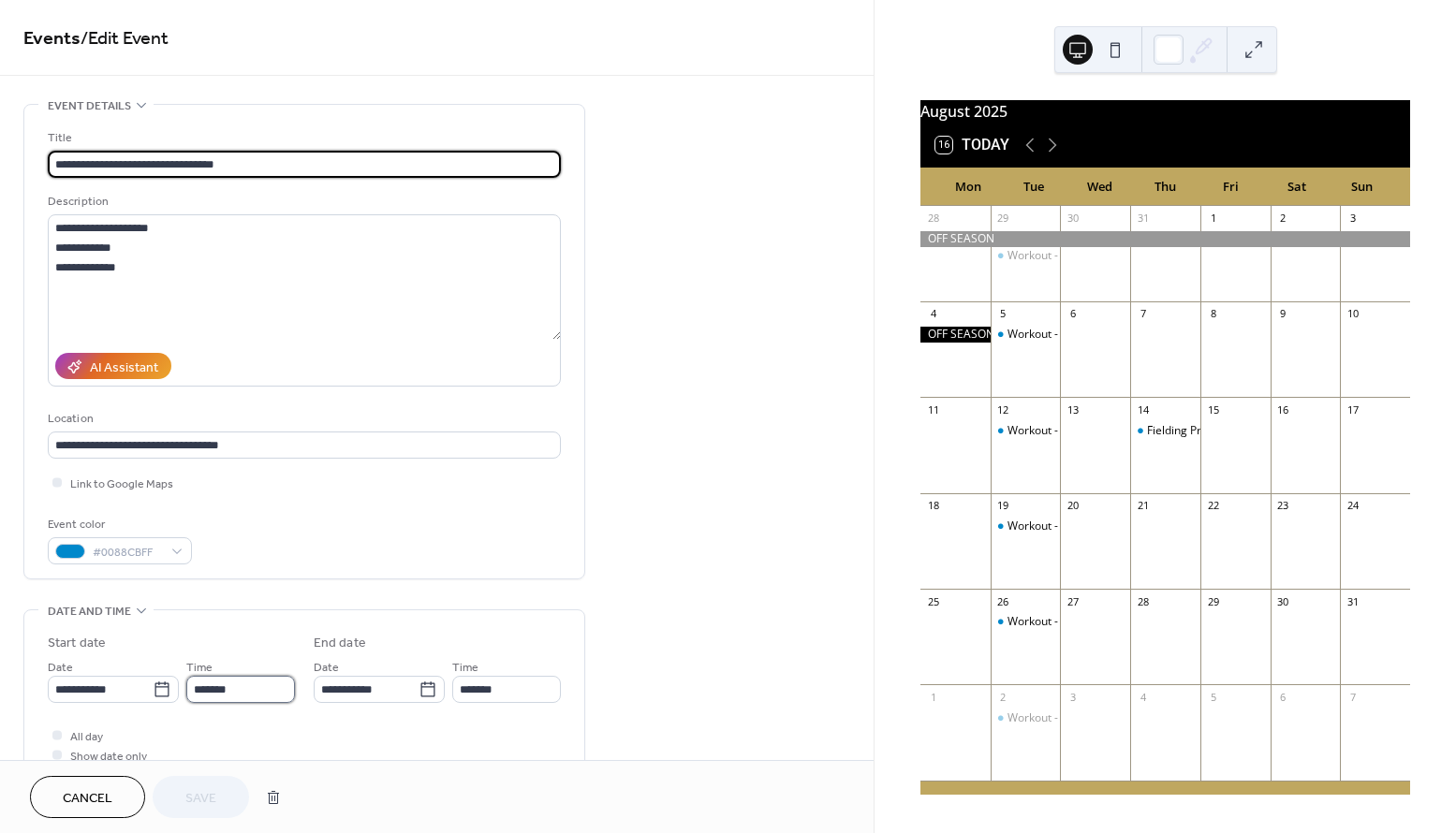 click on "*******" at bounding box center [241, 689] 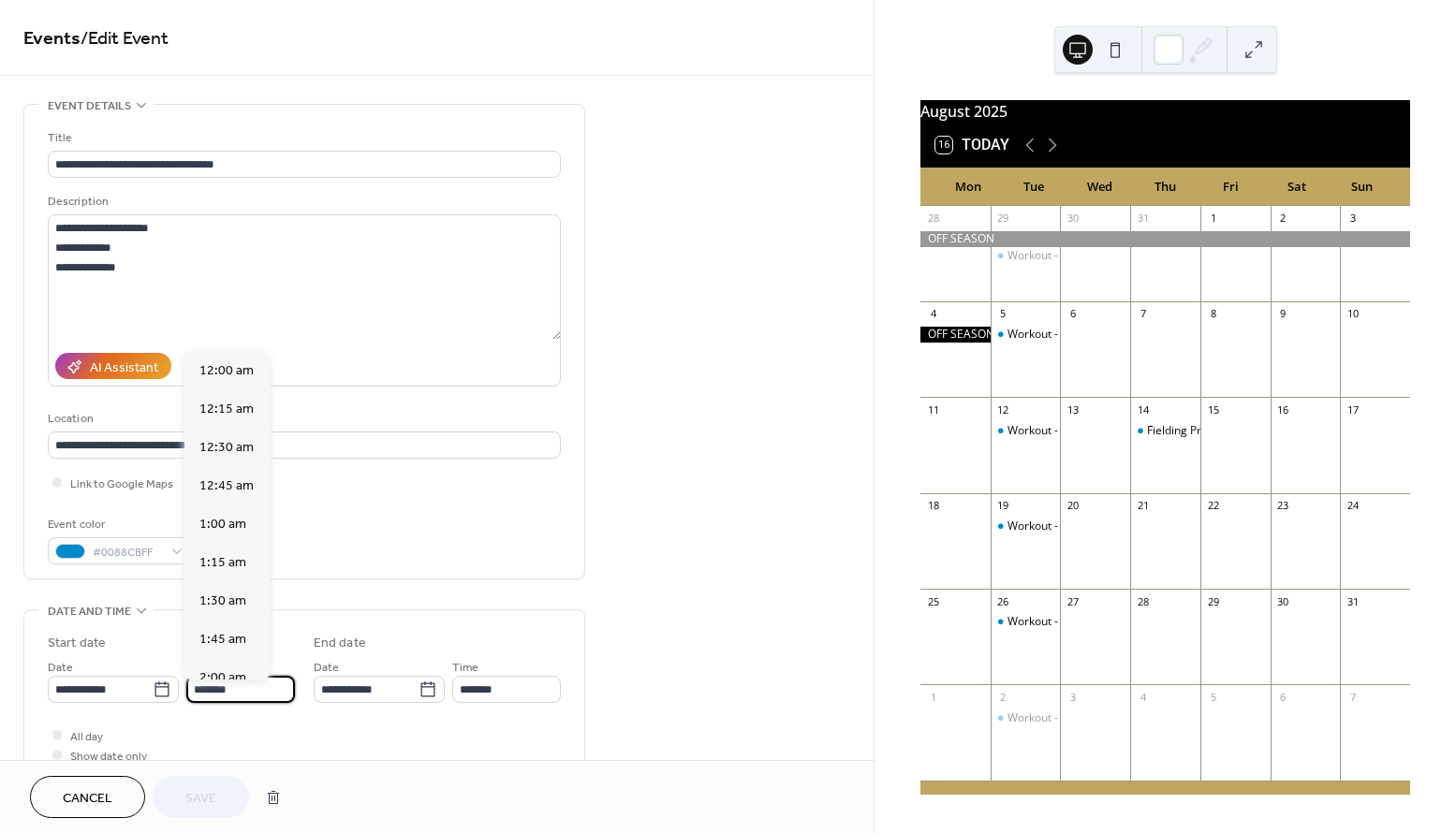 scroll, scrollTop: 2609, scrollLeft: 0, axis: vertical 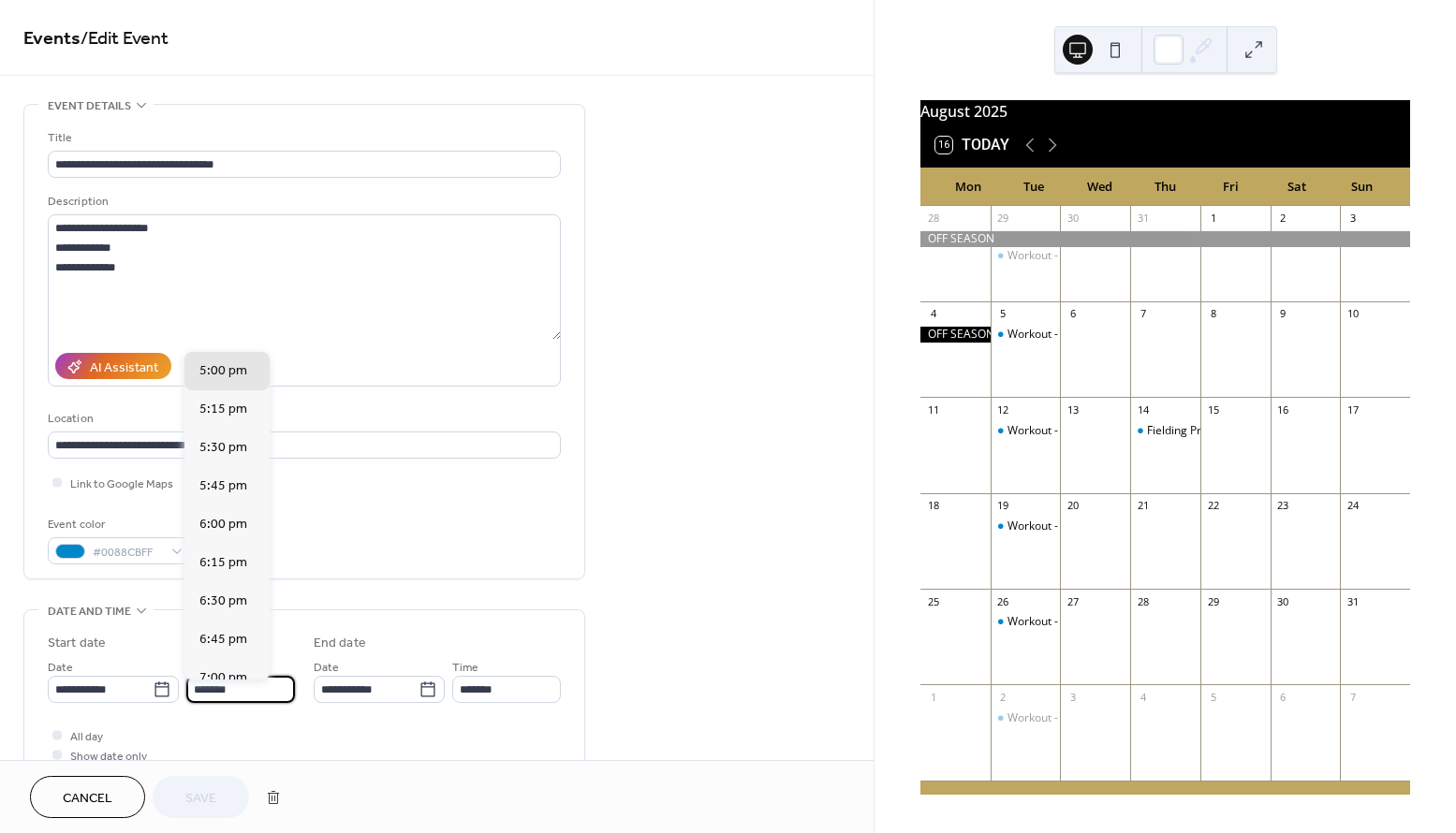 click on "*******" at bounding box center (241, 689) 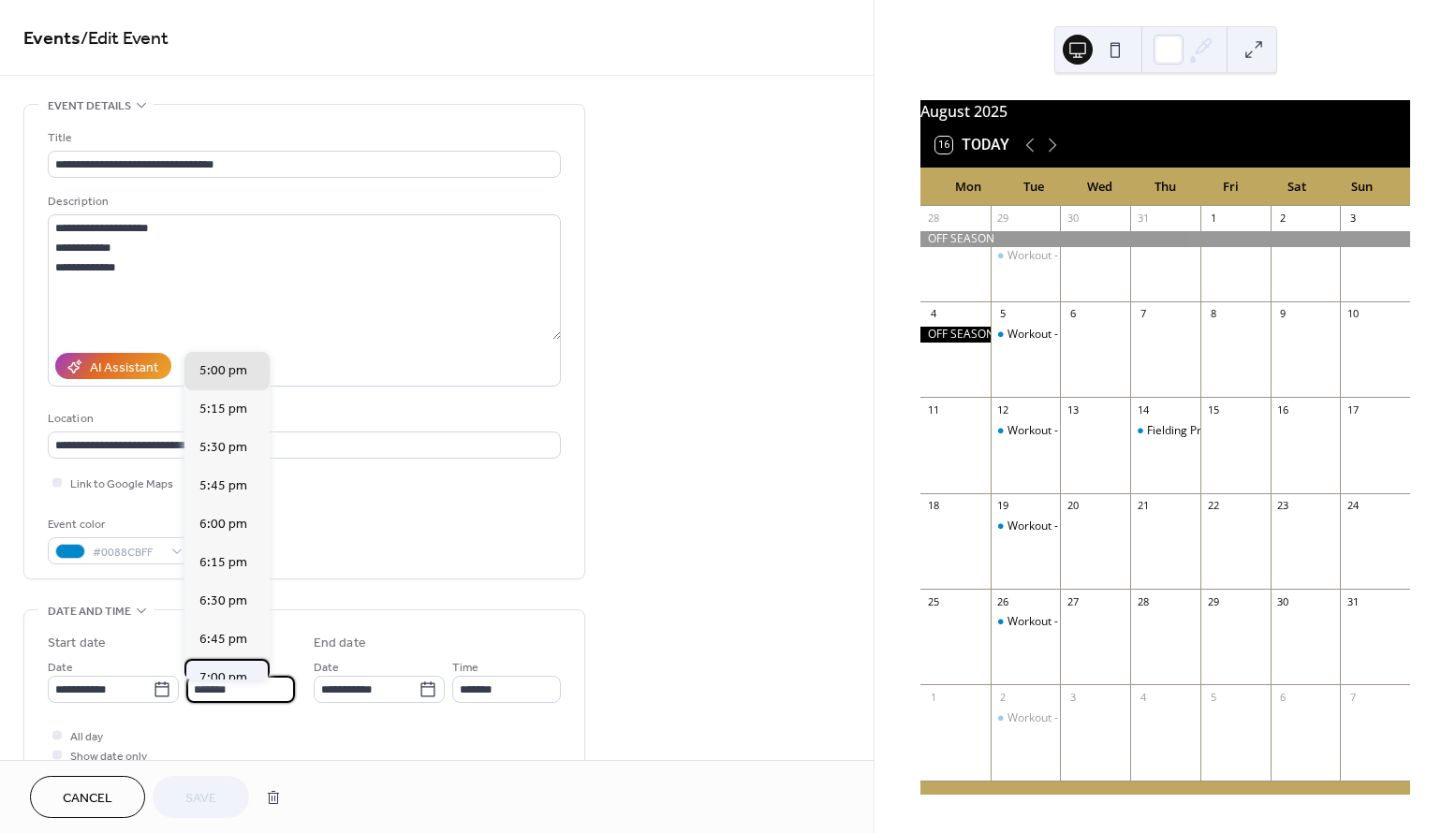 click on "7:00 pm" at bounding box center (223, 678) 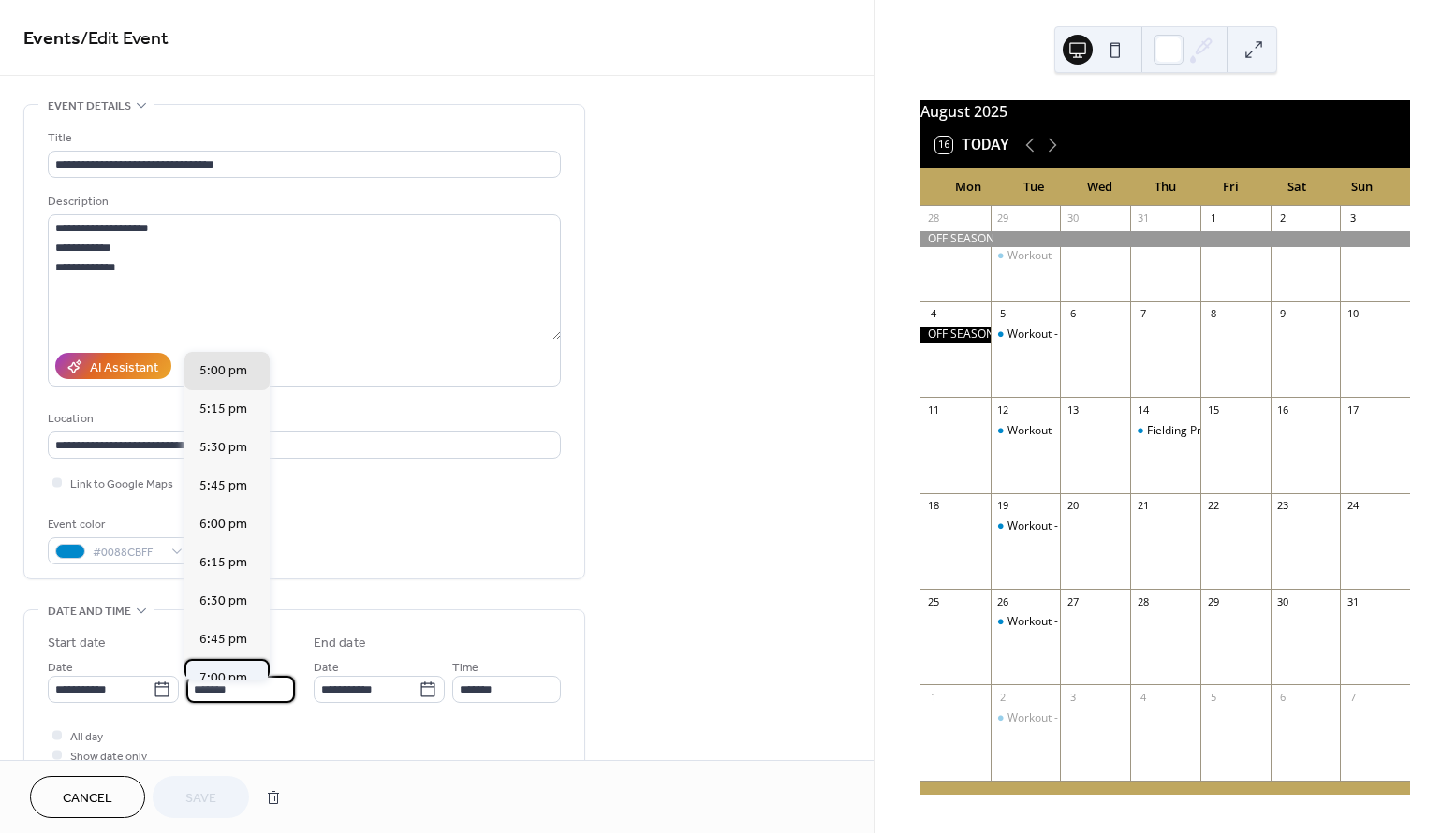 type on "*******" 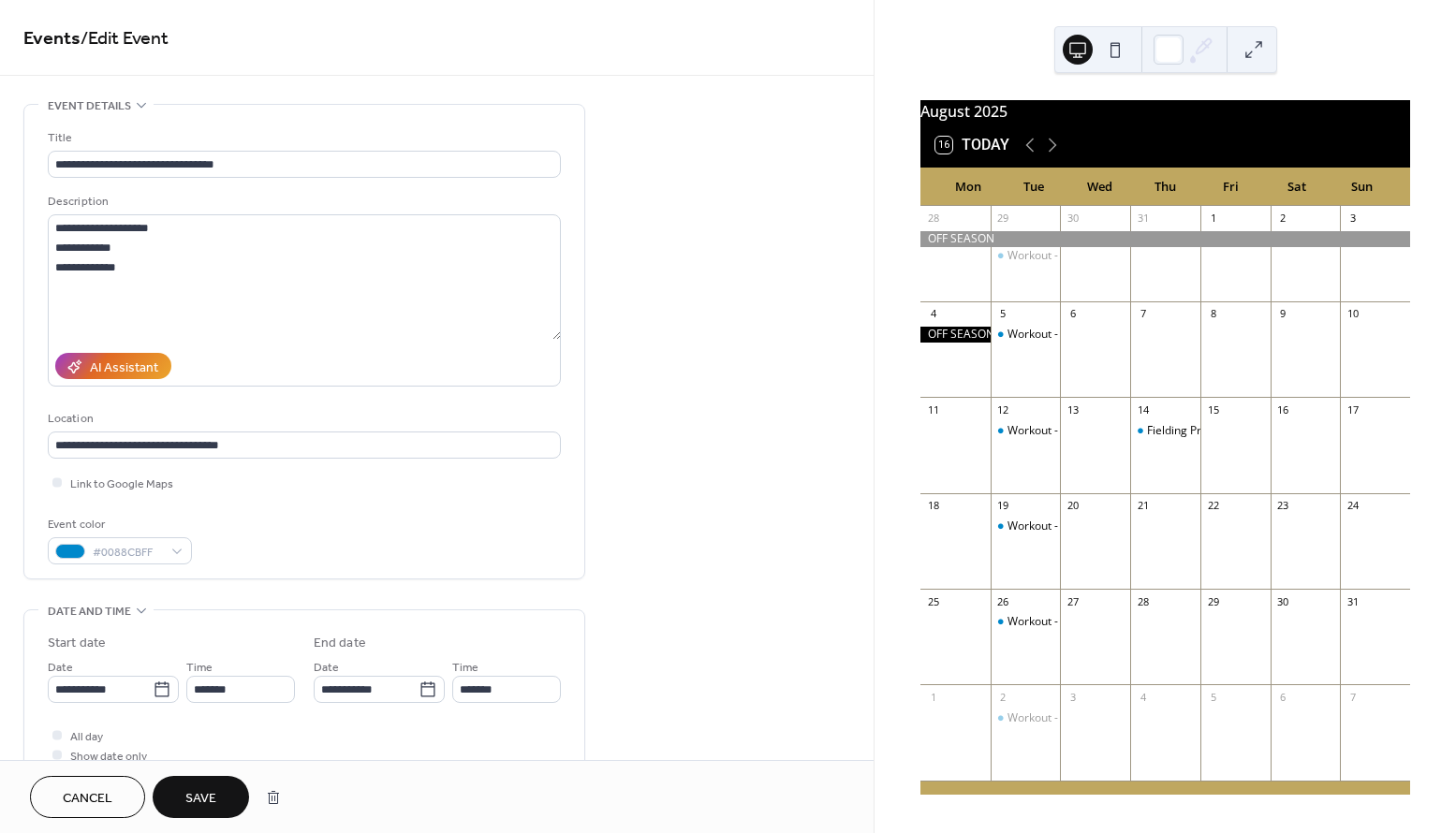 click on "Save" at bounding box center (200, 796) 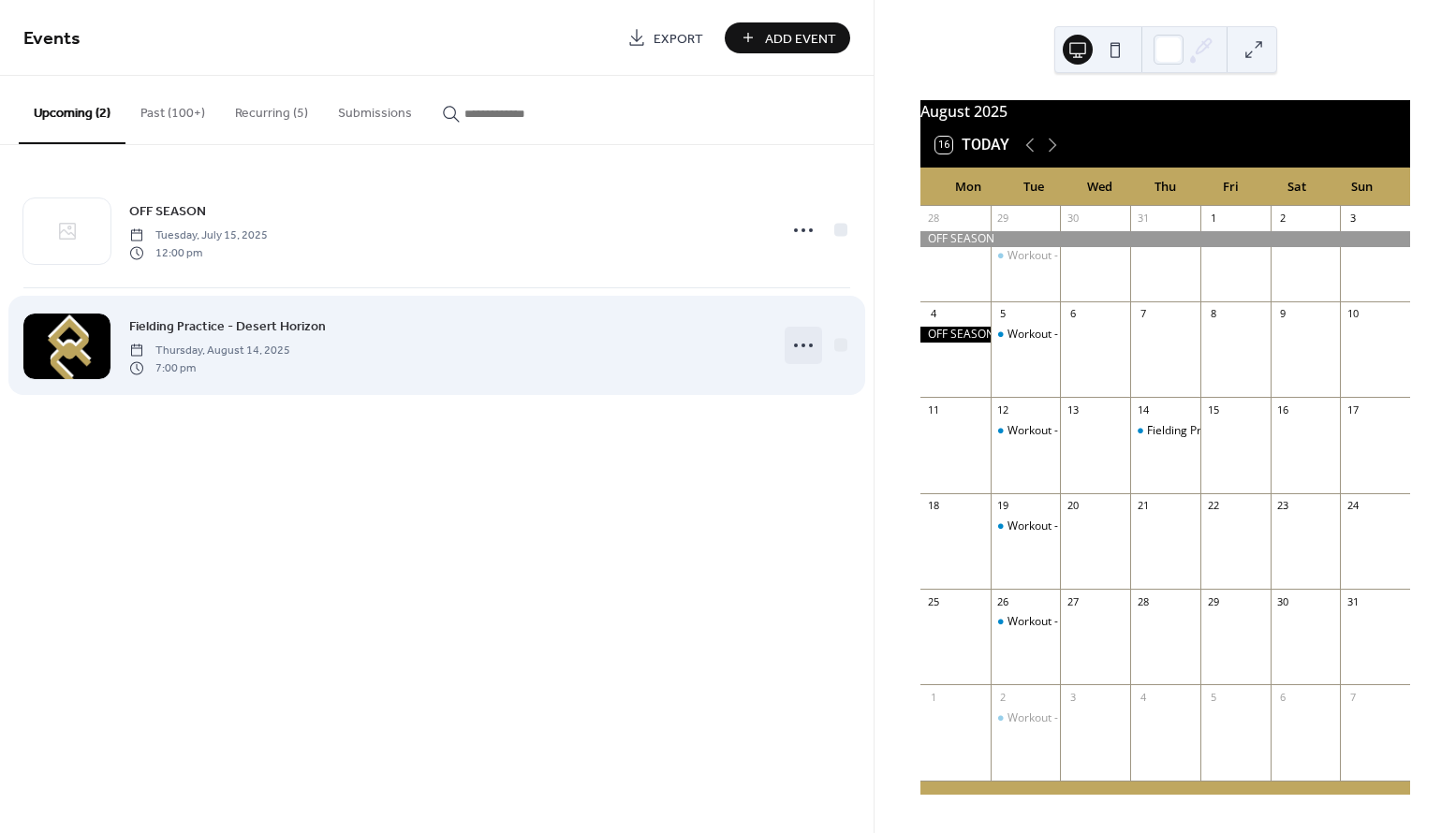 click 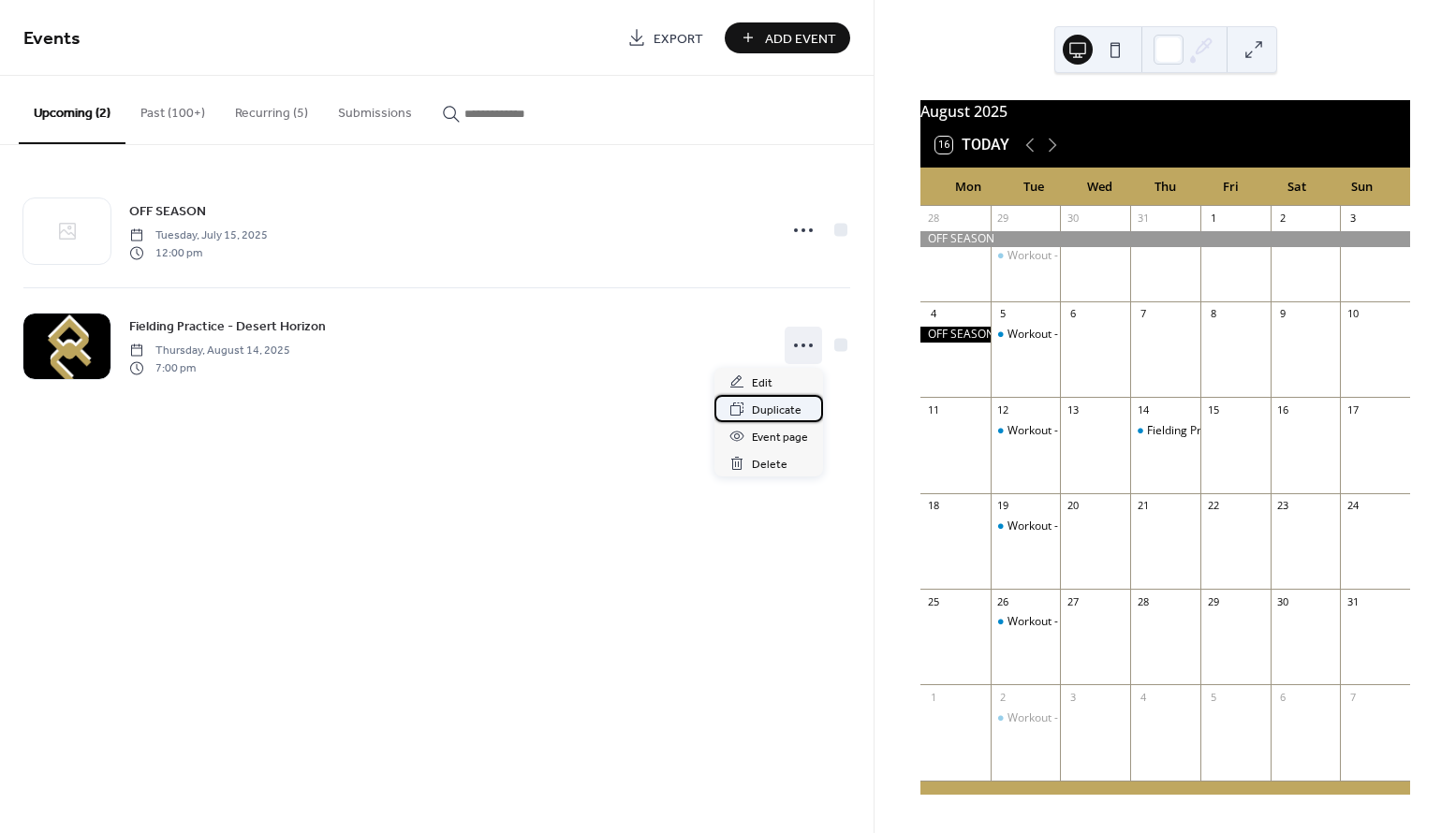 click on "Duplicate" at bounding box center (776, 410) 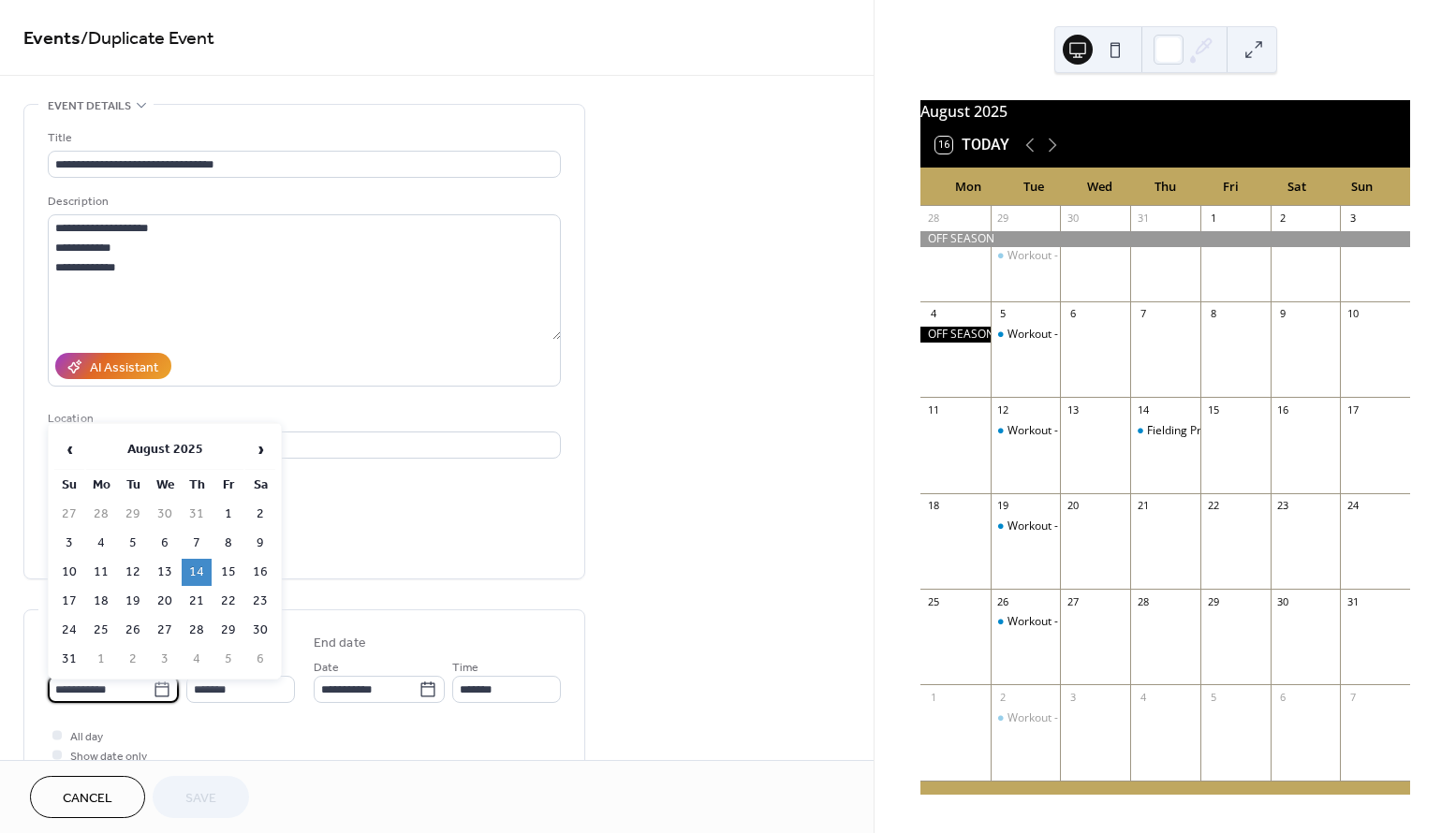 click on "**********" at bounding box center (100, 689) 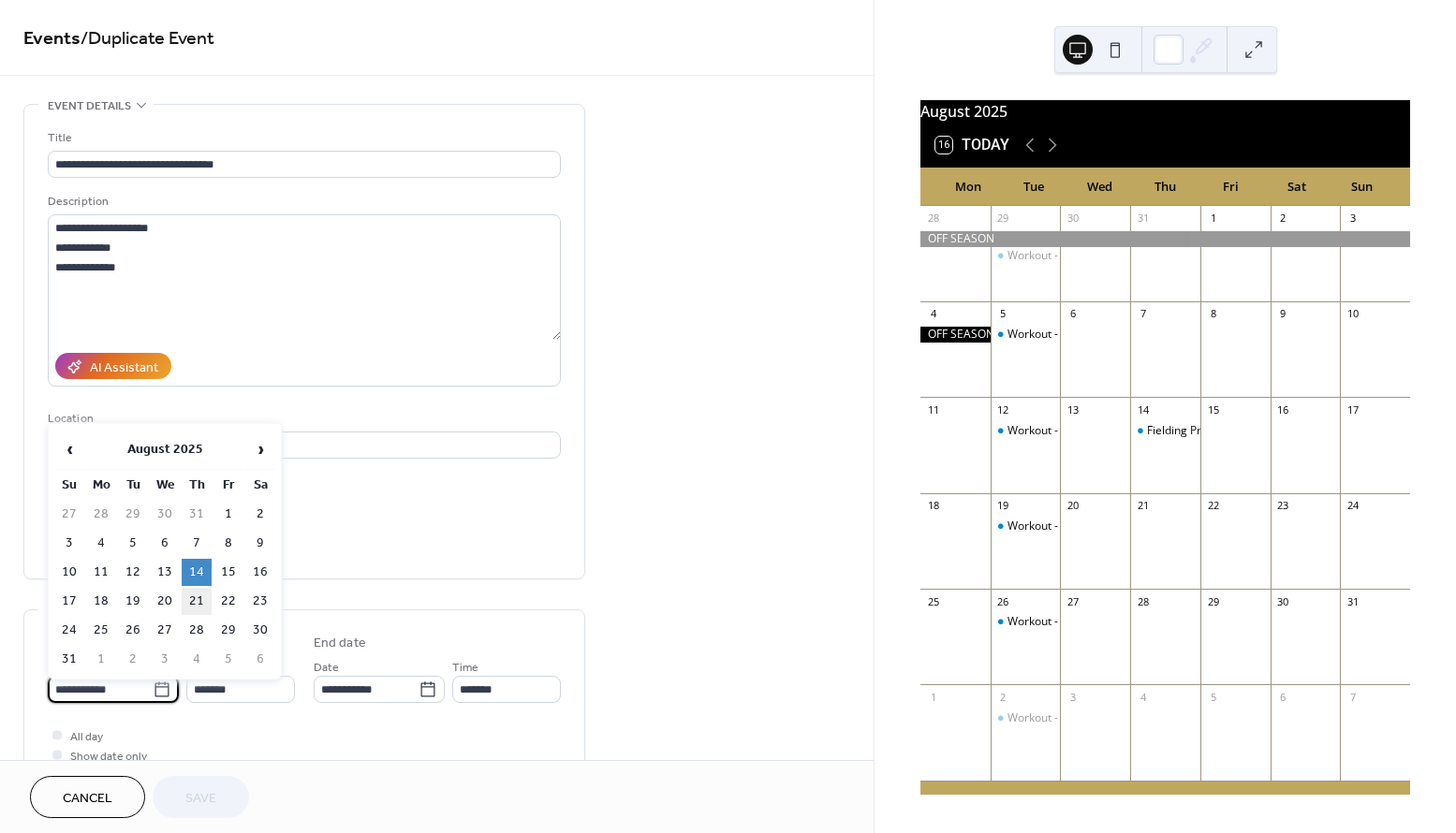 click on "21" at bounding box center (197, 601) 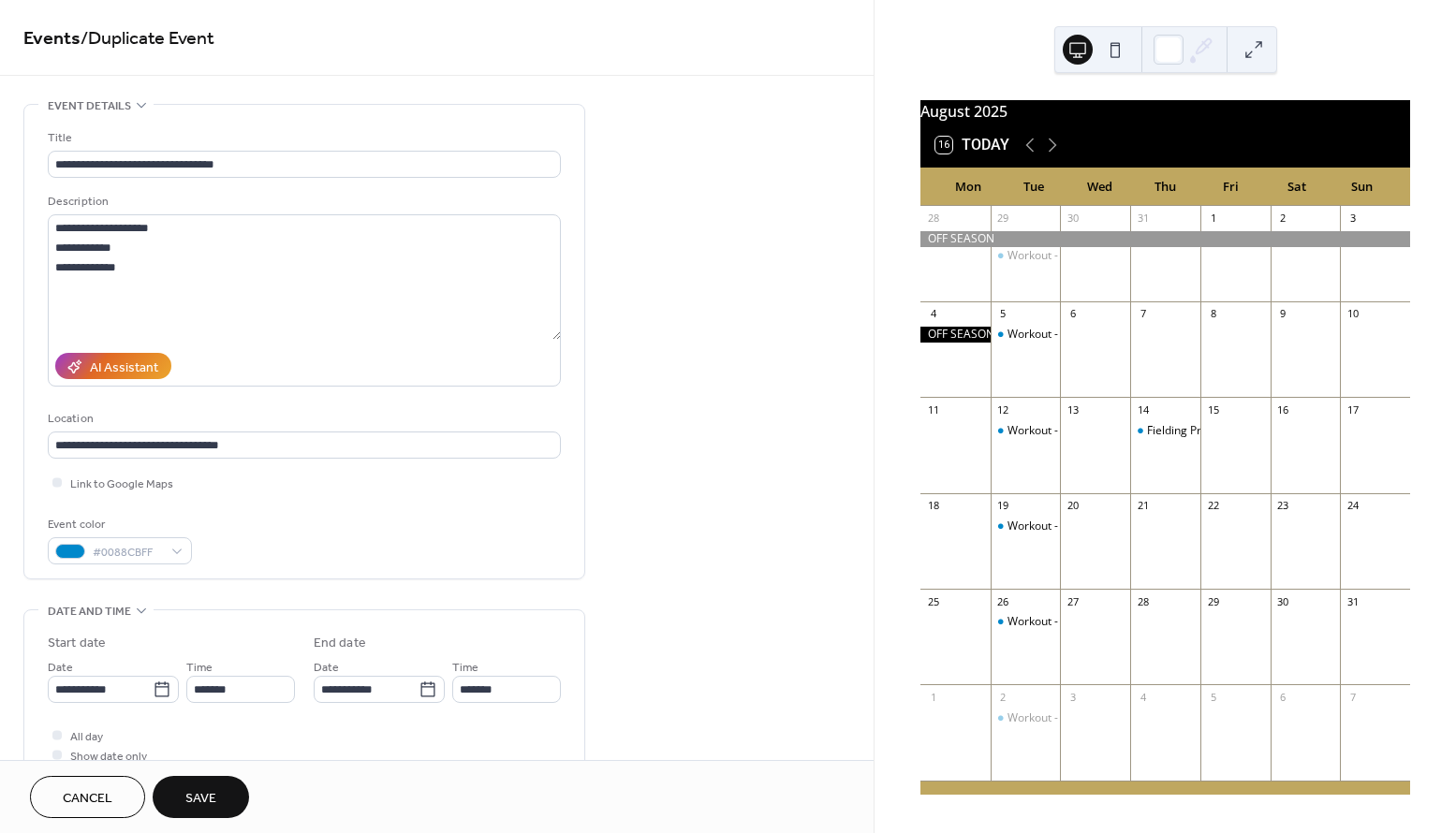 click on "Save" at bounding box center (200, 798) 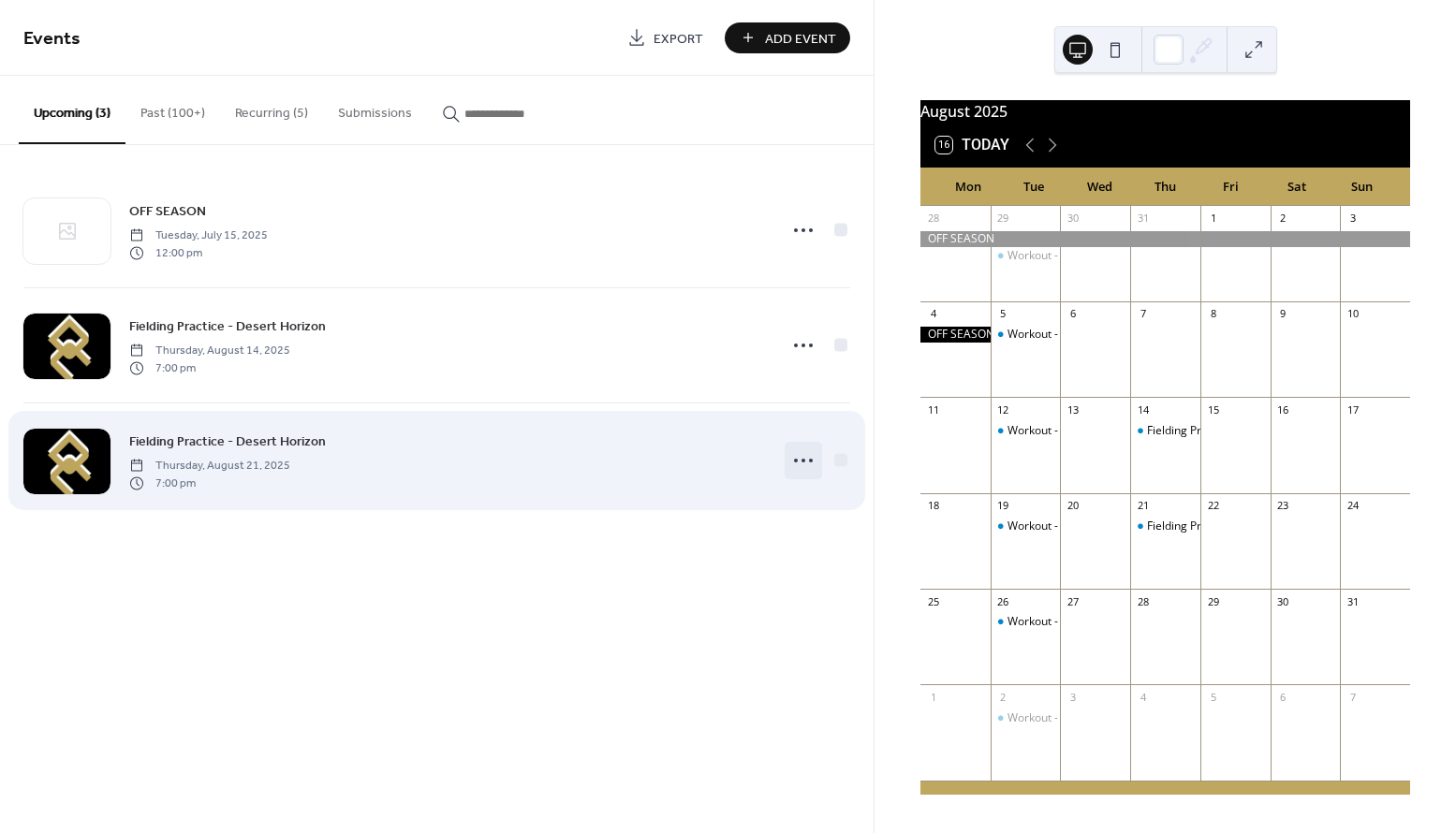 click 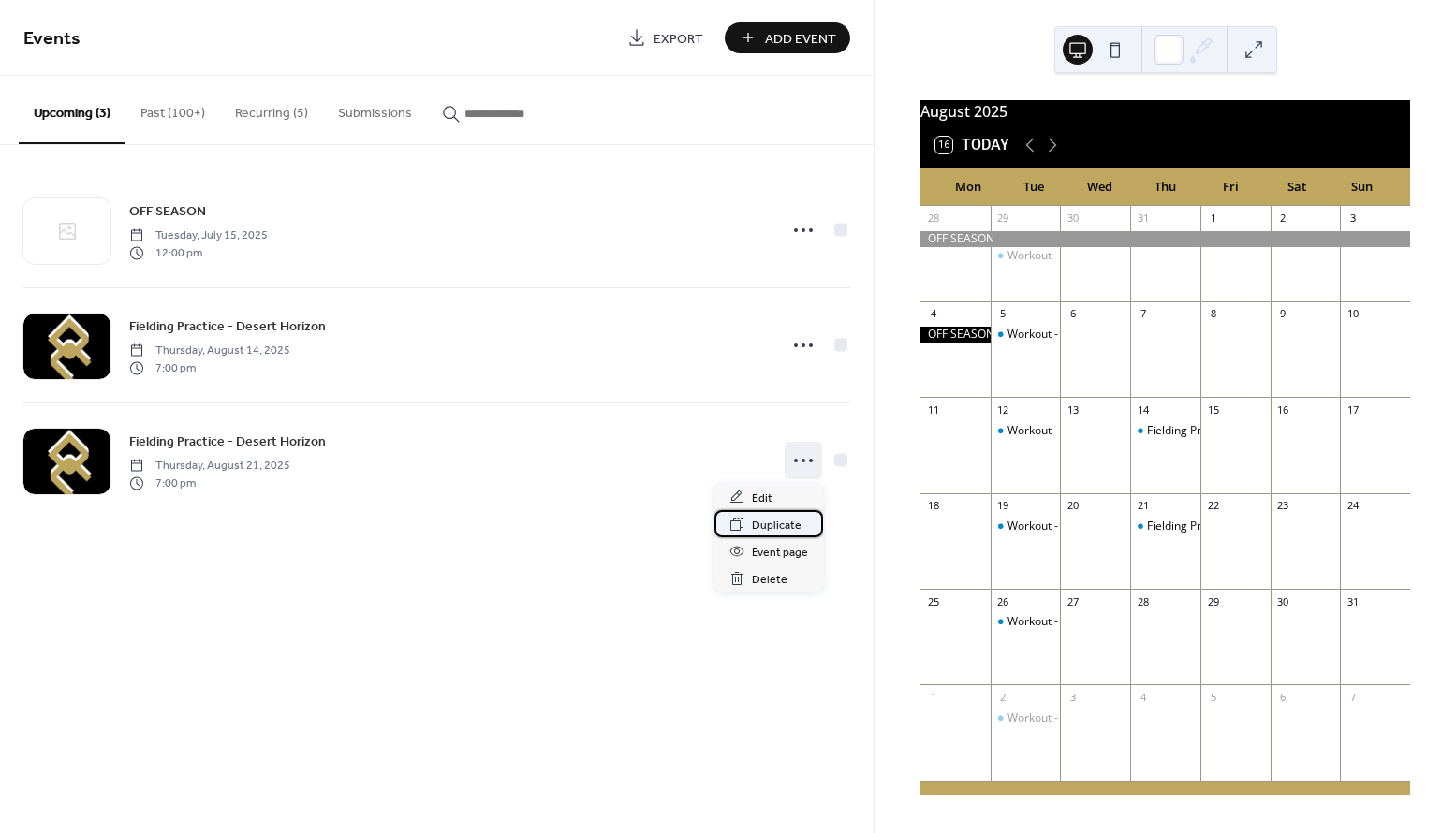 click on "Duplicate" at bounding box center (776, 525) 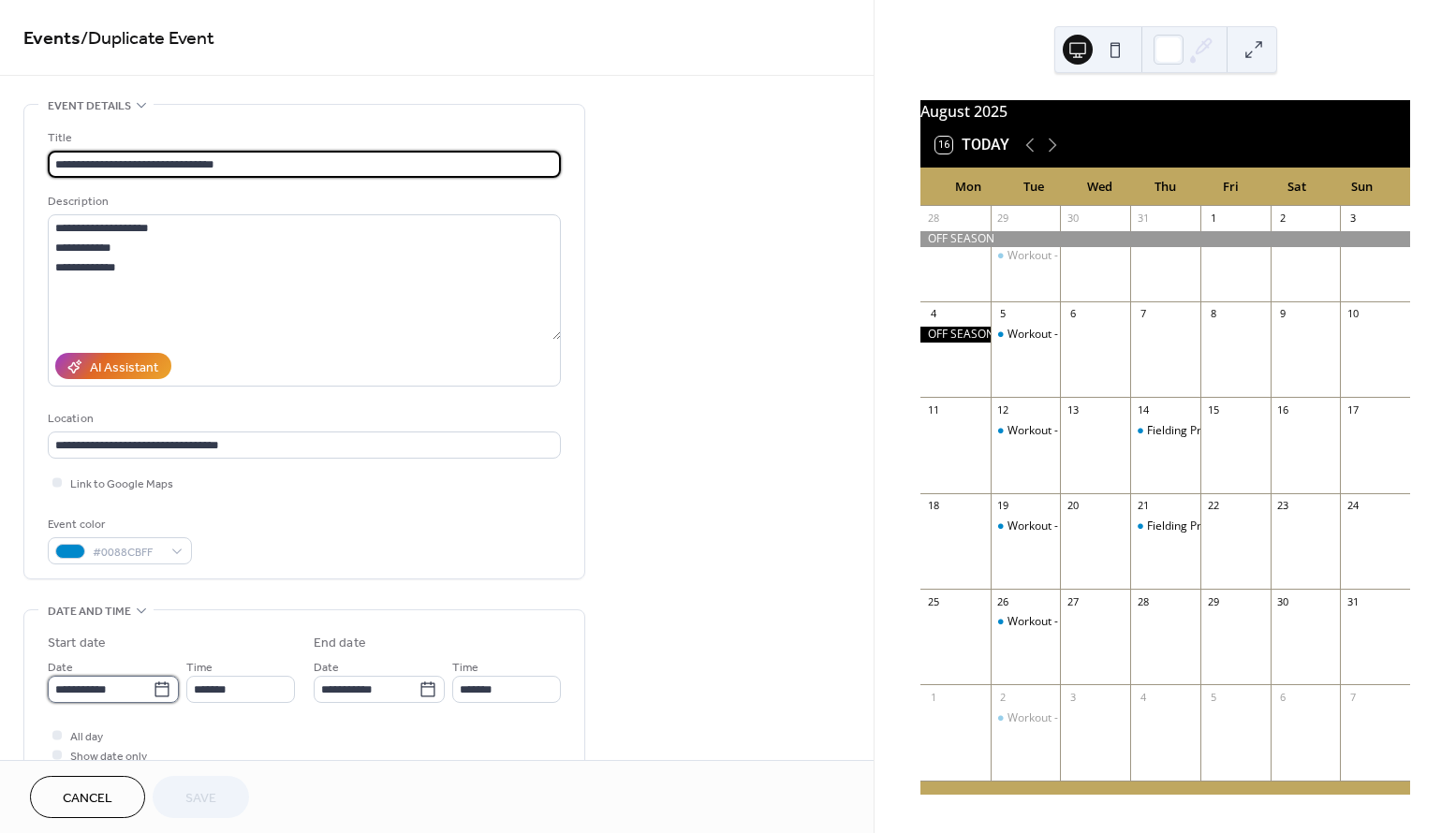 click on "**********" at bounding box center [100, 689] 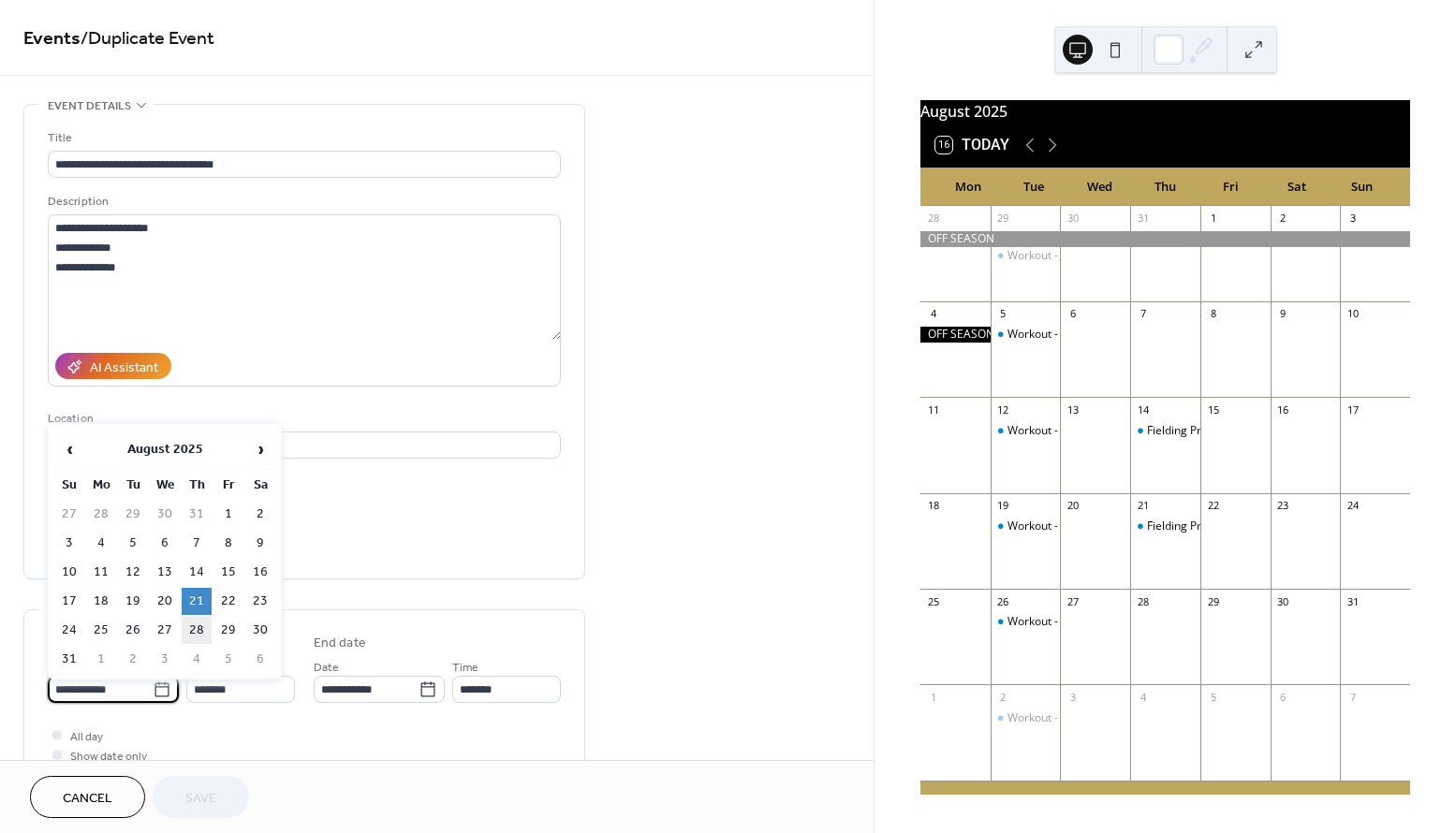 click on "28" at bounding box center [197, 630] 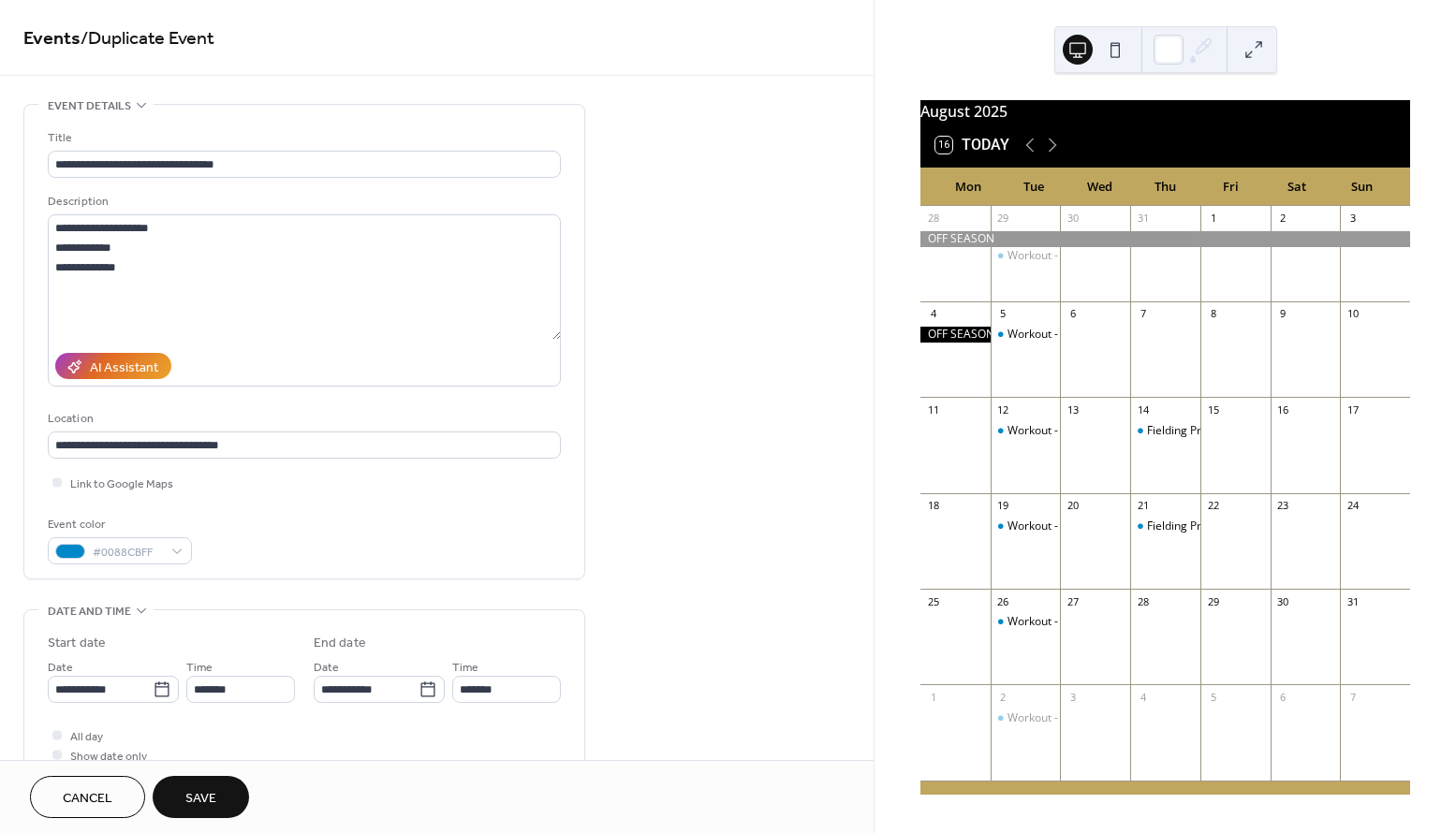 click on "Save" at bounding box center [200, 796] 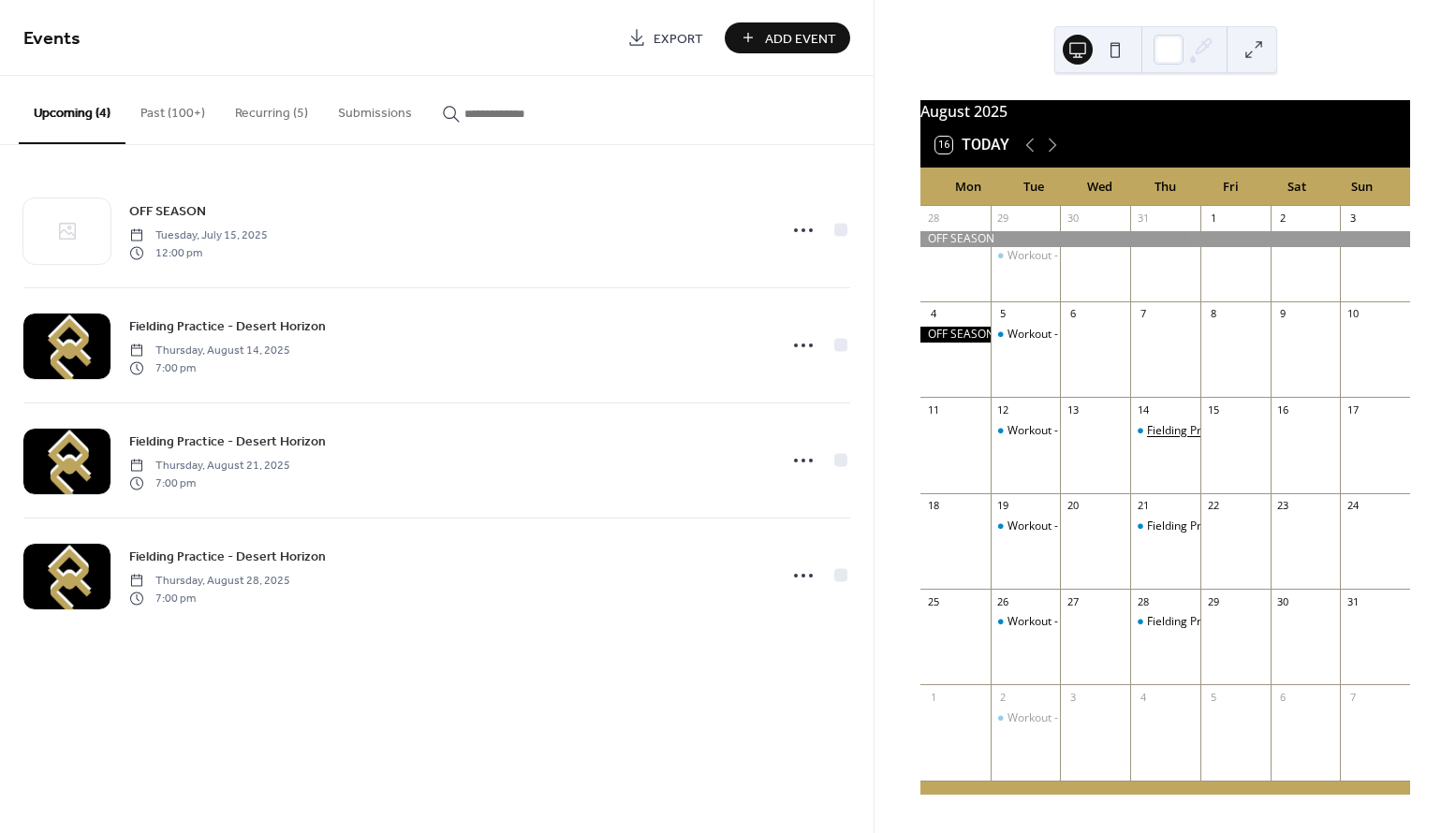 click on "Fielding Practice - Desert Horizon" at bounding box center [1234, 431] 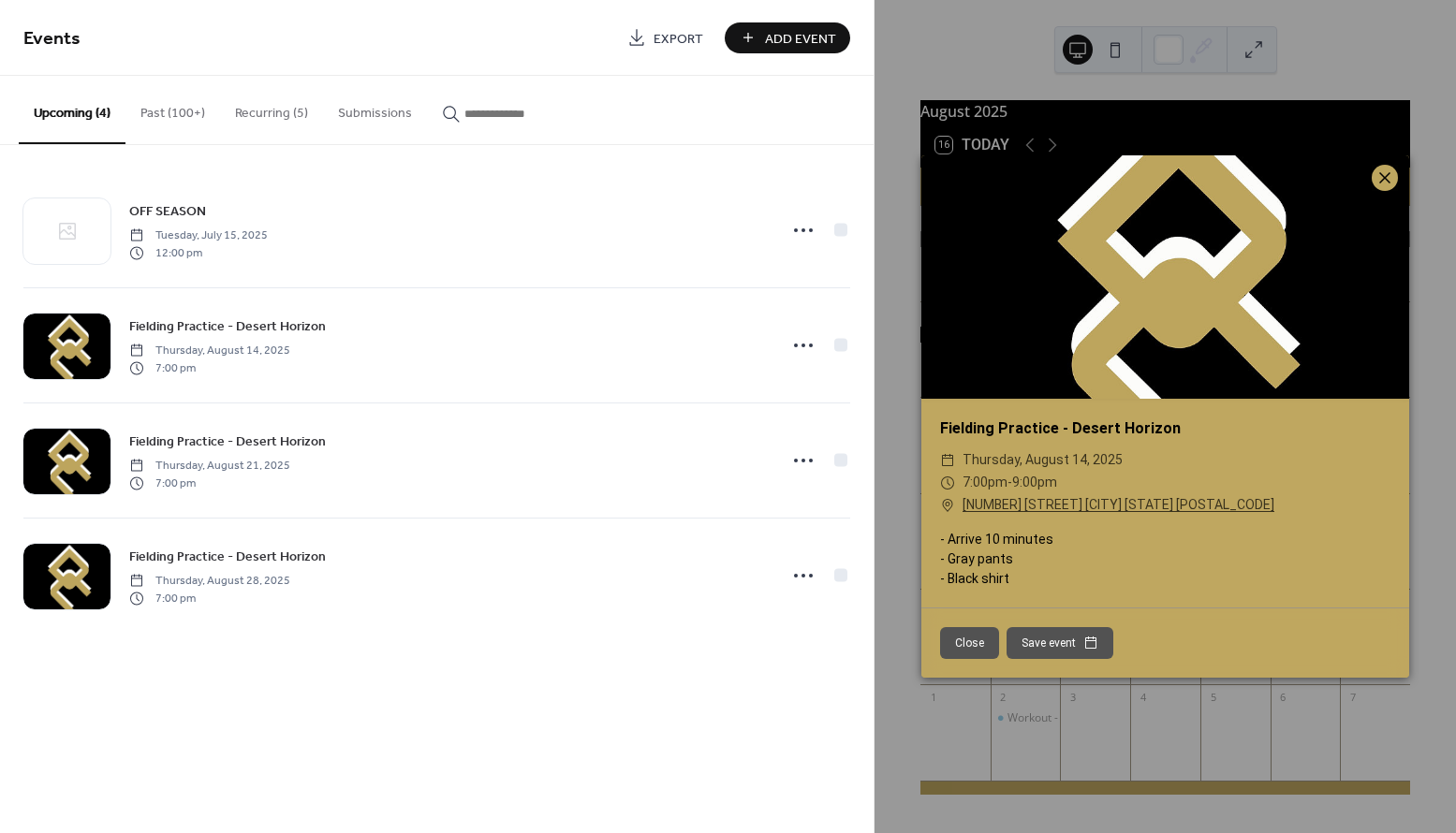 click 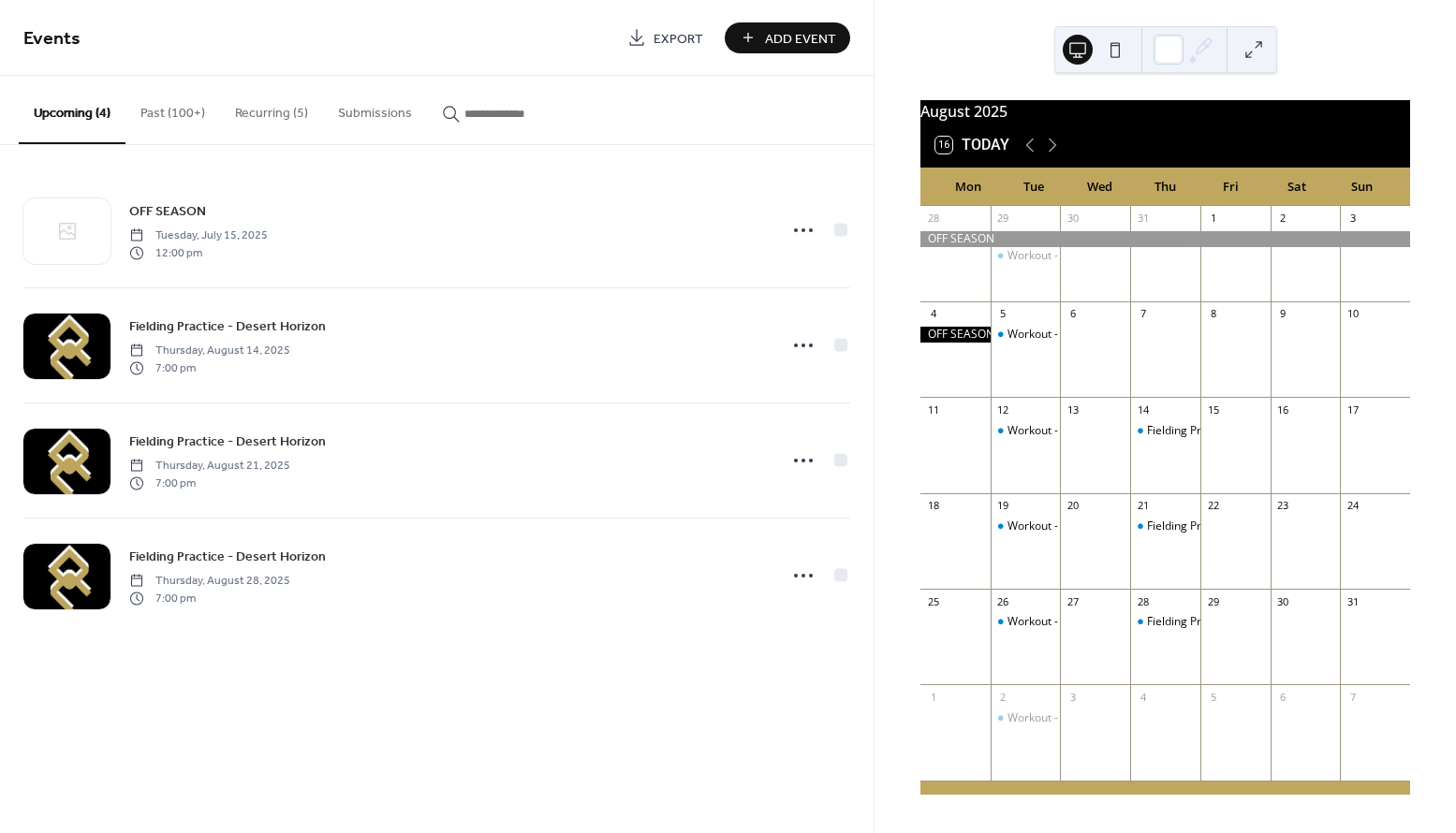 click on "Fielding Practice - Desert Horizon" at bounding box center [1165, 550] 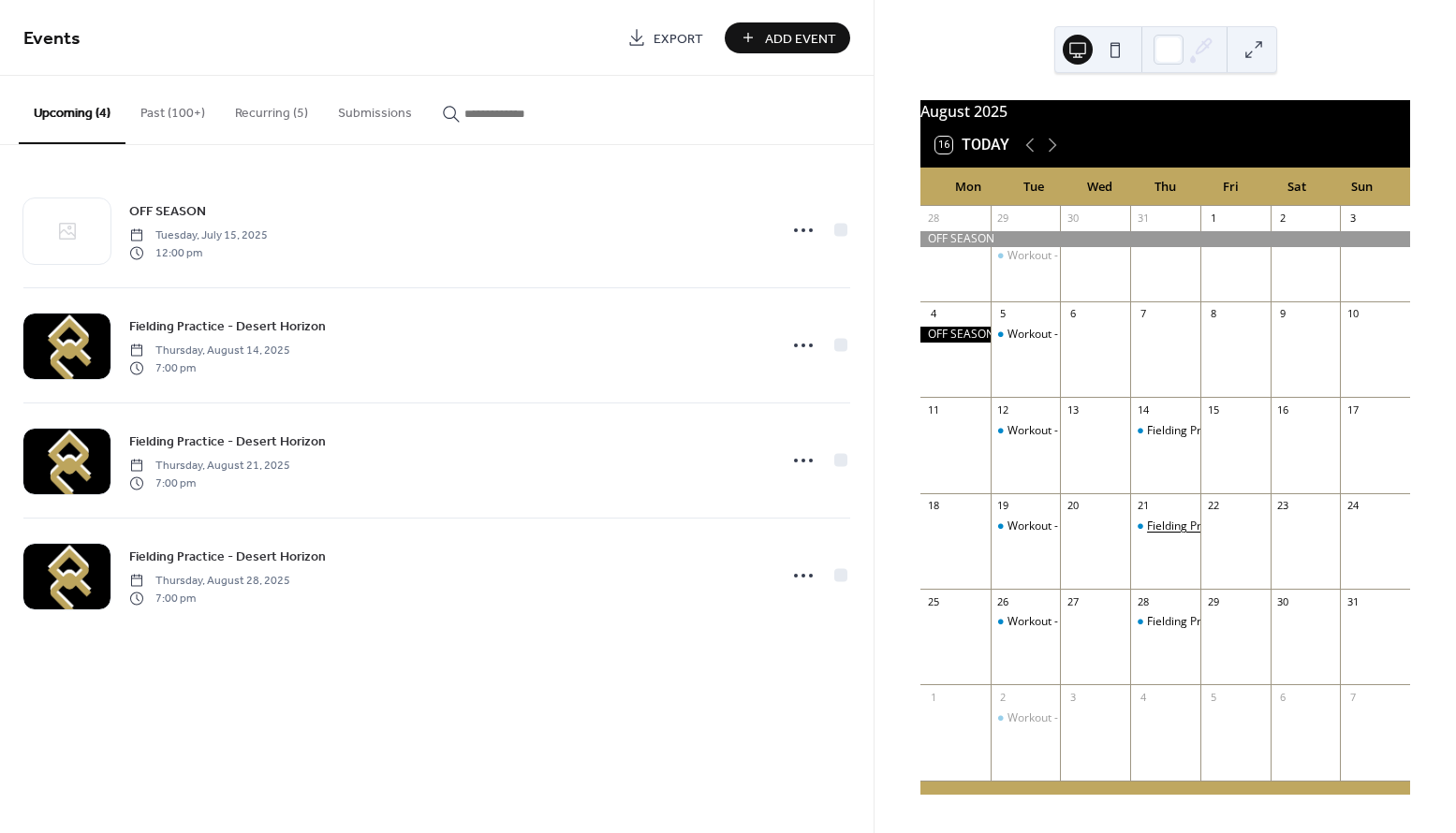 click on "Fielding Practice - Desert Horizon" at bounding box center [1234, 526] 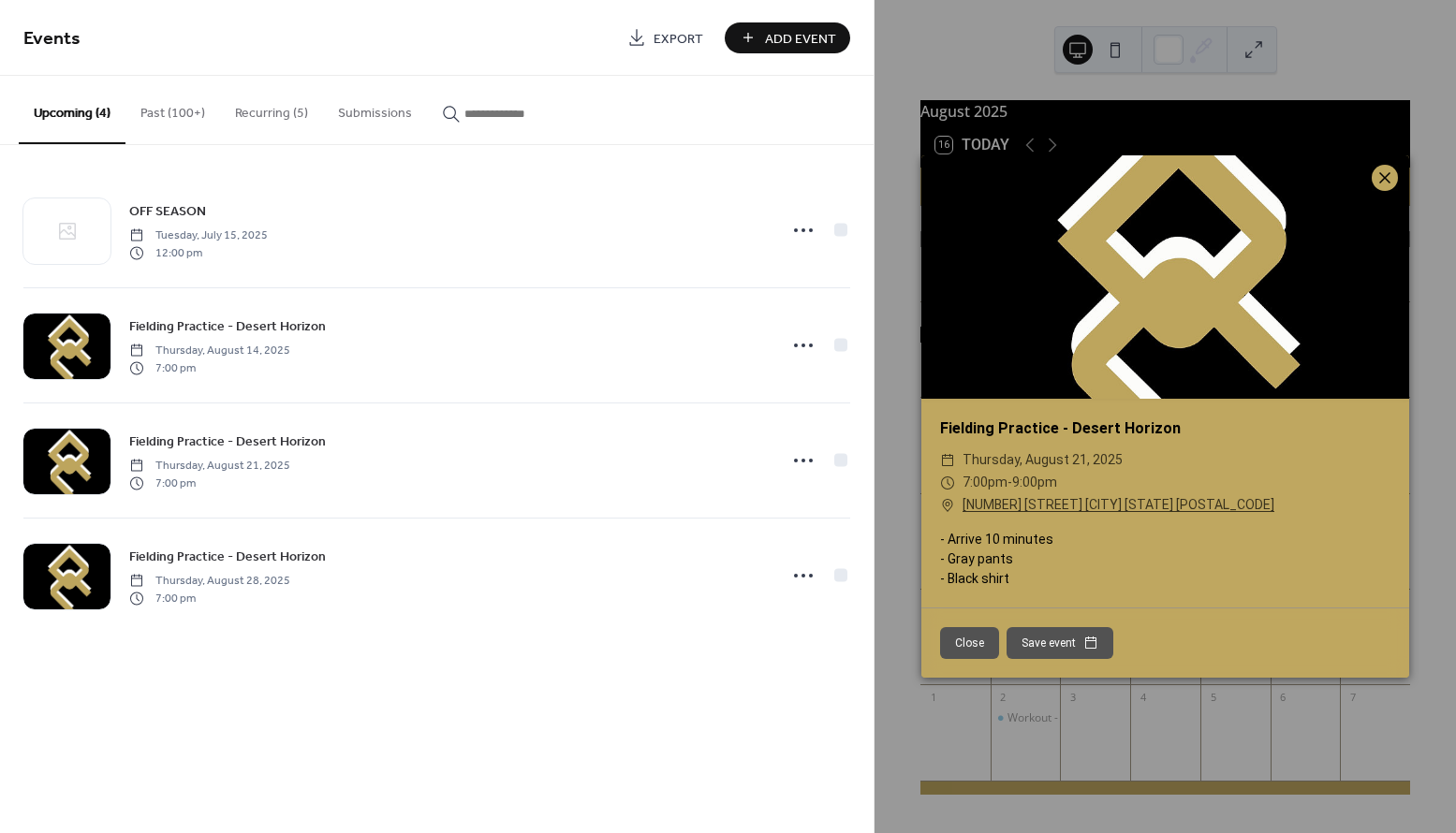 click 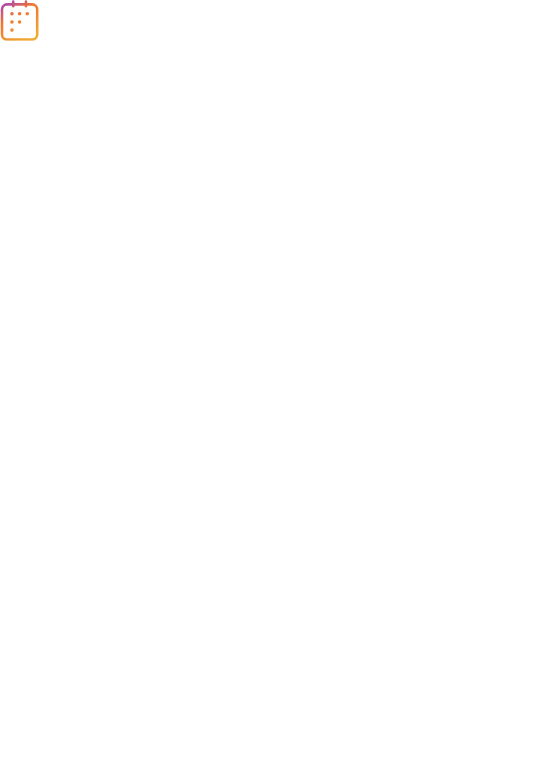 scroll, scrollTop: 0, scrollLeft: 0, axis: both 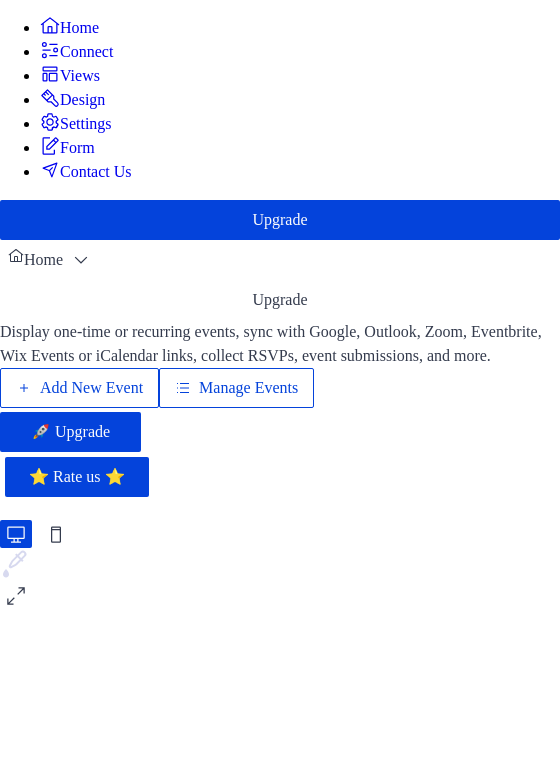 click on "Manage Events" at bounding box center (236, 388) 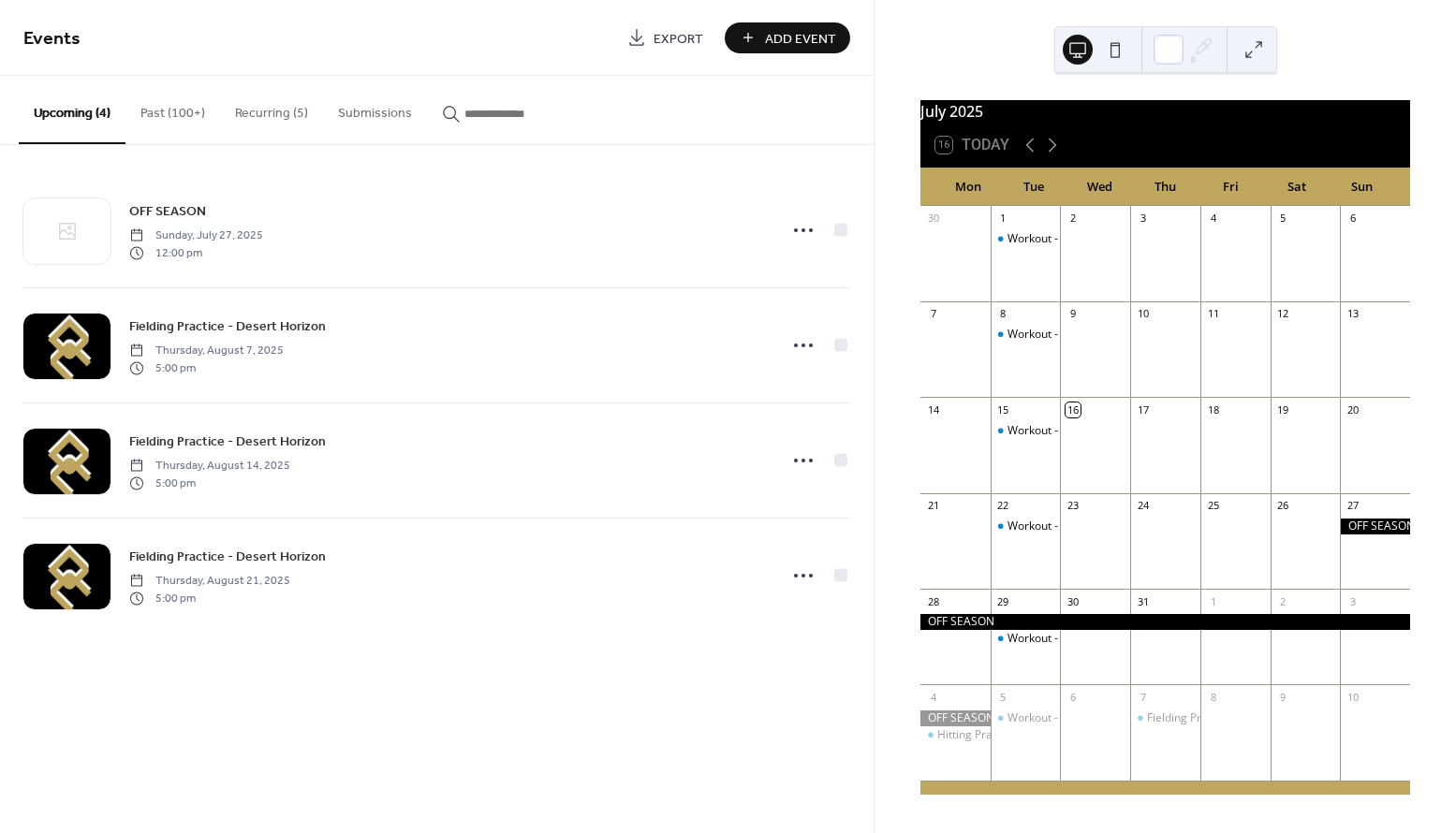 scroll, scrollTop: 0, scrollLeft: 0, axis: both 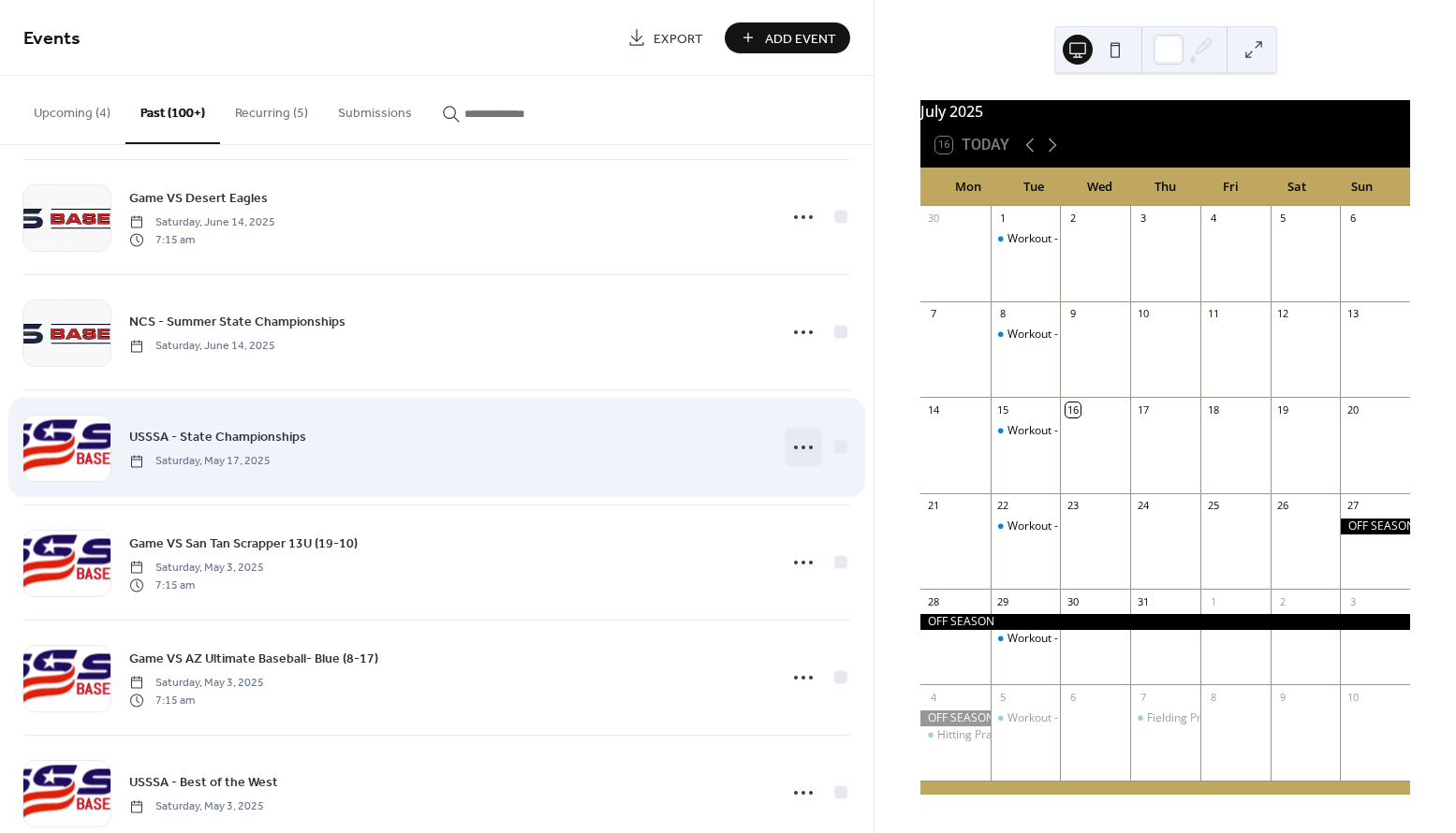 click 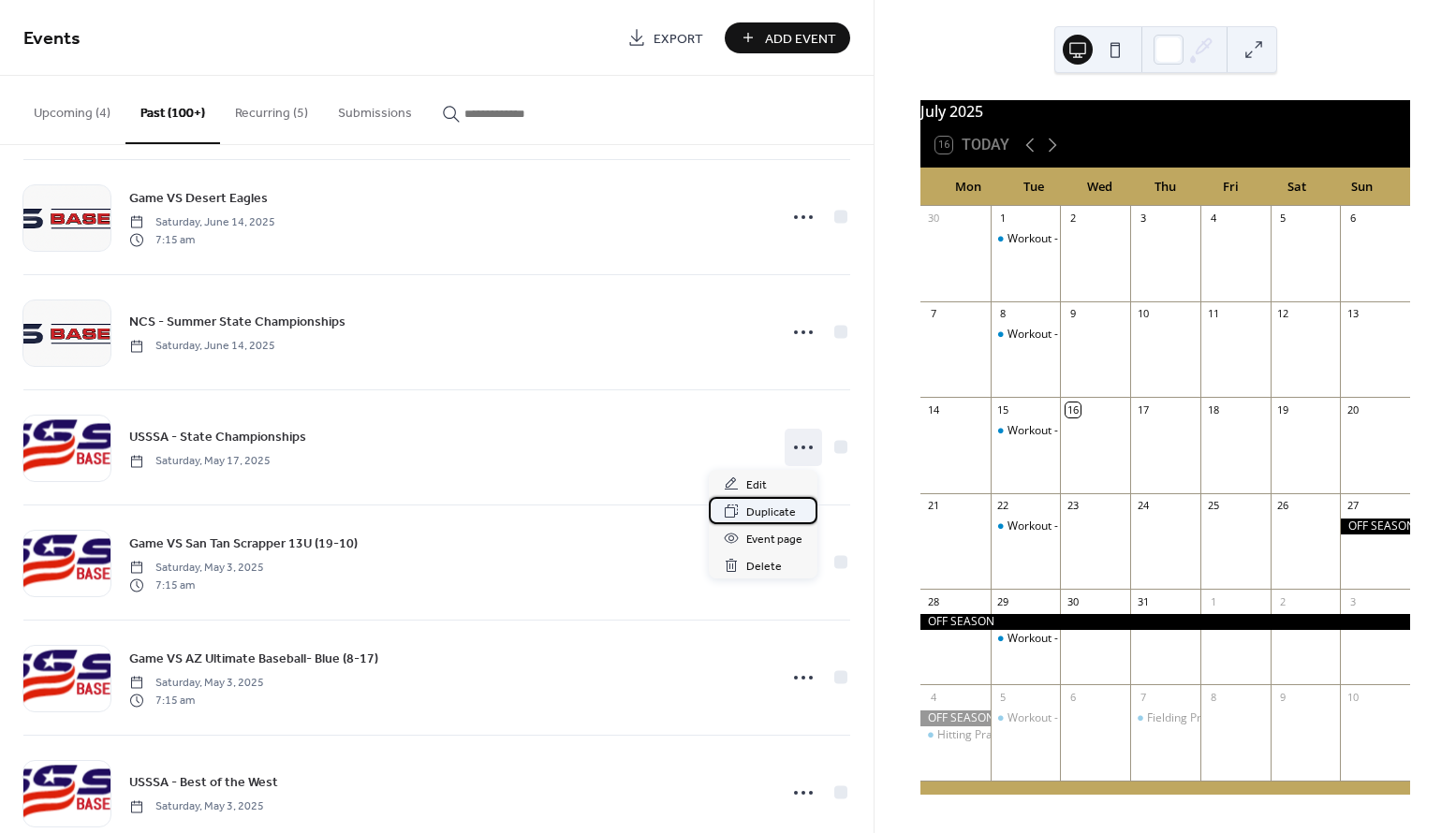 click on "Duplicate" at bounding box center (771, 512) 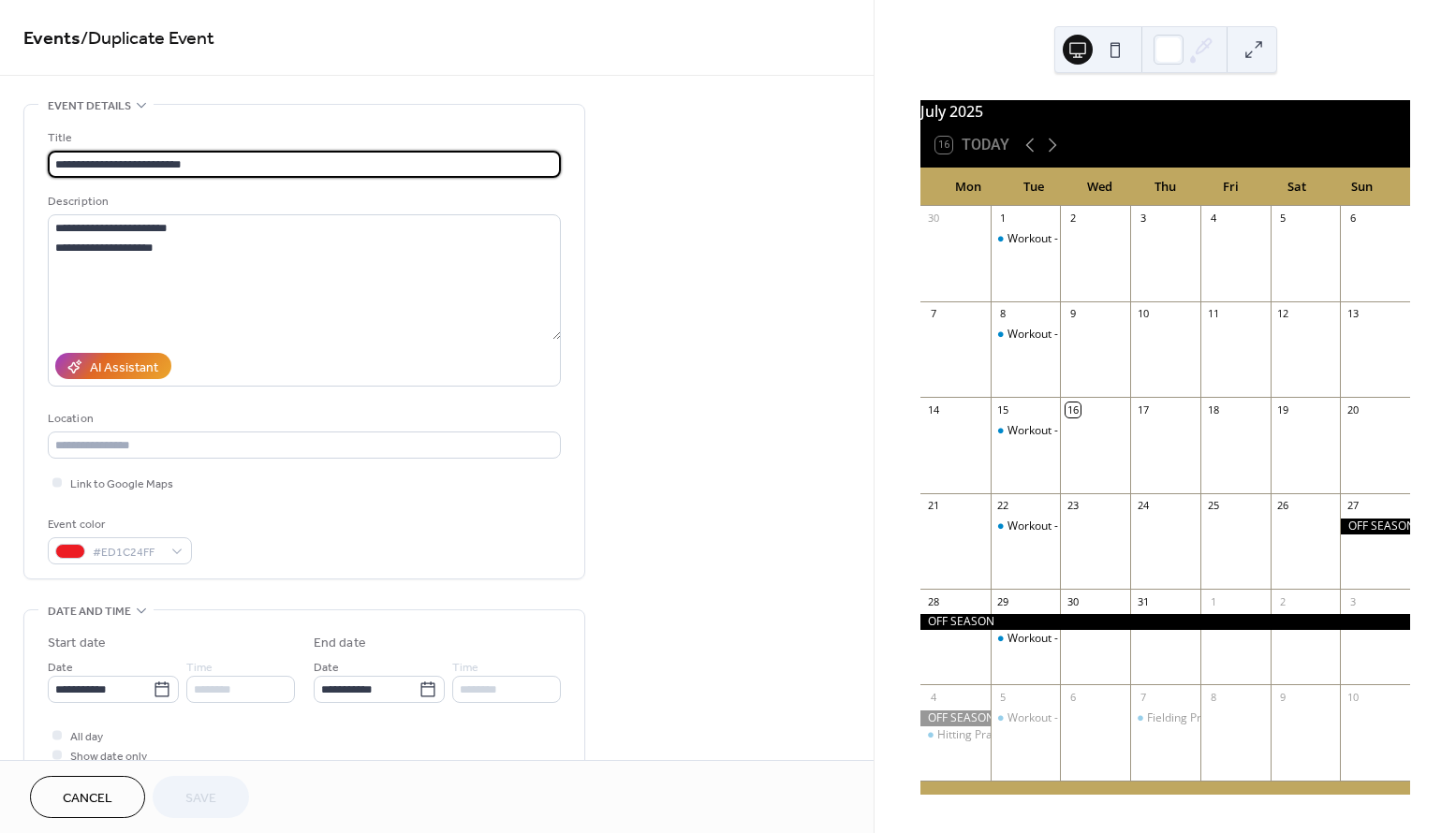drag, startPoint x: 228, startPoint y: 166, endPoint x: 51, endPoint y: 167, distance: 177.00282 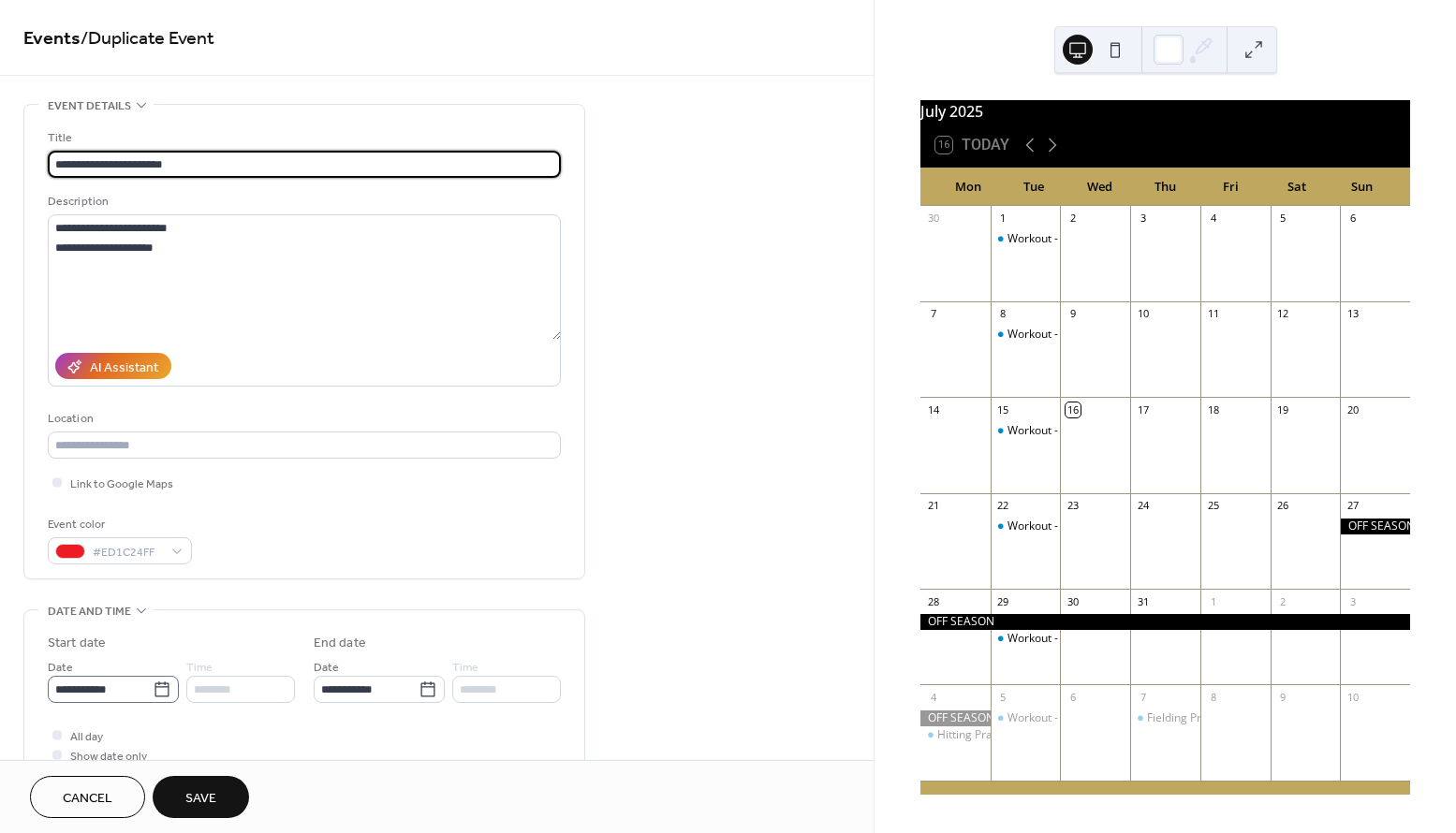 type on "**********" 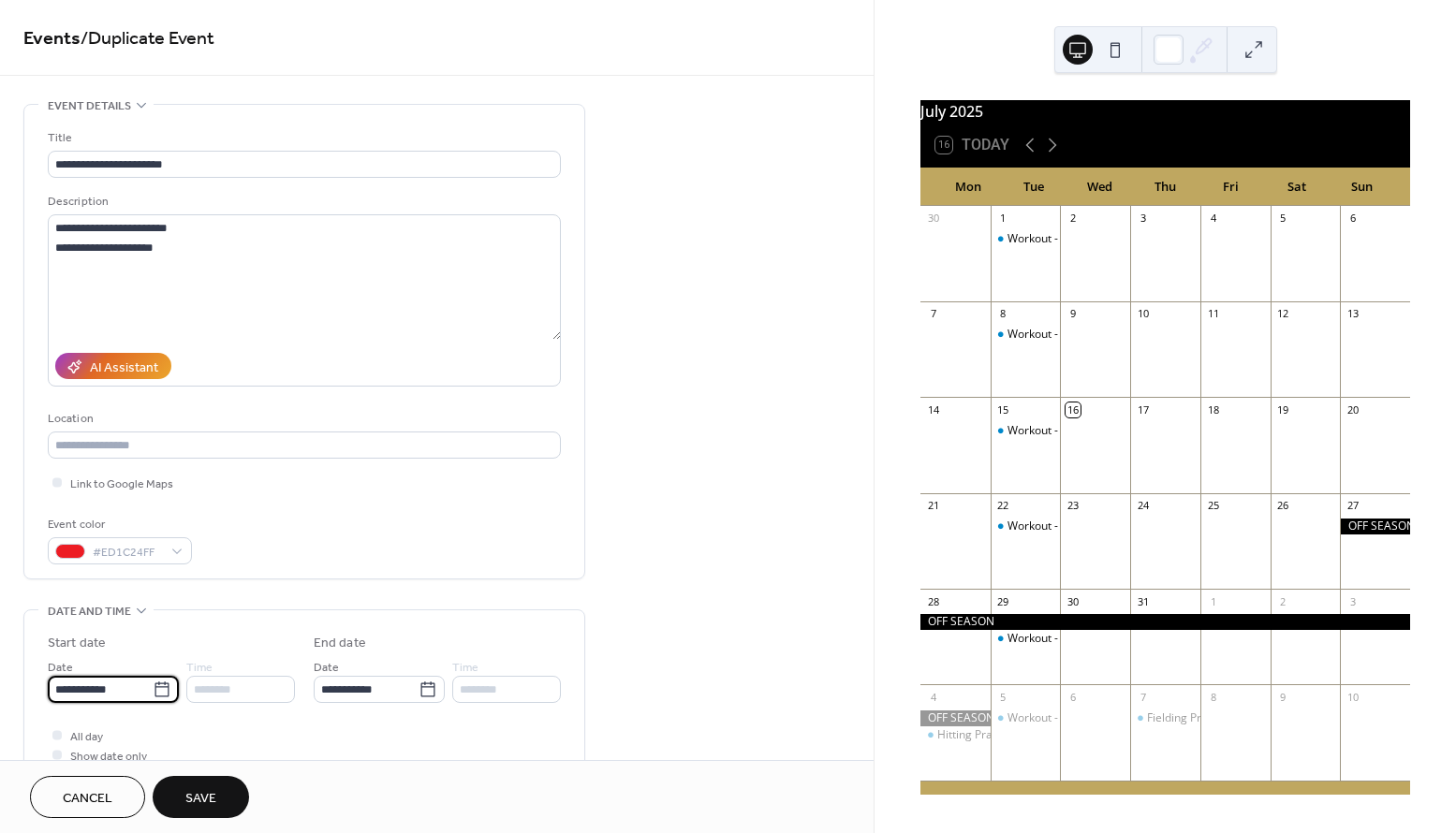 click on "**********" at bounding box center (100, 689) 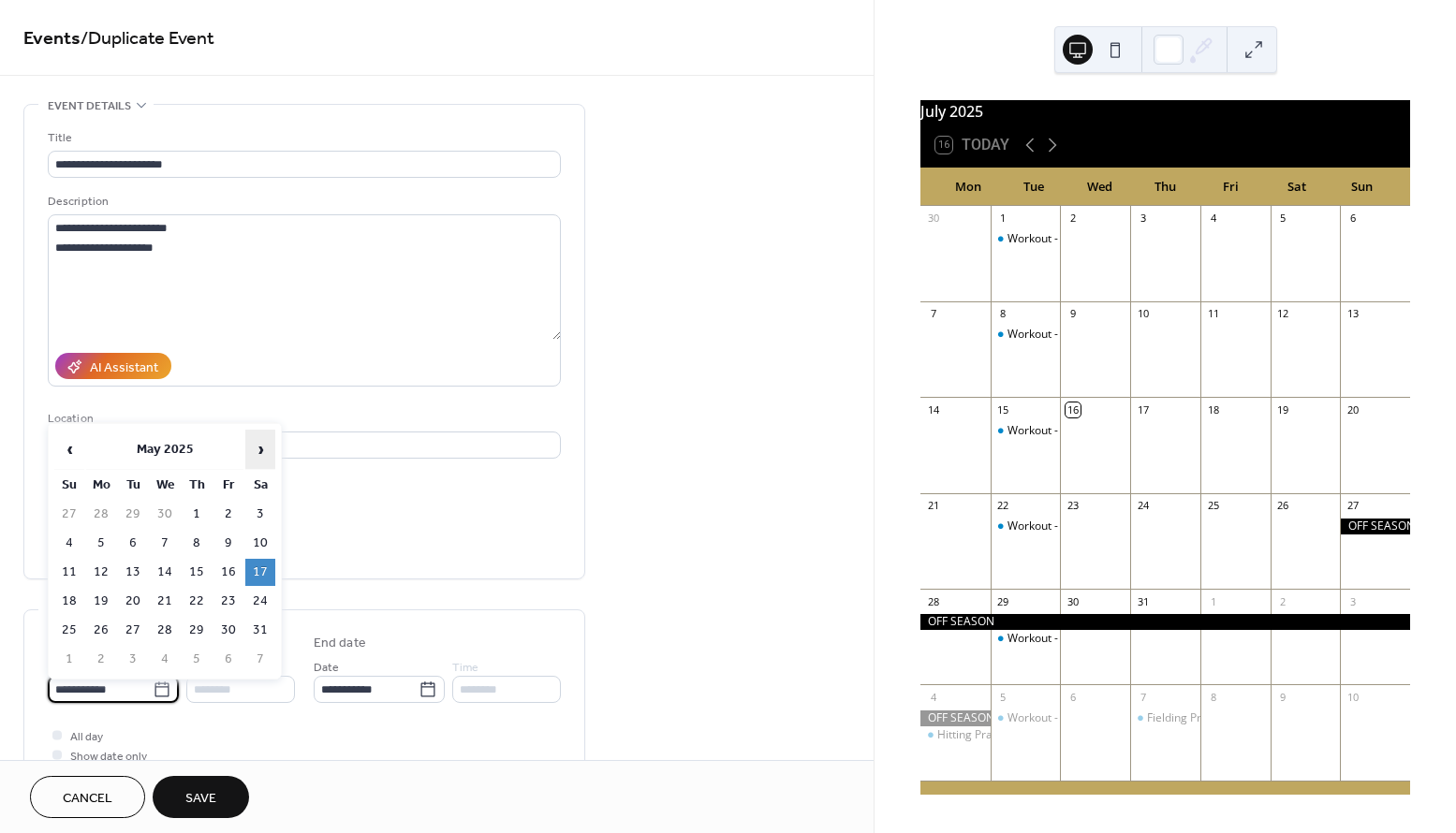 click on "›" at bounding box center [260, 449] 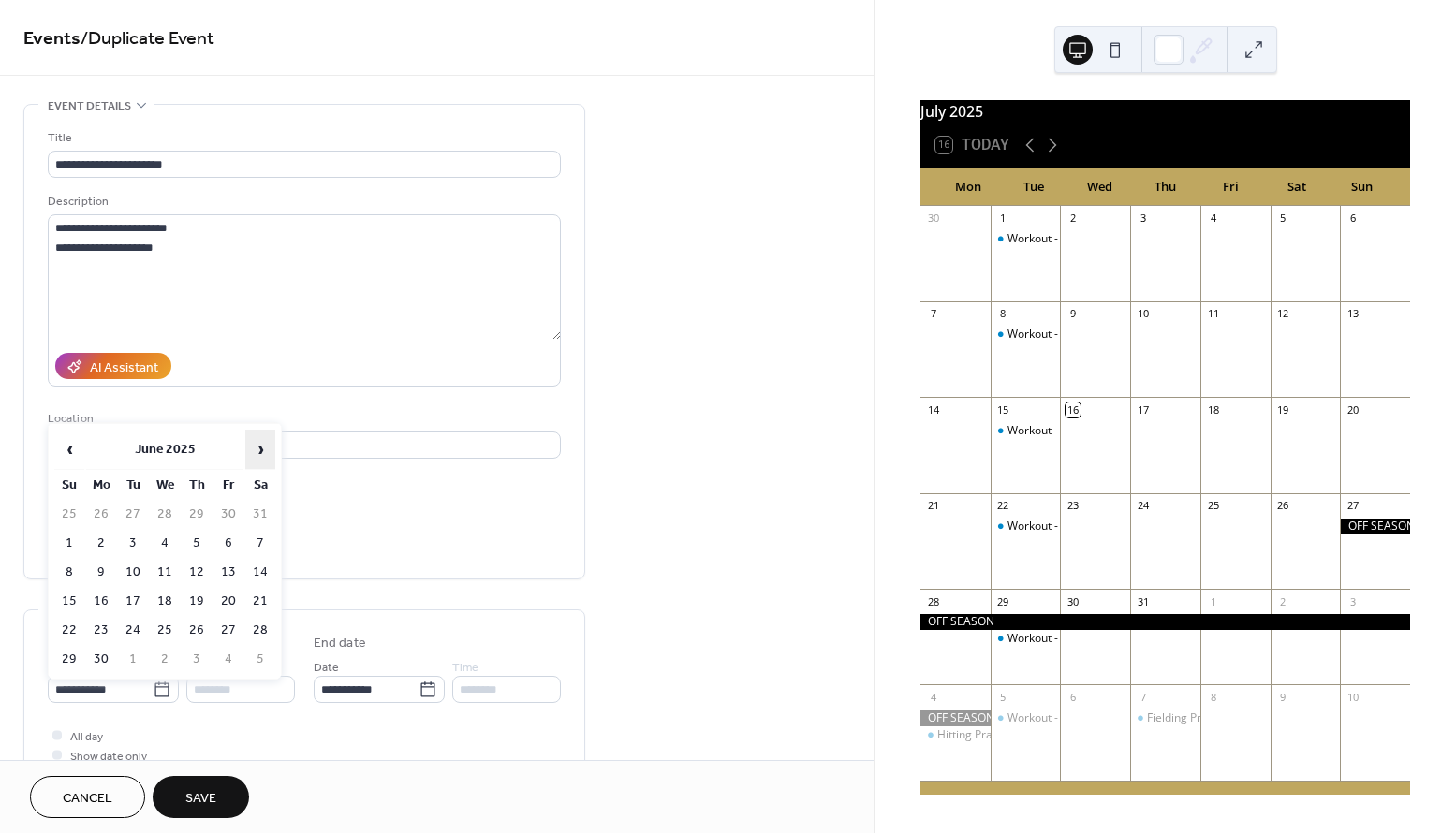 click on "›" at bounding box center [260, 449] 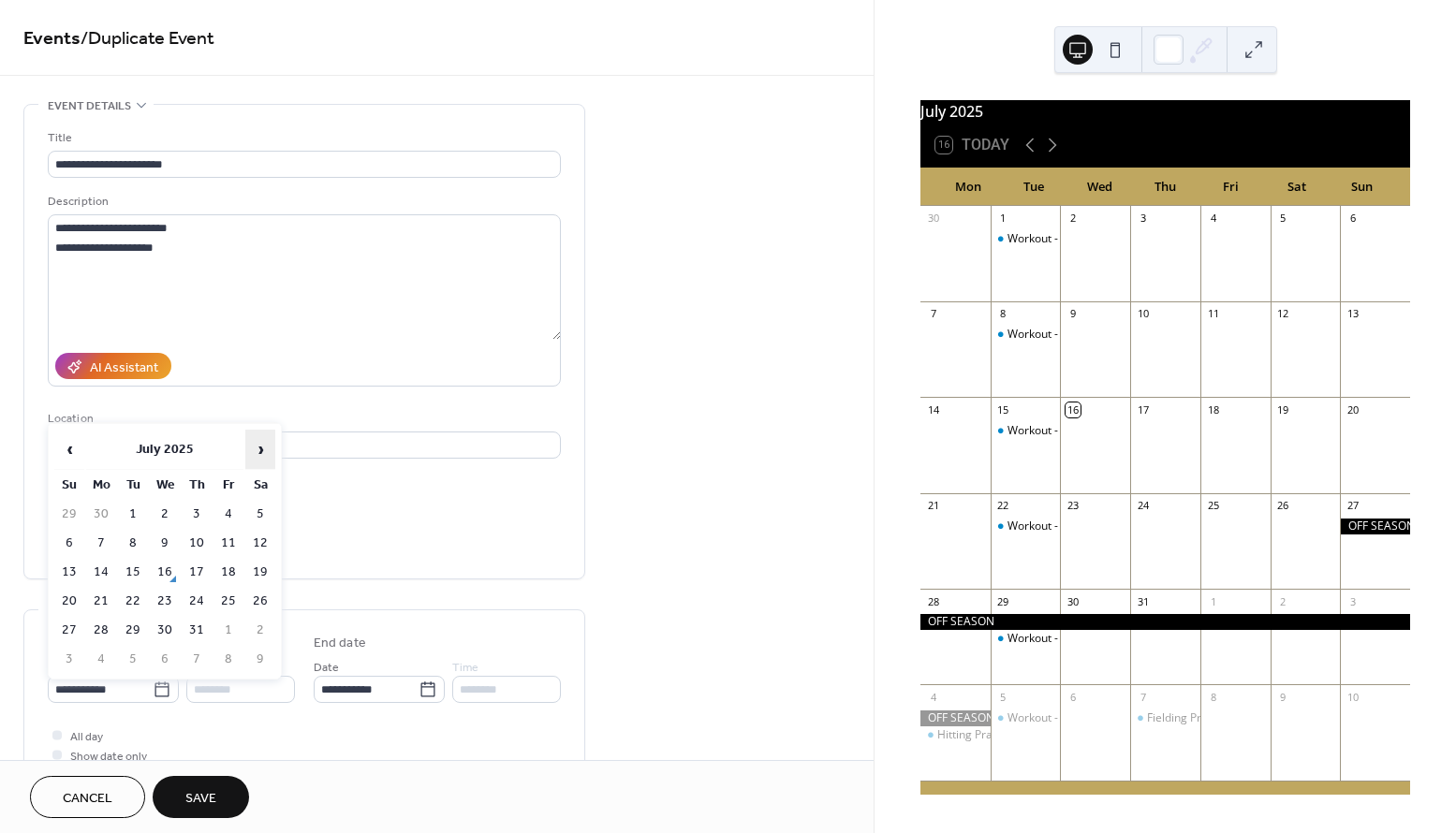 click on "›" at bounding box center [260, 449] 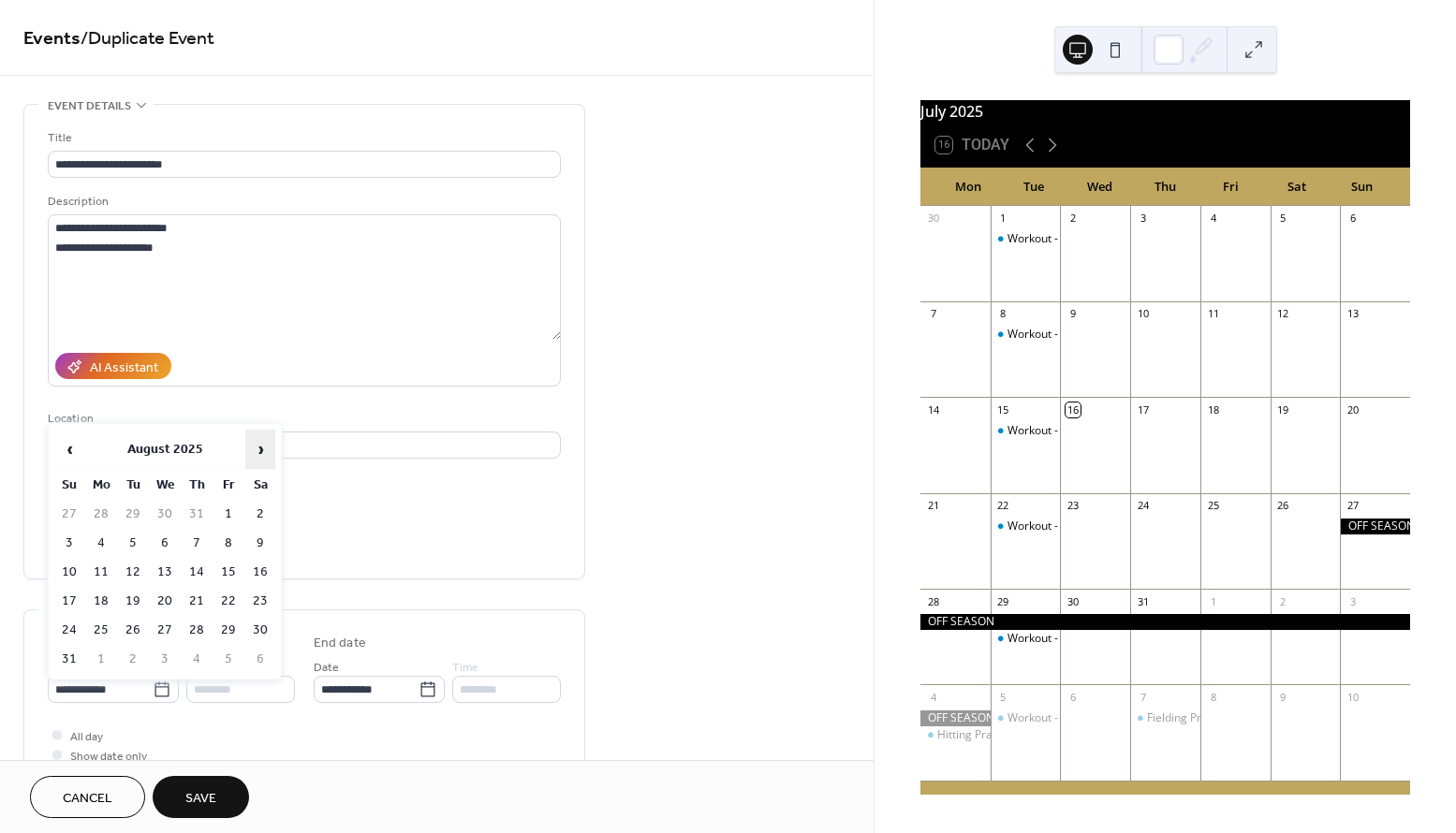 click on "›" at bounding box center (260, 449) 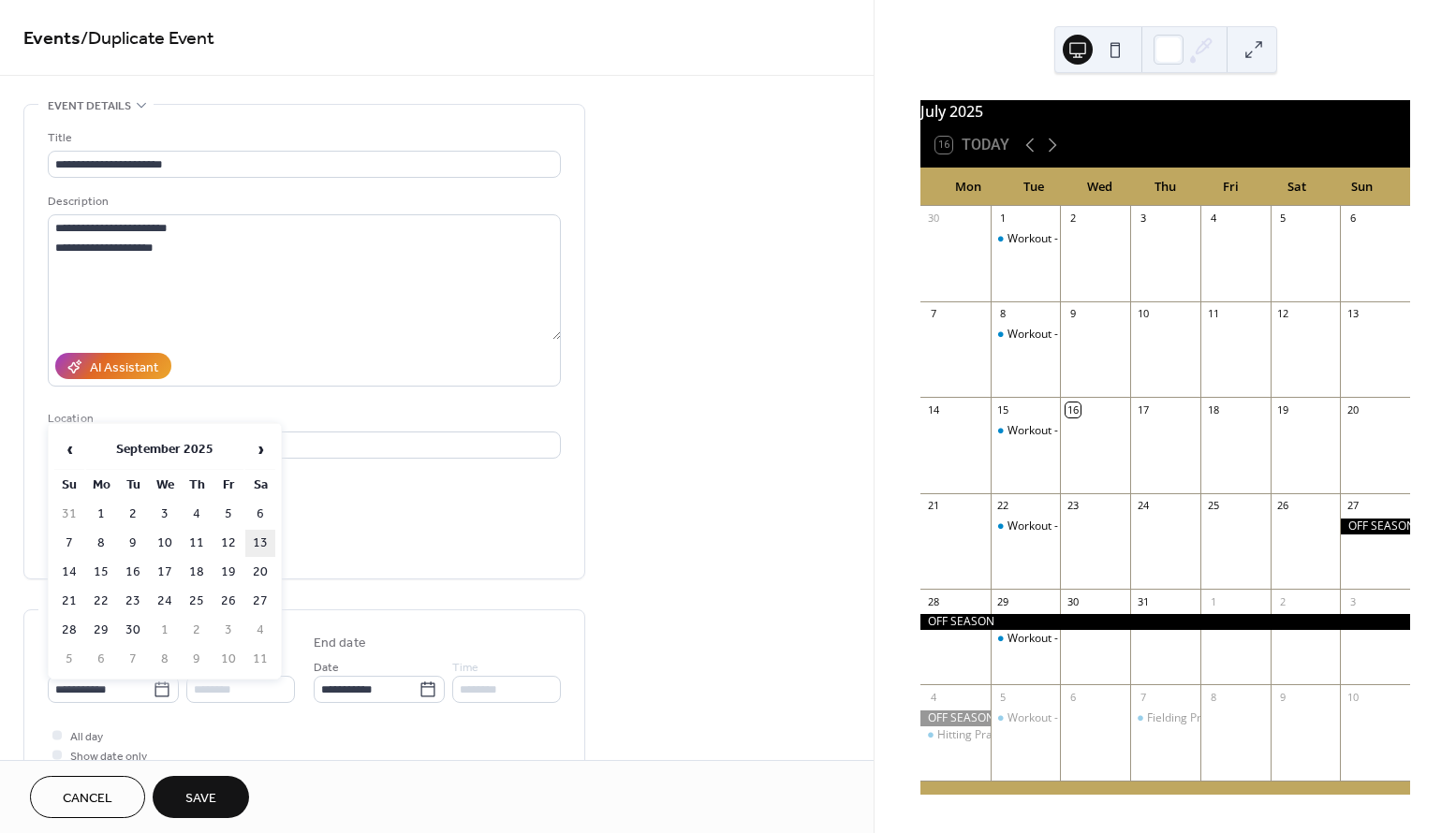 click on "13" at bounding box center [260, 543] 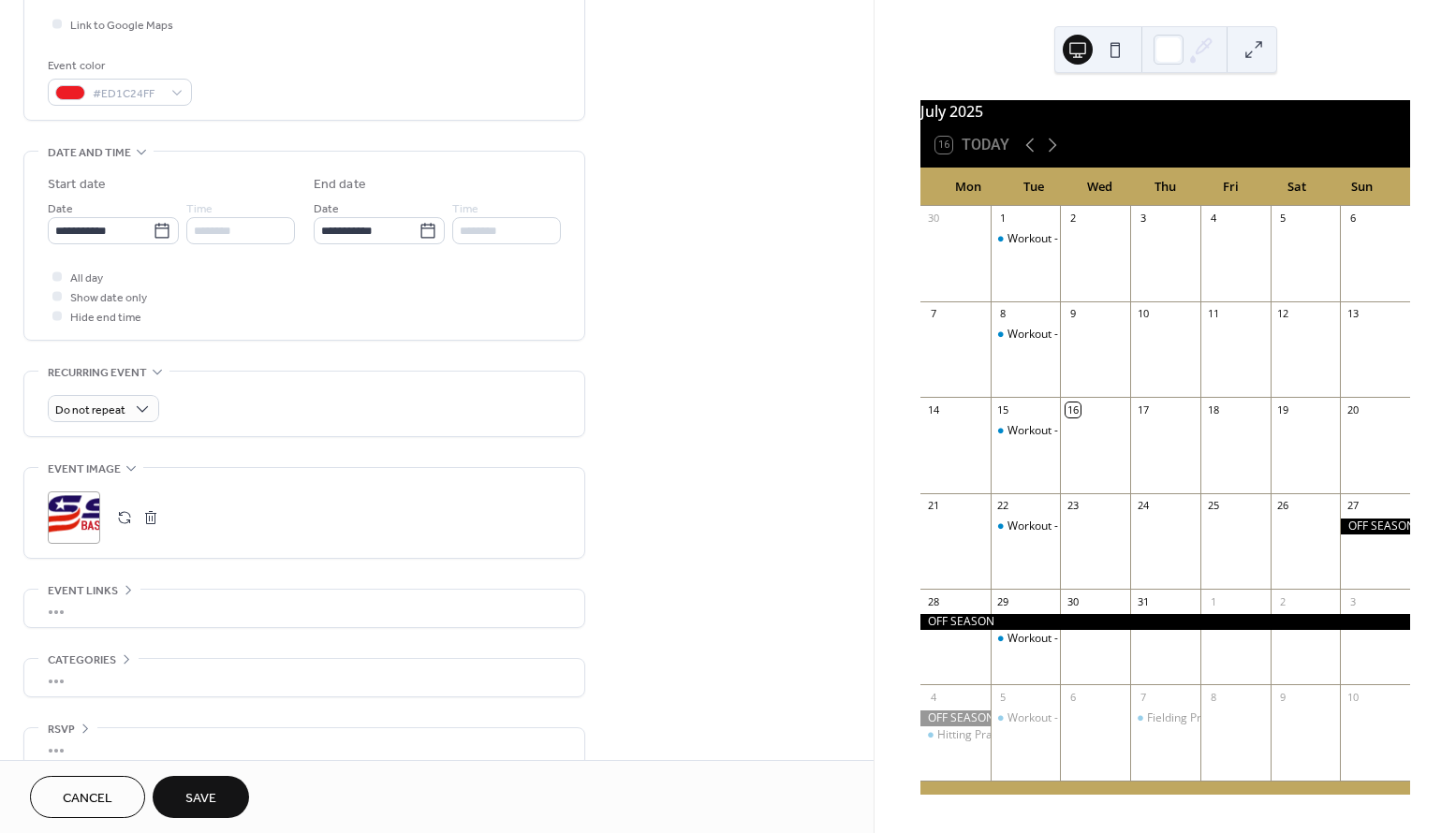 scroll, scrollTop: 476, scrollLeft: 0, axis: vertical 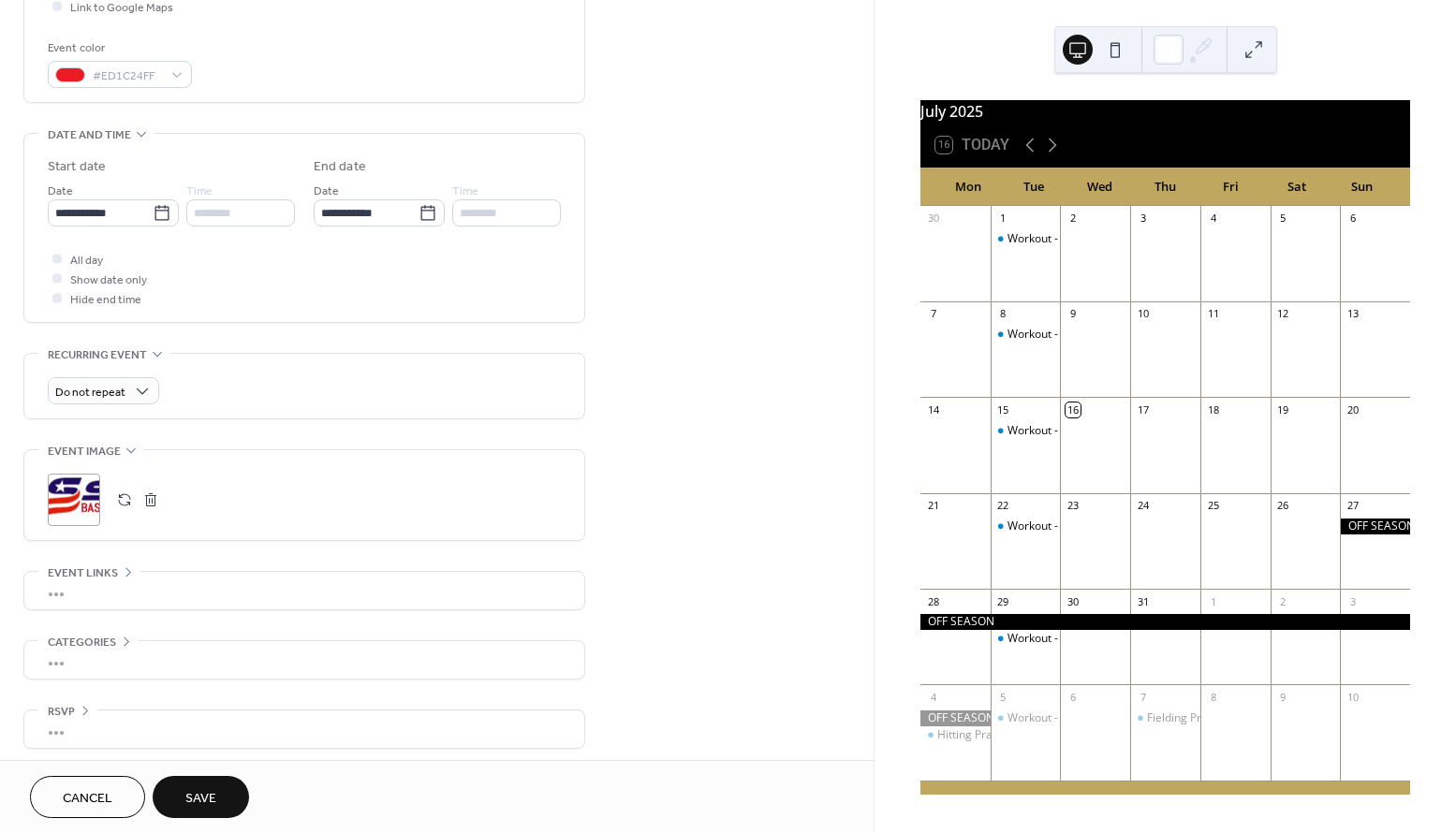 click at bounding box center (125, 500) 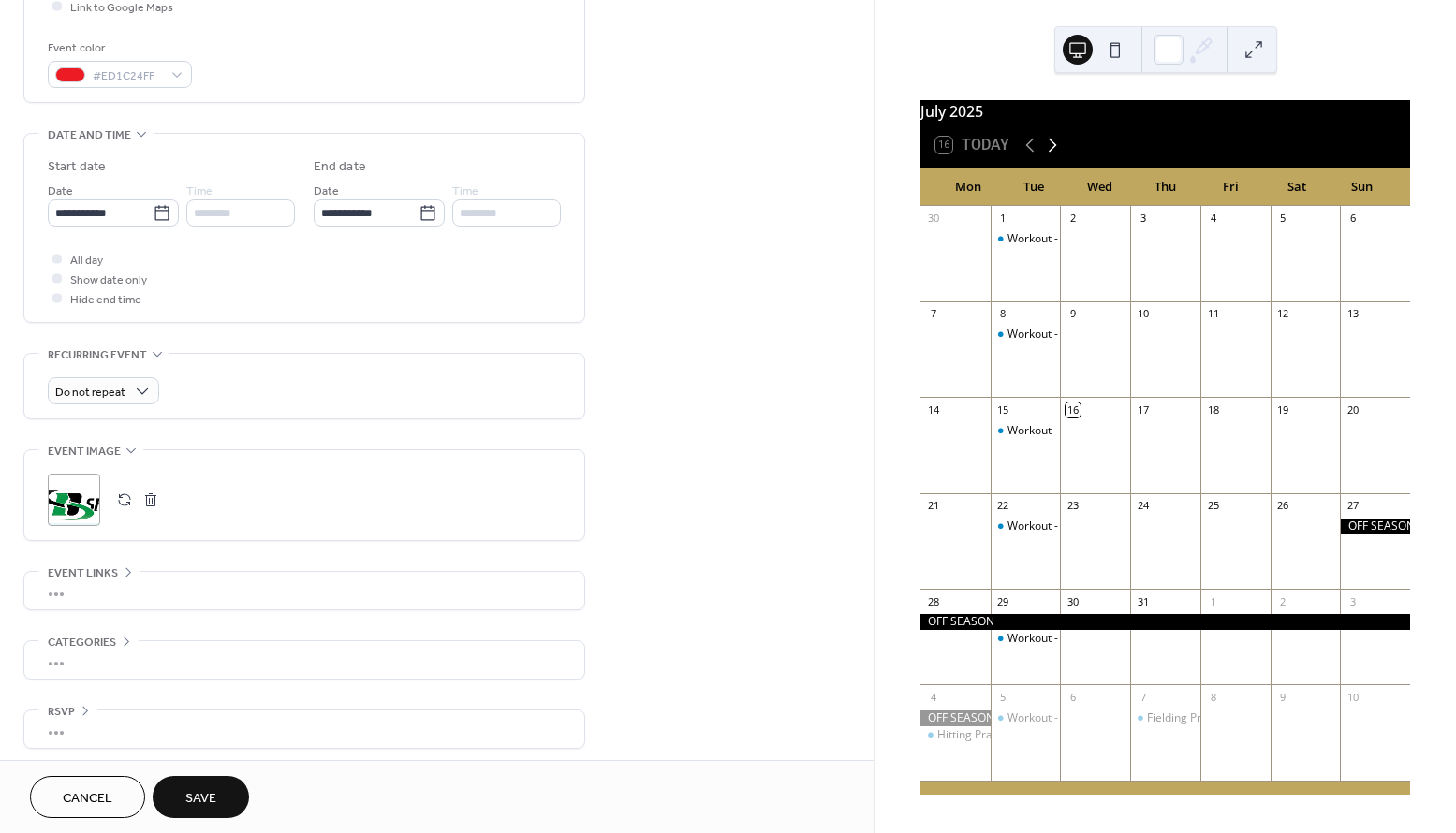 click 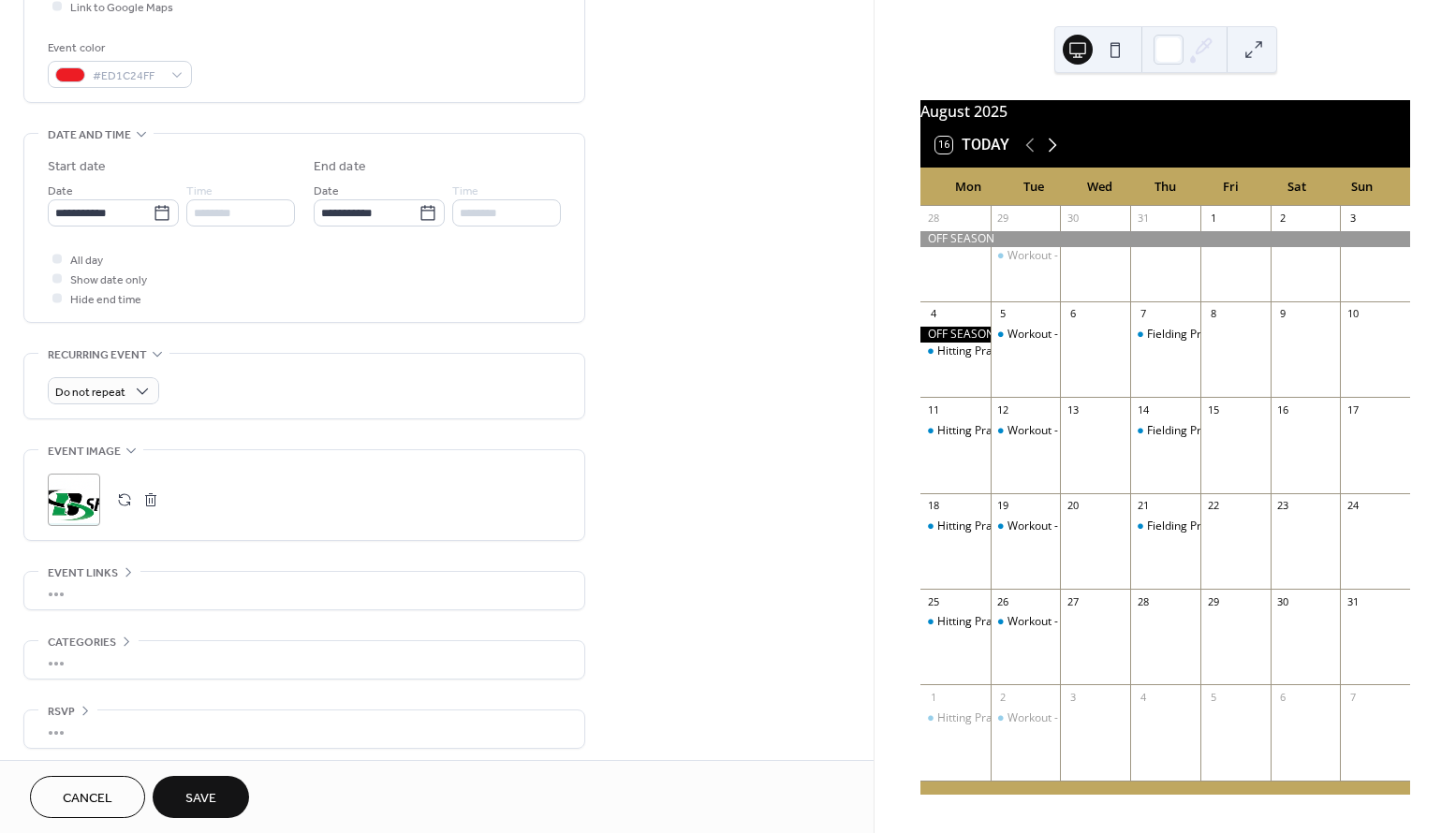click 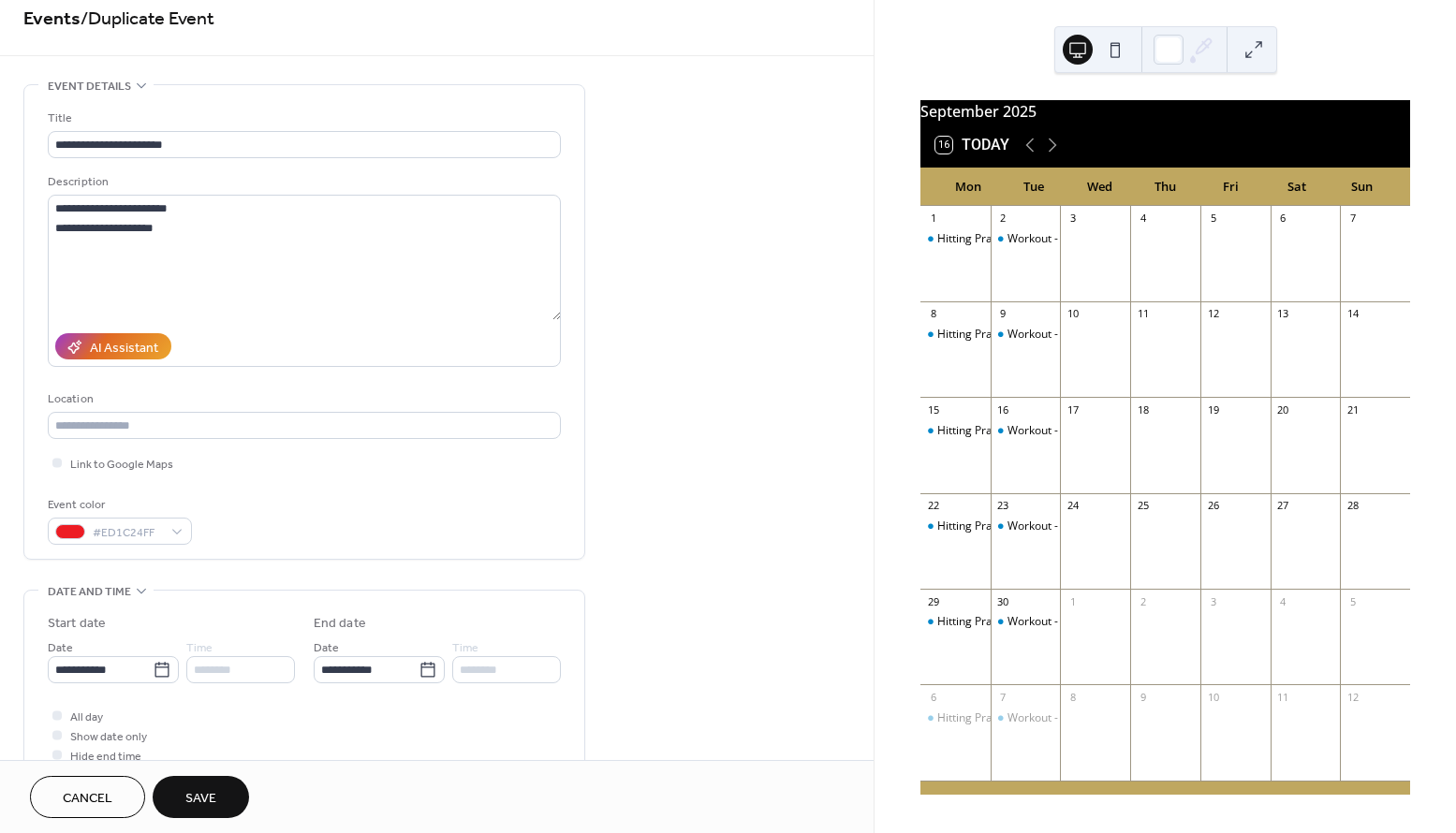 scroll, scrollTop: 18, scrollLeft: 0, axis: vertical 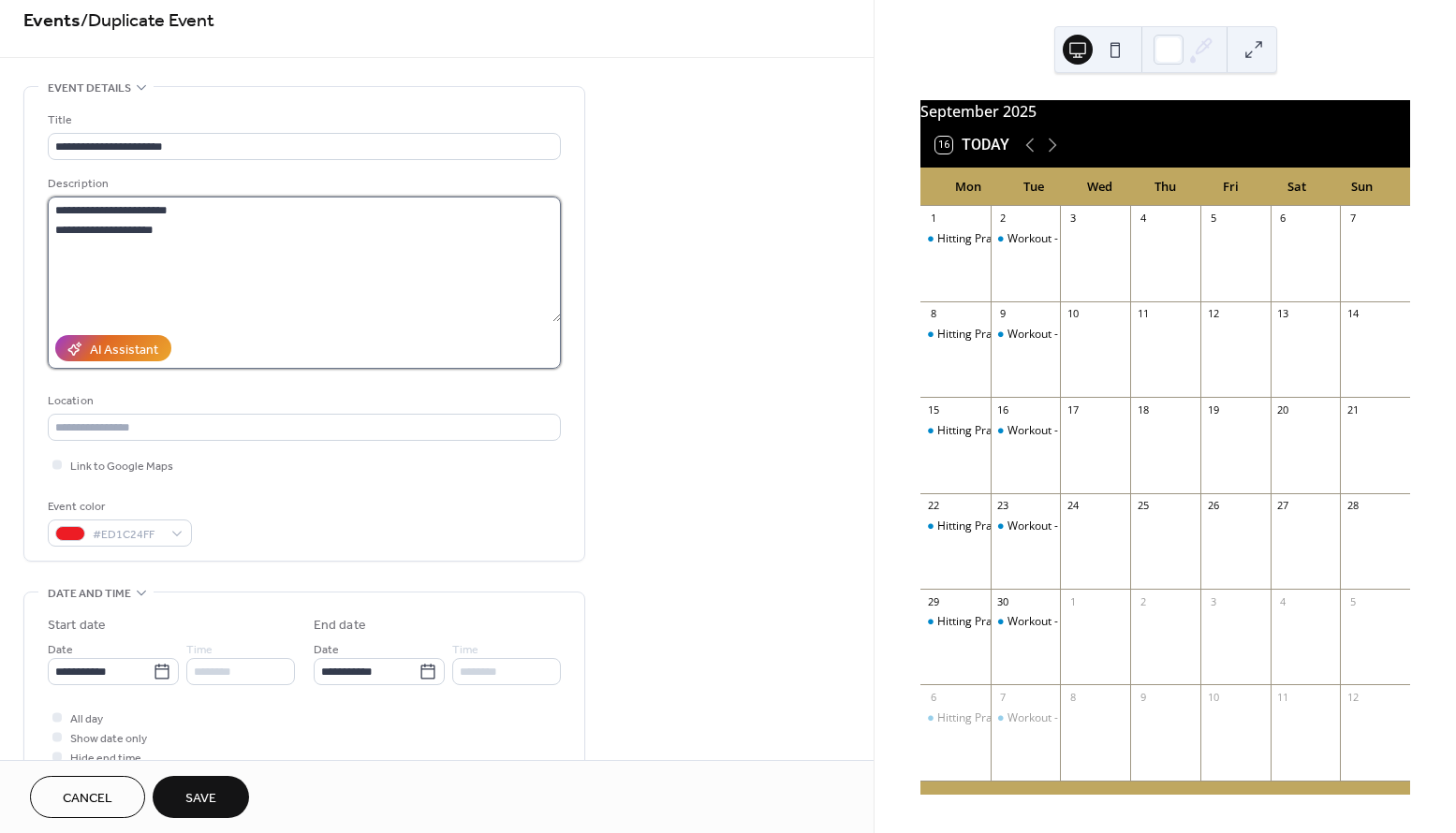 click on "**********" at bounding box center (304, 259) 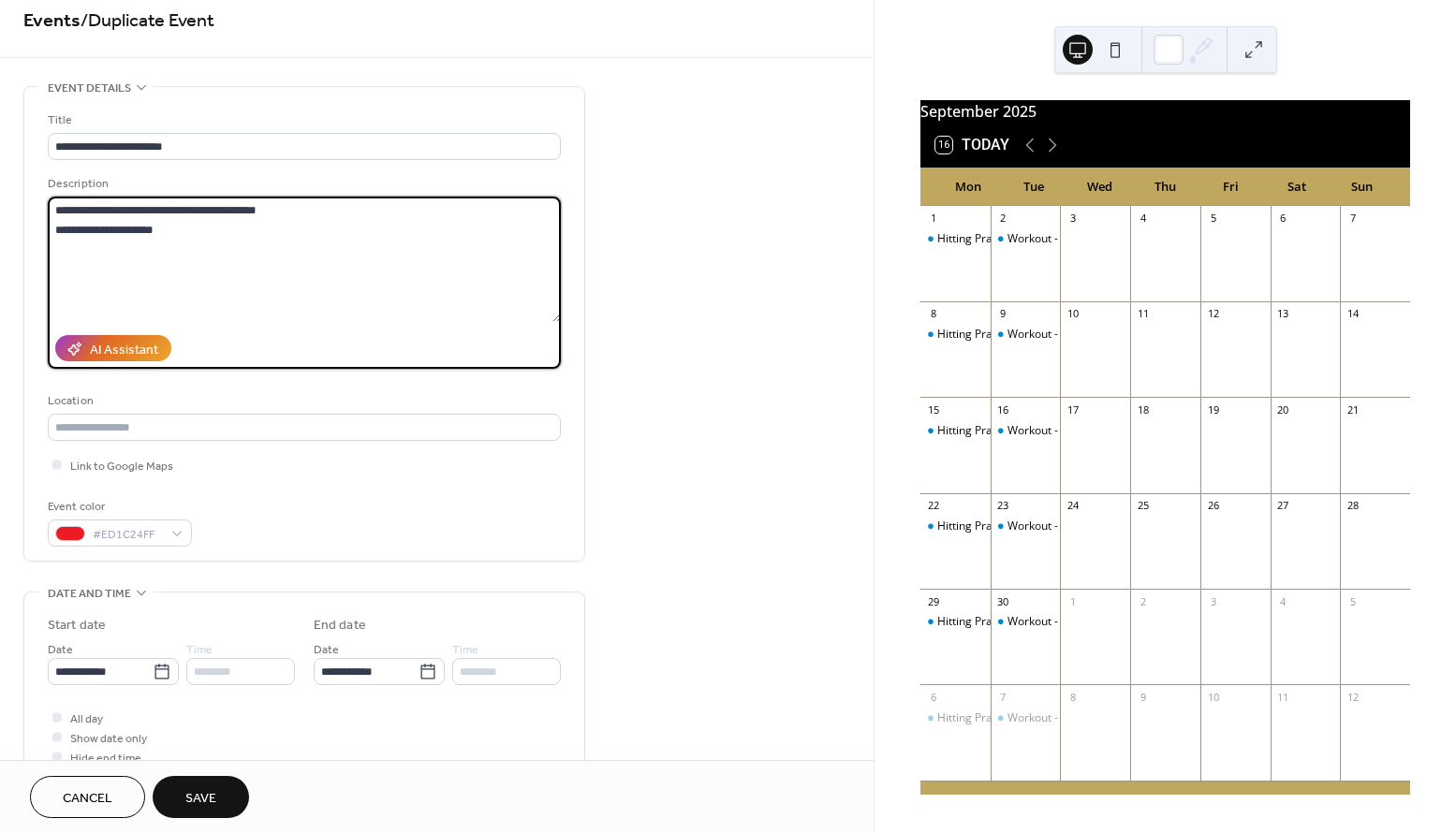 click on "**********" at bounding box center [304, 259] 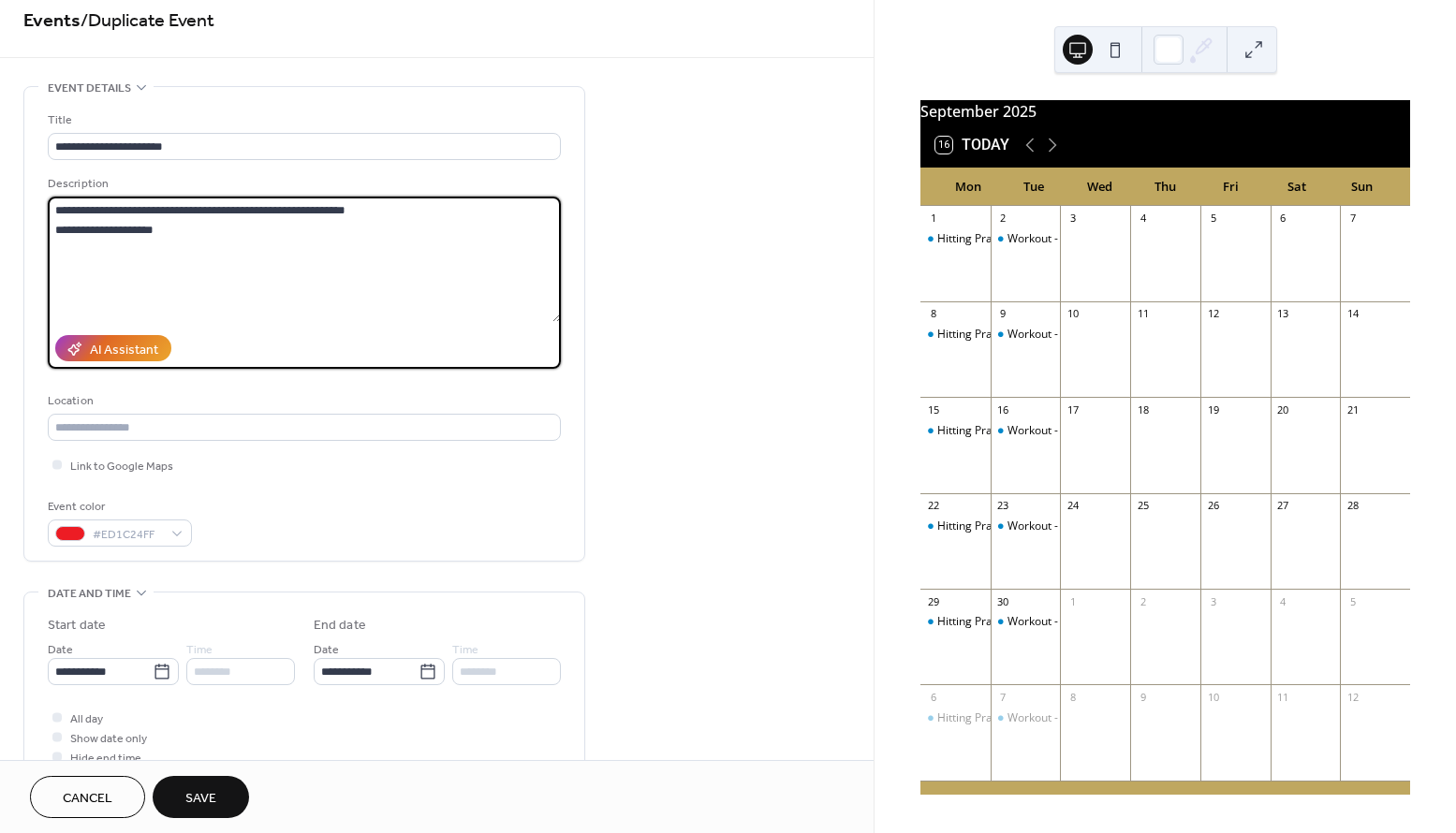 click on "**********" at bounding box center (304, 259) 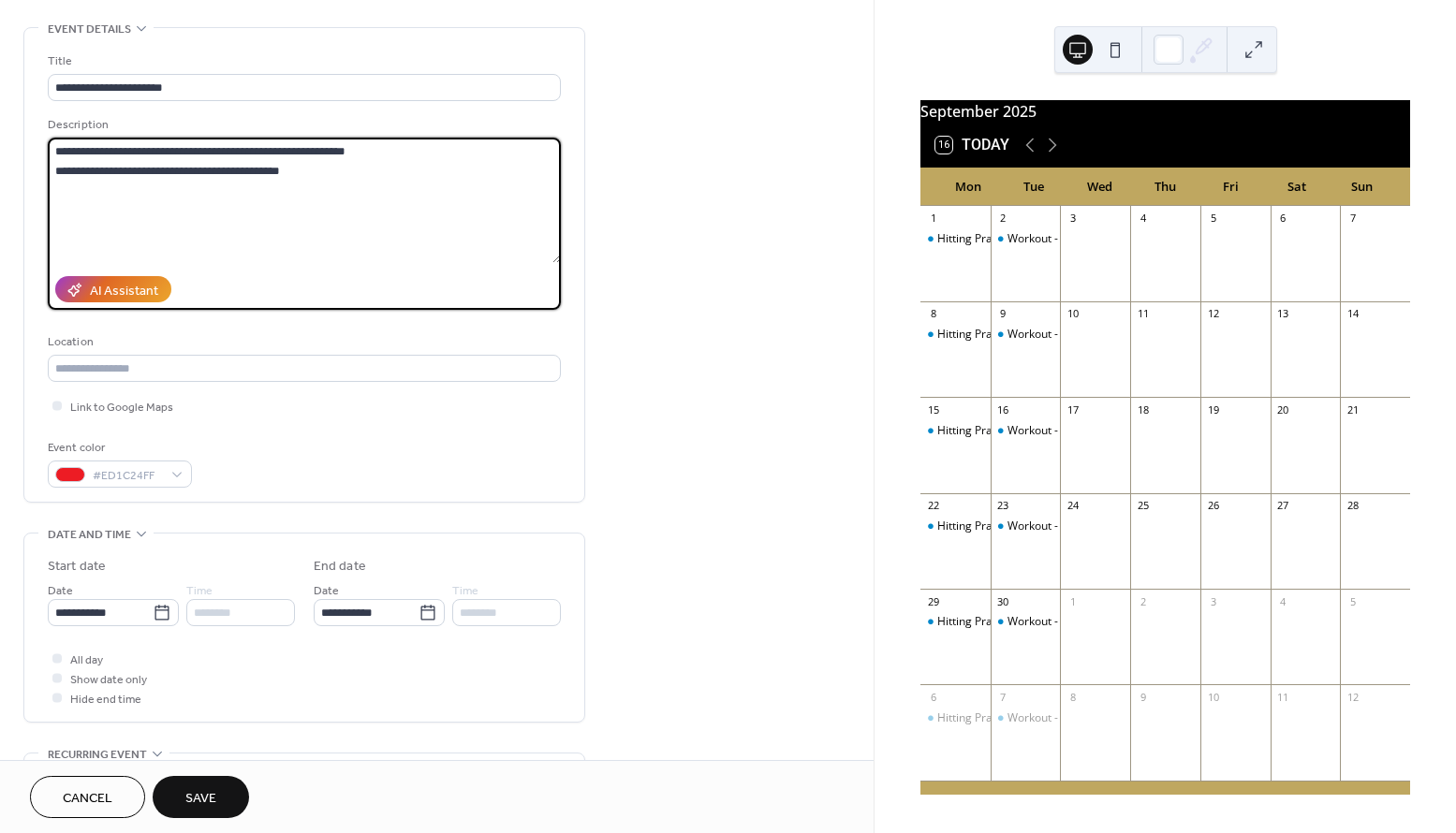 scroll, scrollTop: 92, scrollLeft: 0, axis: vertical 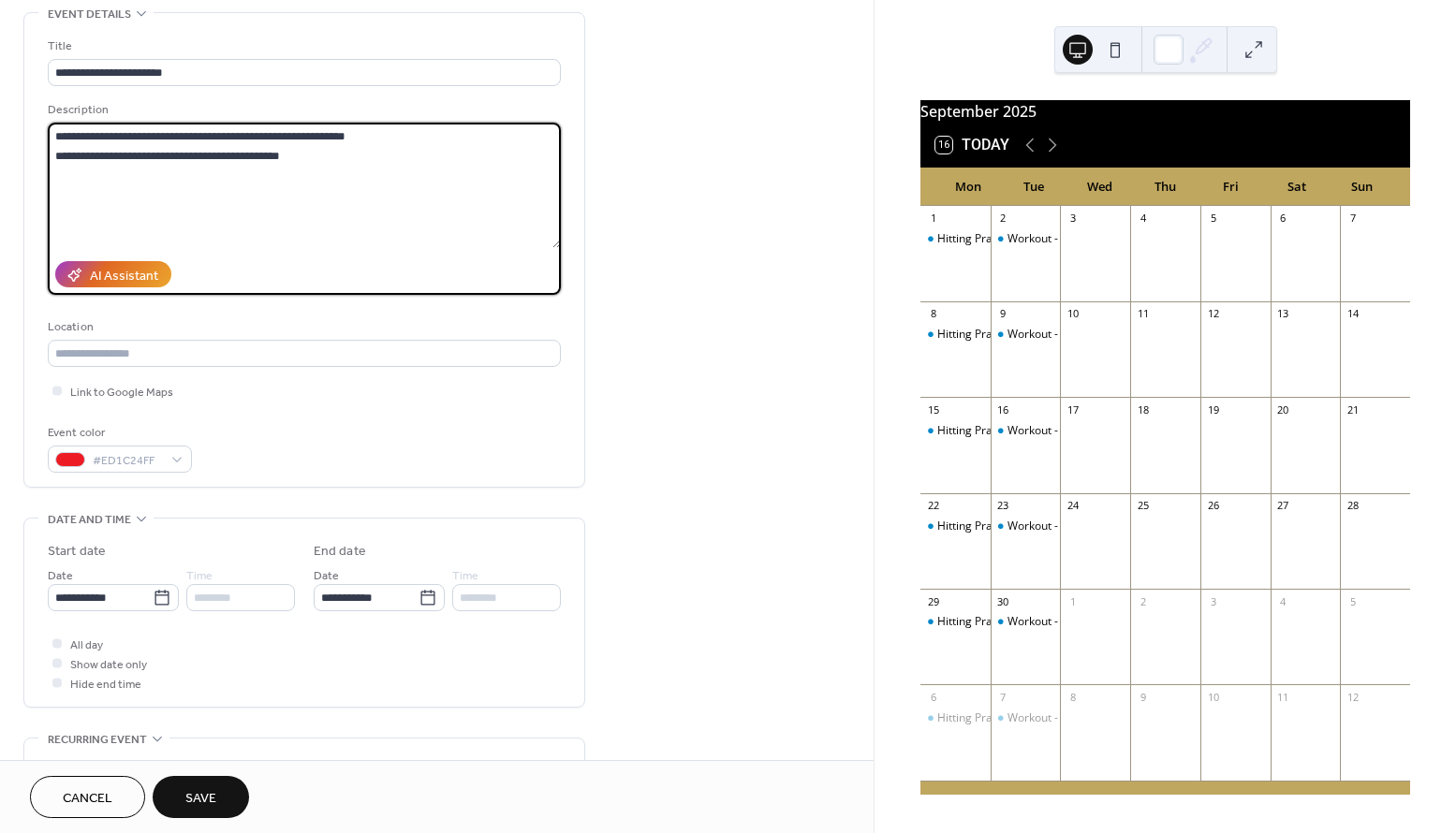 click on "**********" at bounding box center [304, 185] 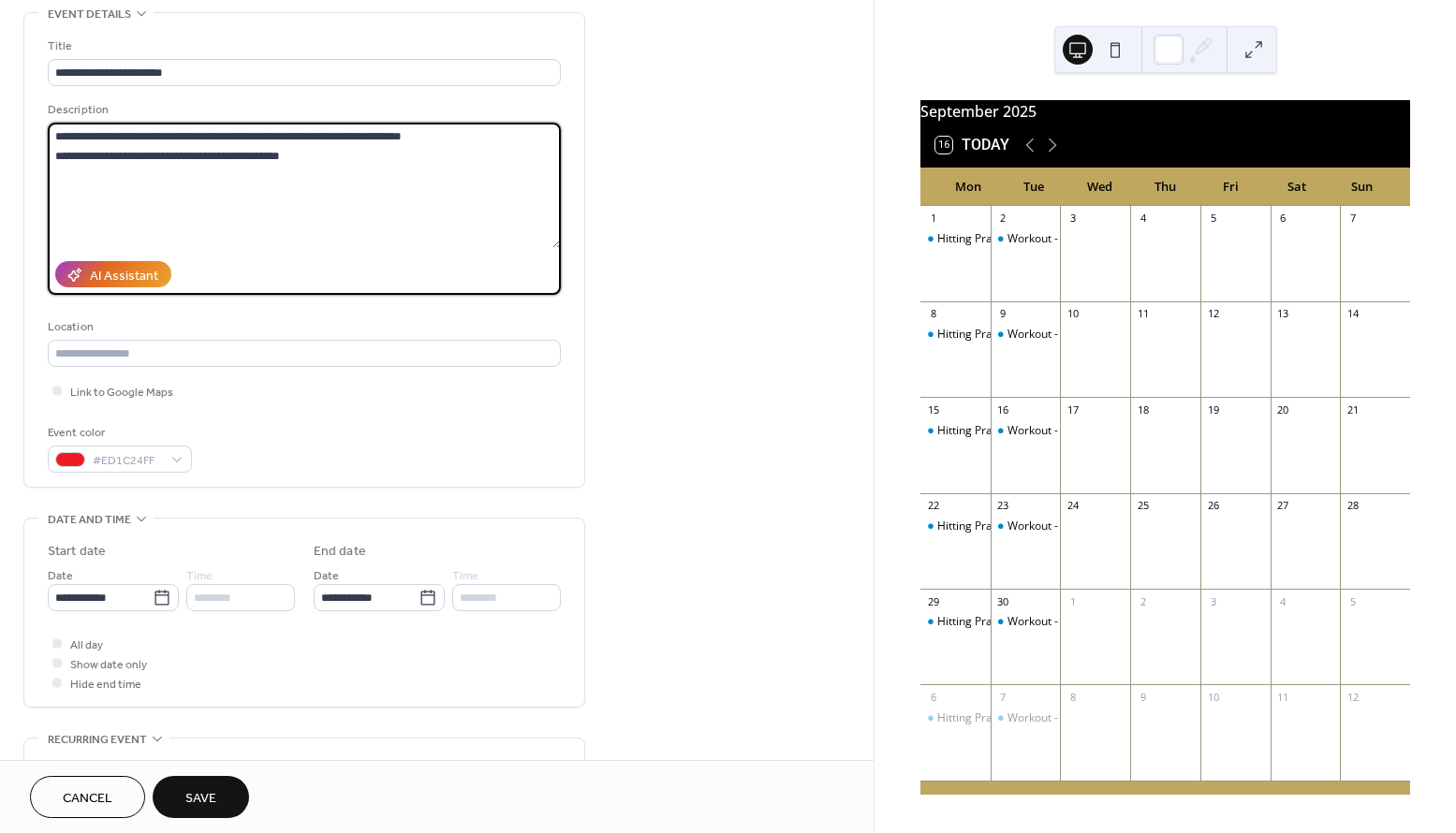 click on "**********" at bounding box center (304, 185) 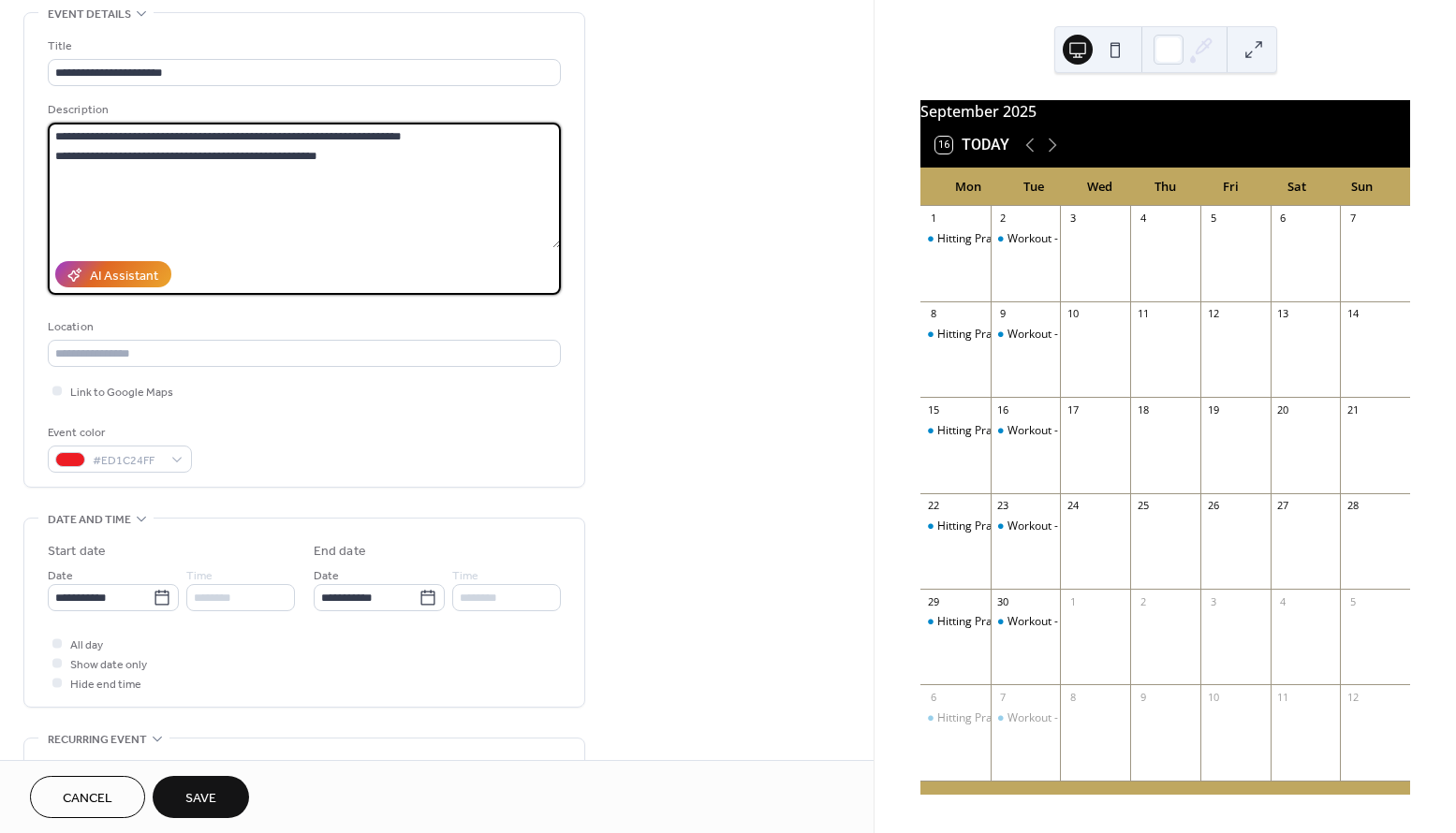 click on "**********" at bounding box center [304, 185] 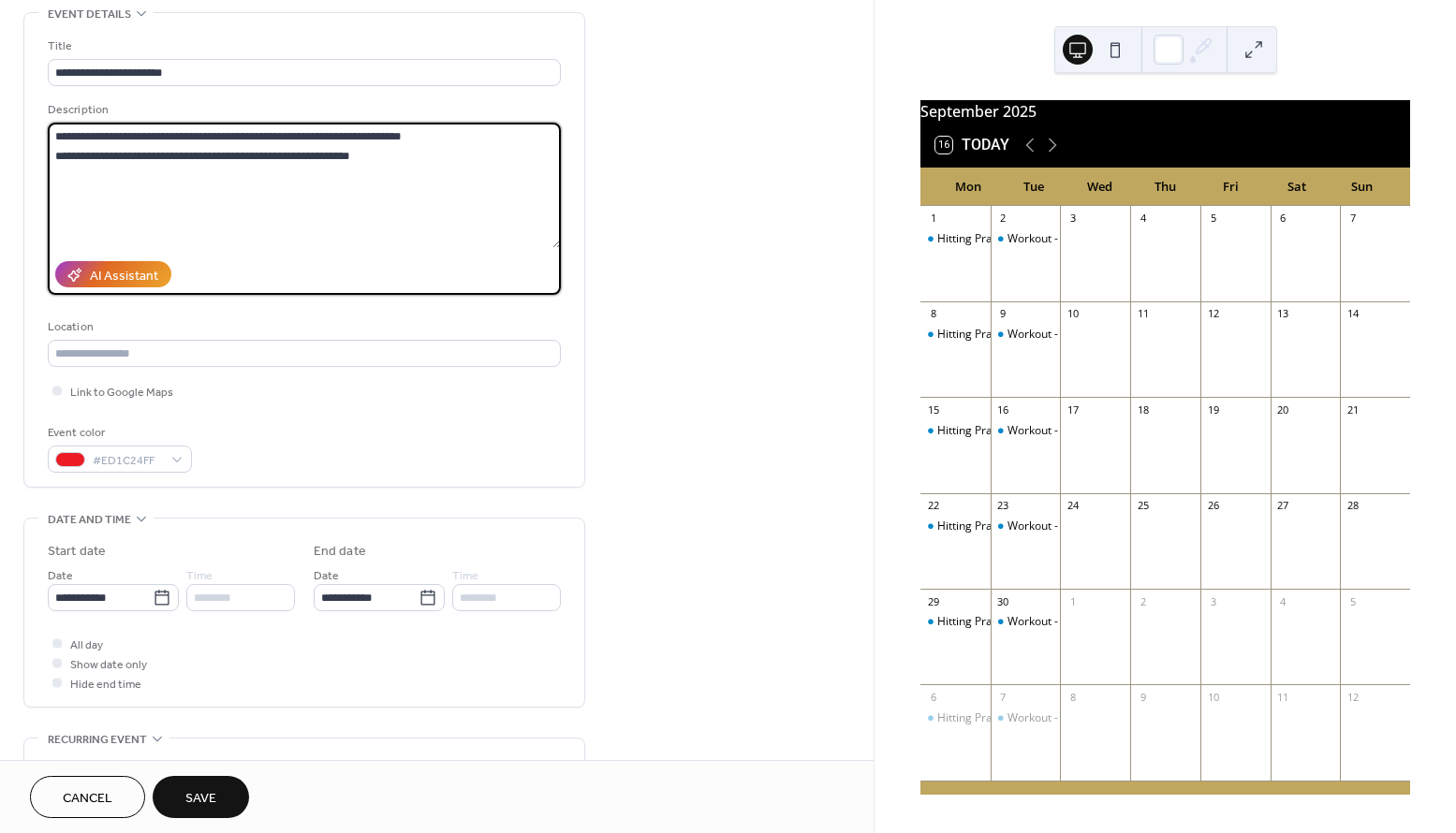 click on "**********" at bounding box center [304, 185] 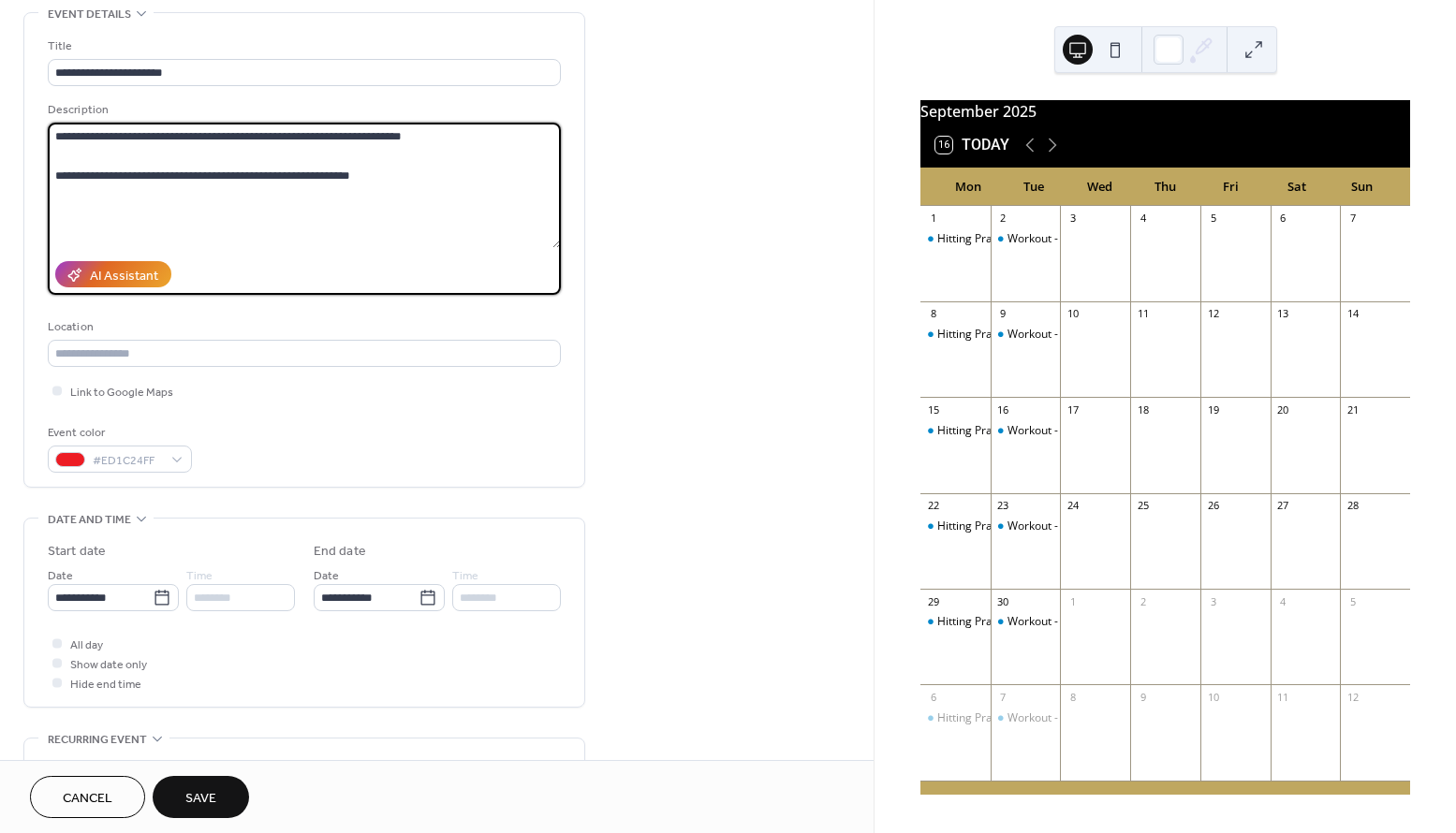 click on "**********" at bounding box center [304, 185] 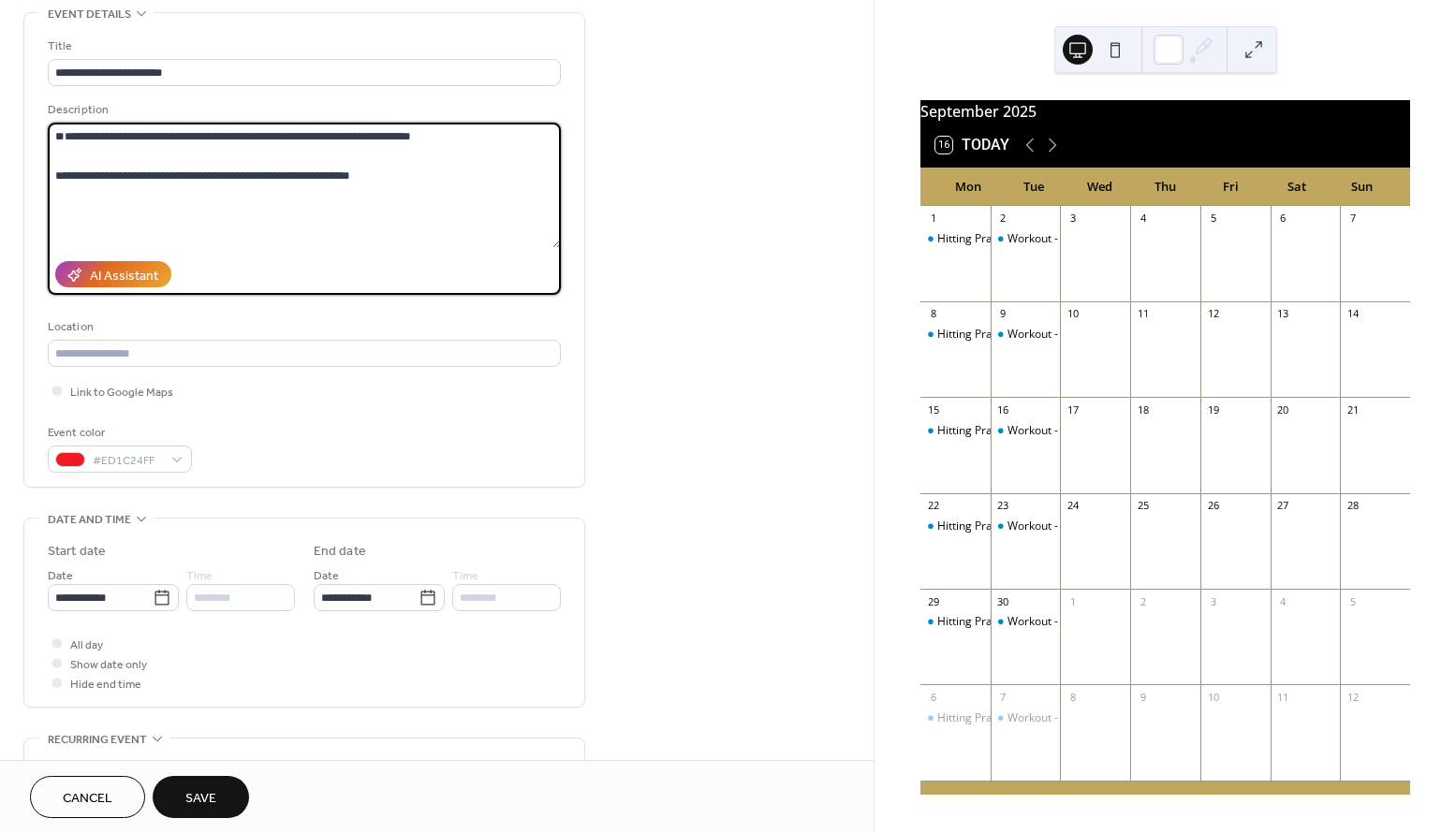 click on "**********" at bounding box center (304, 185) 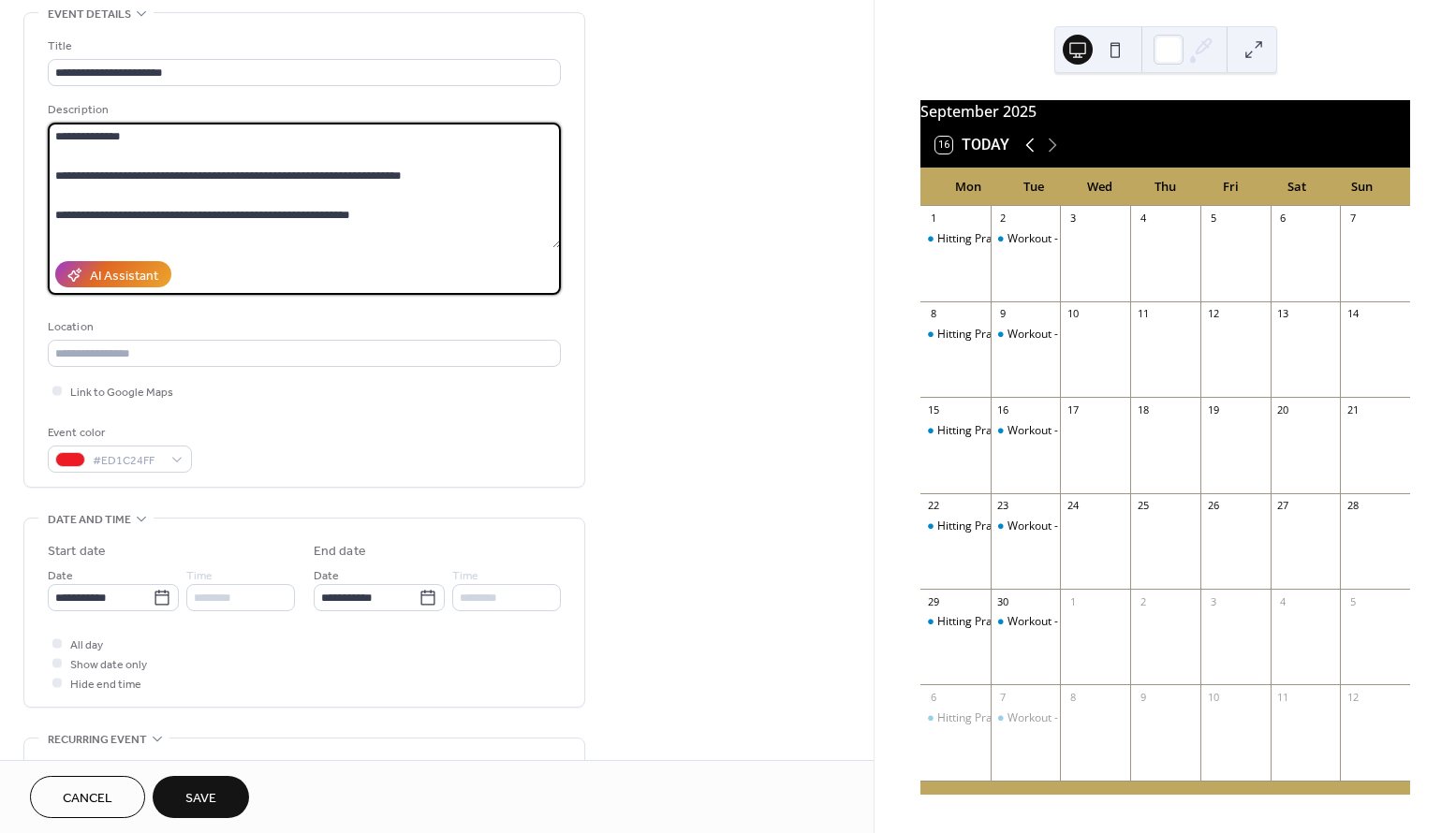 click 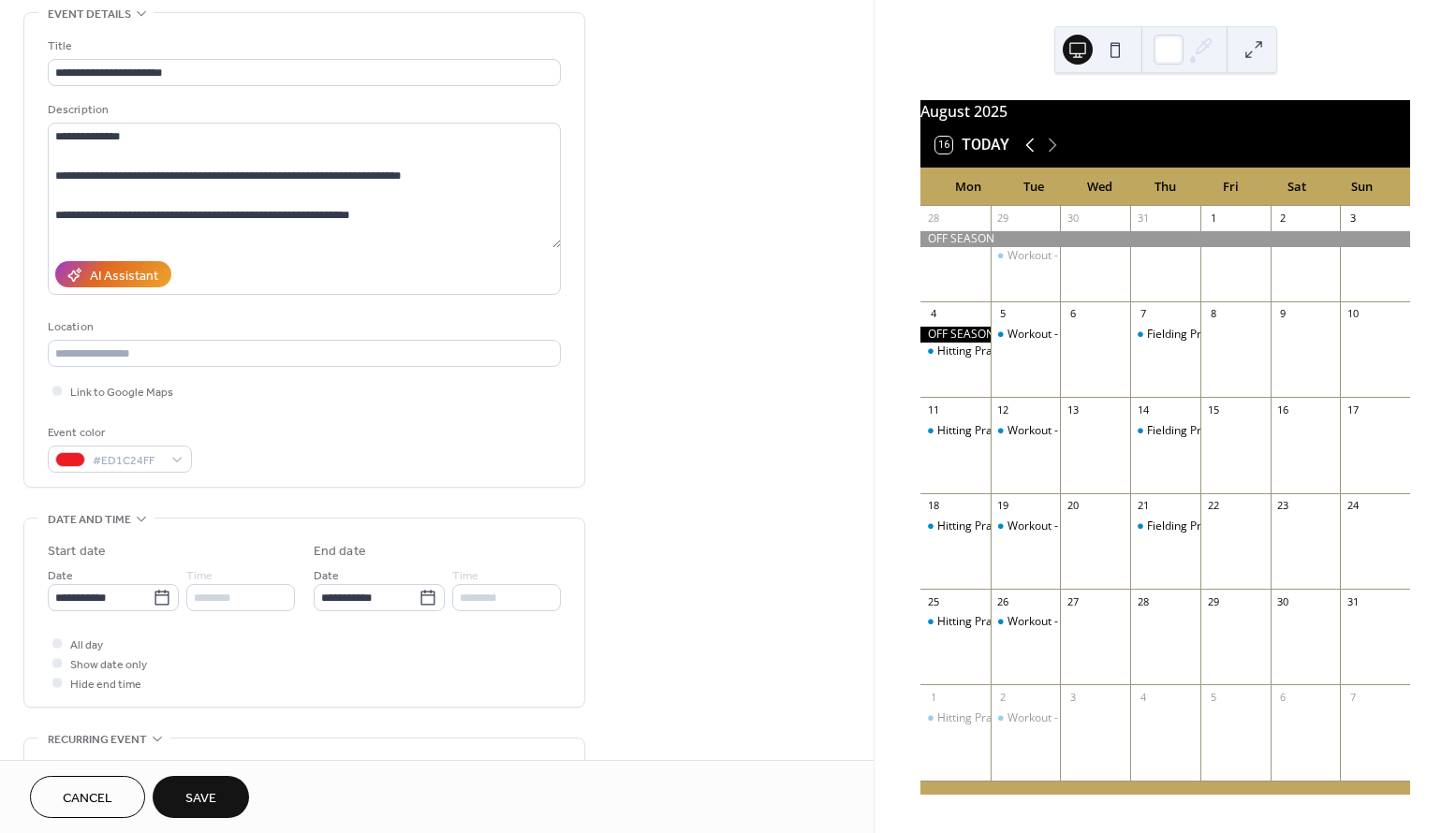 click 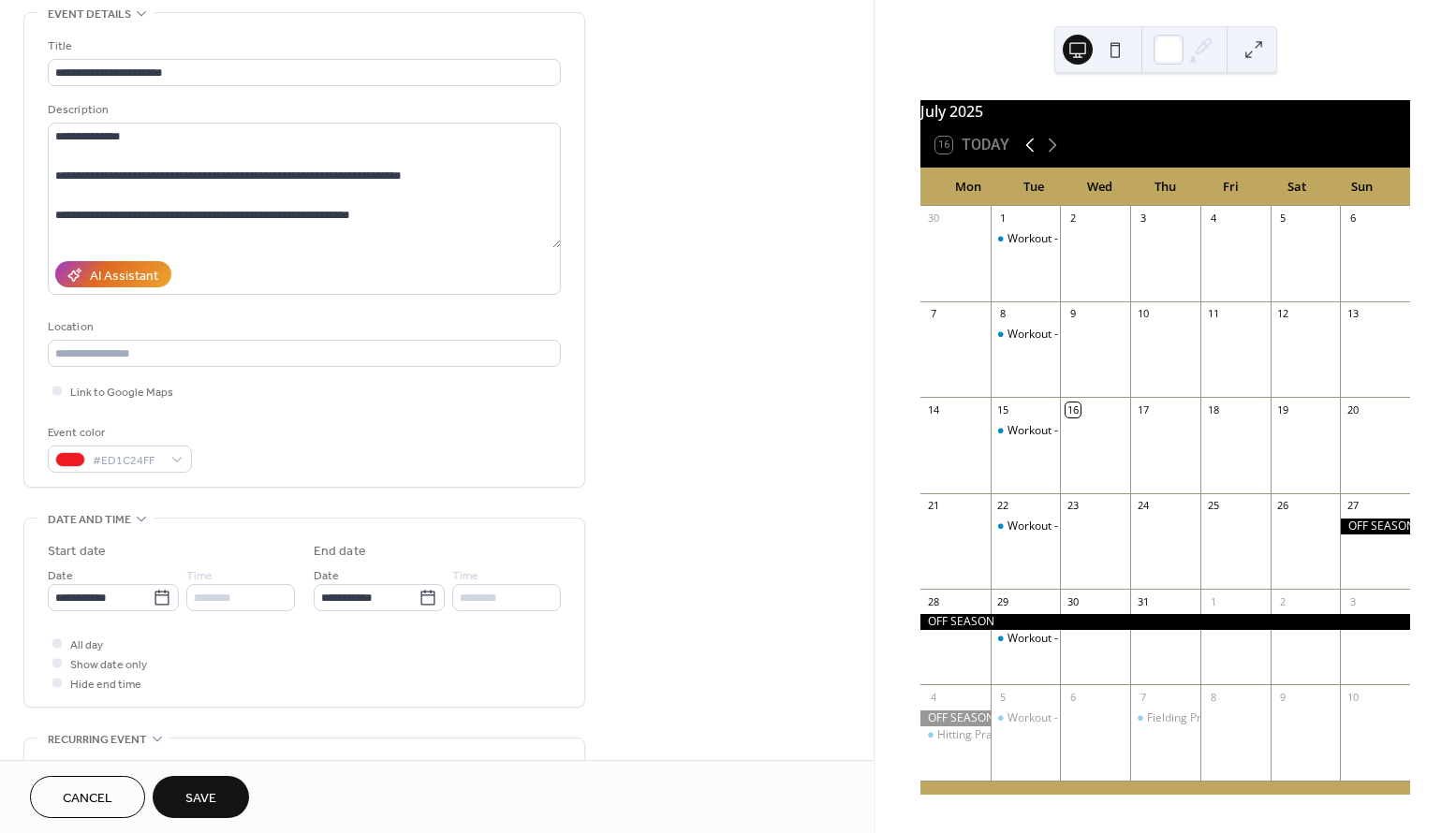 click 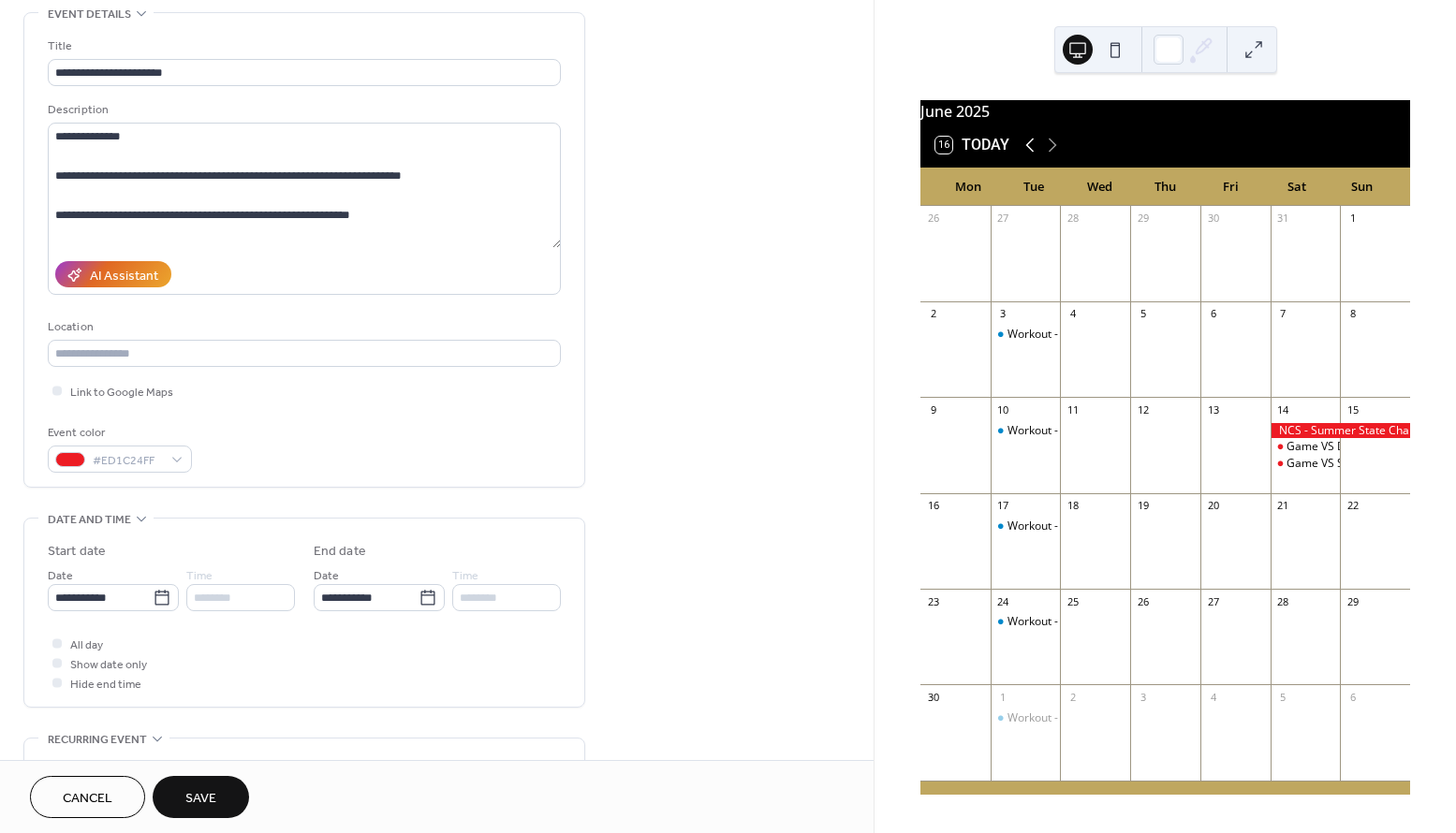 click 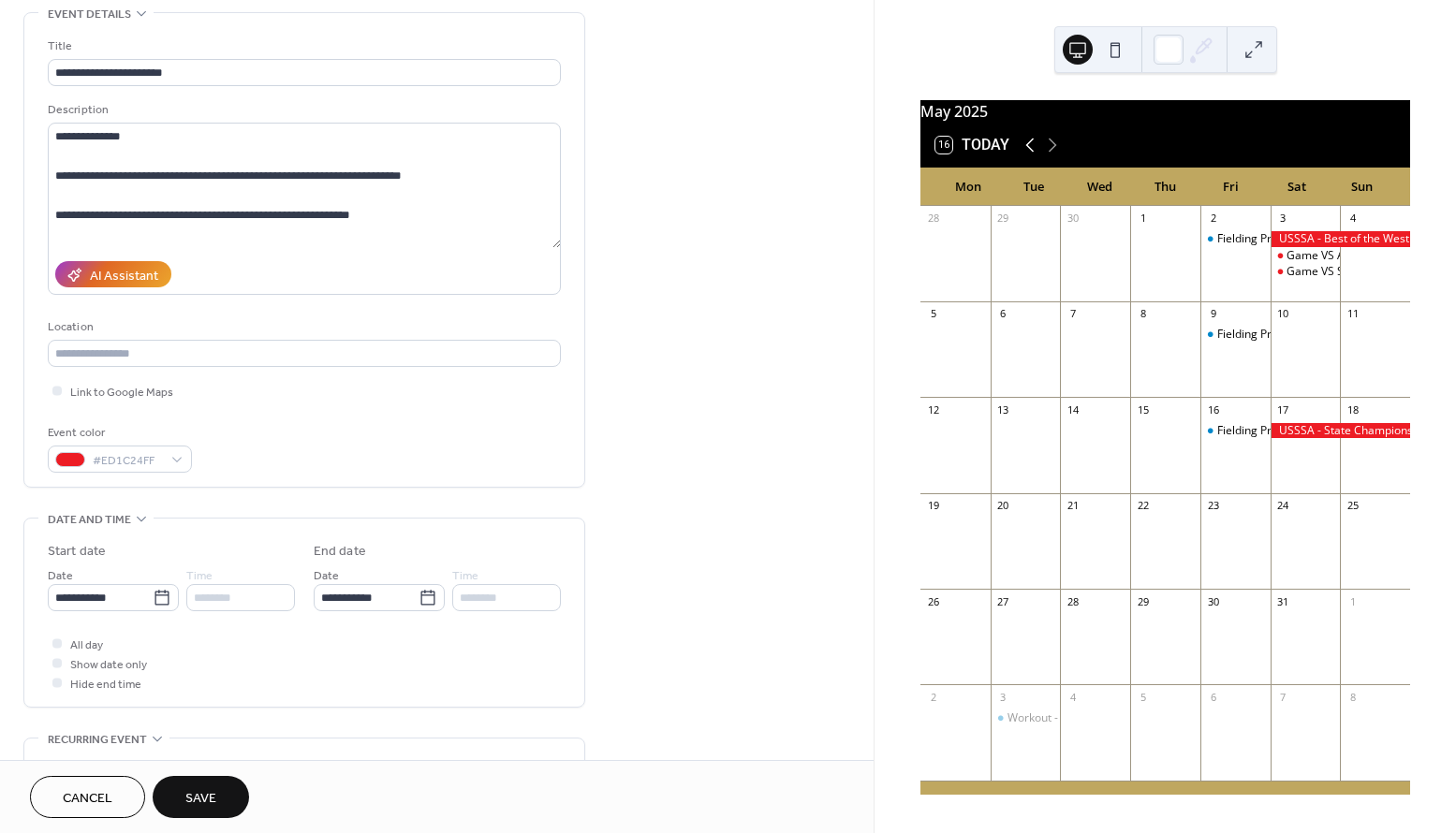 click 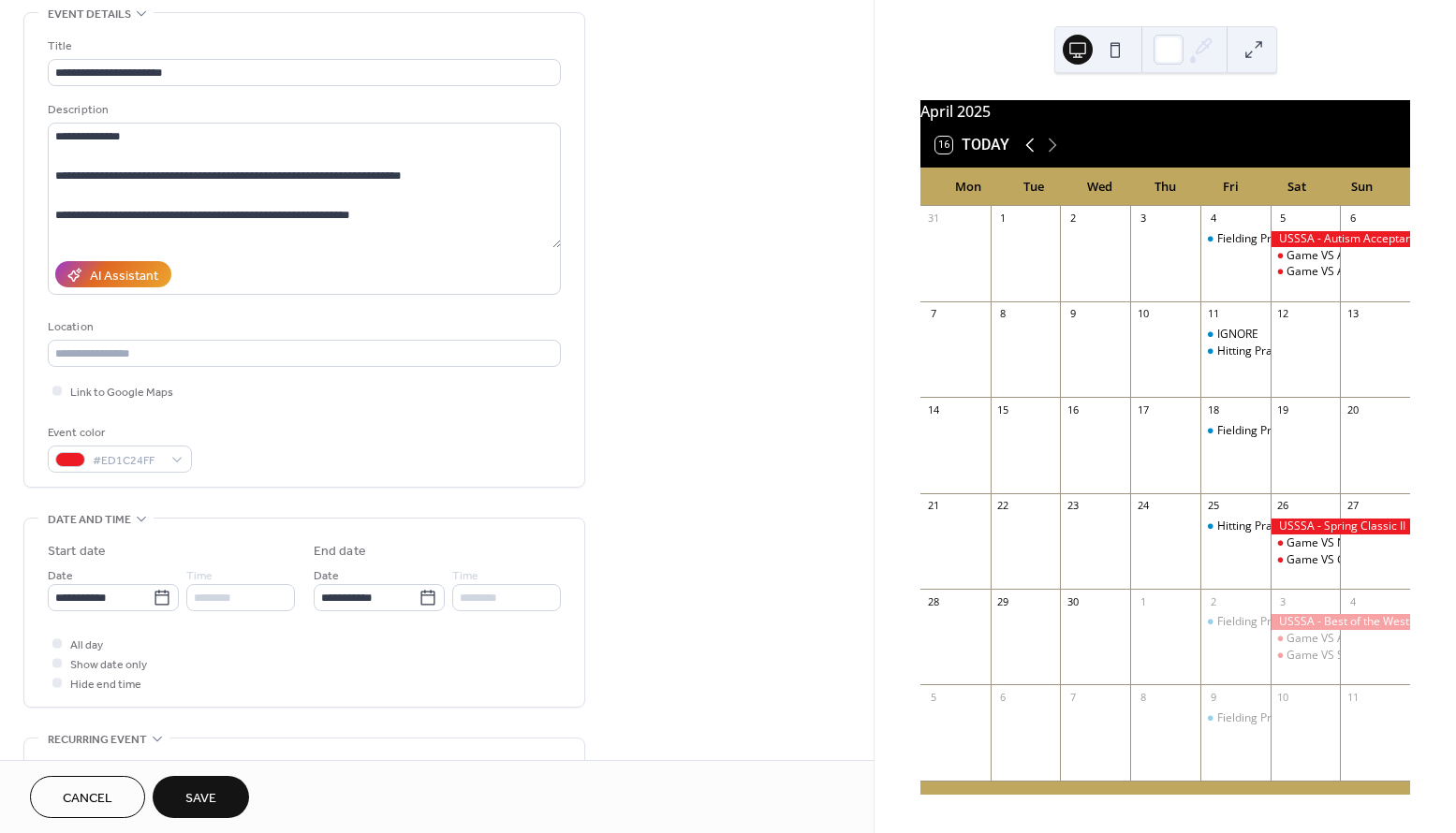 click 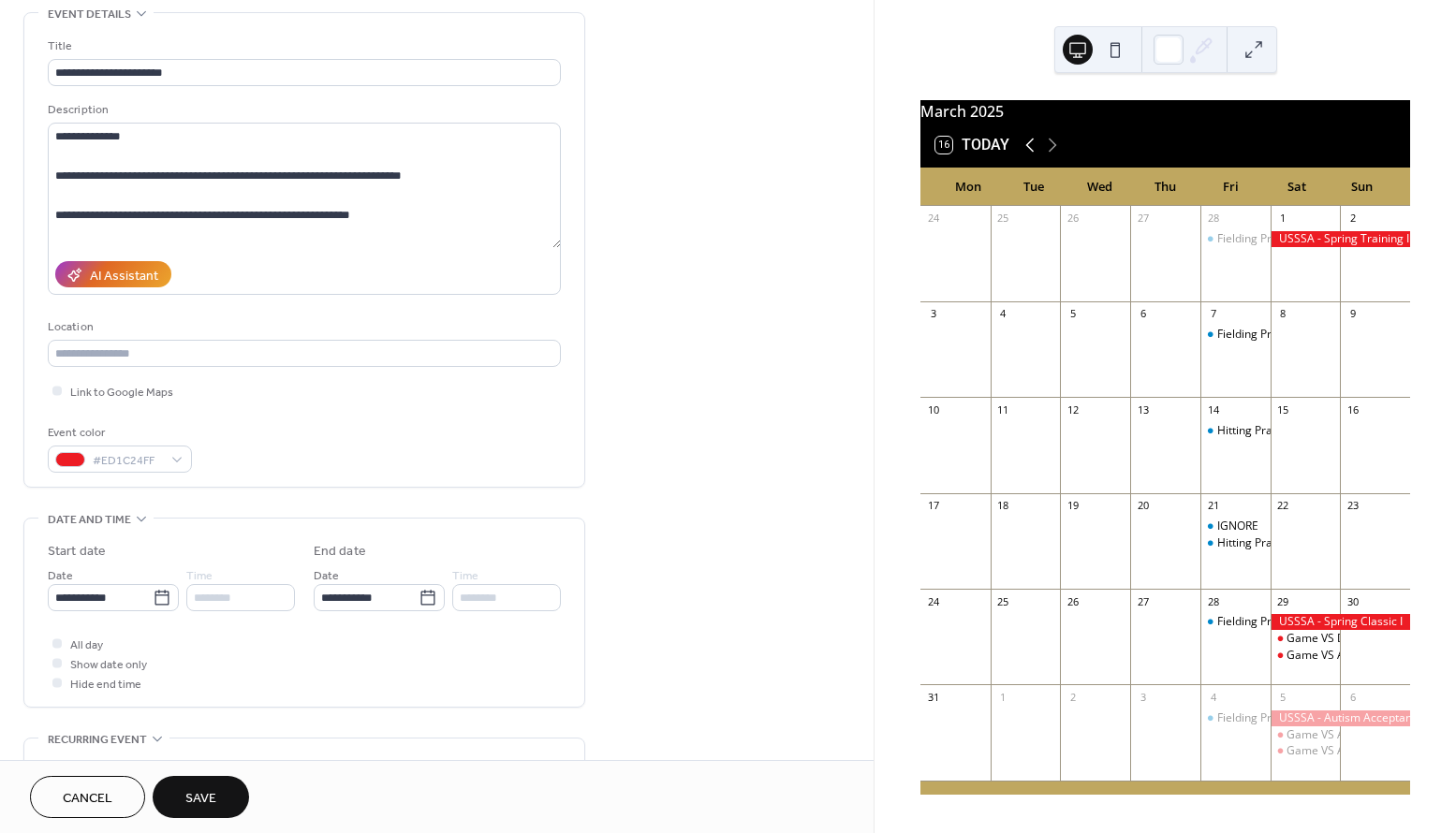 click 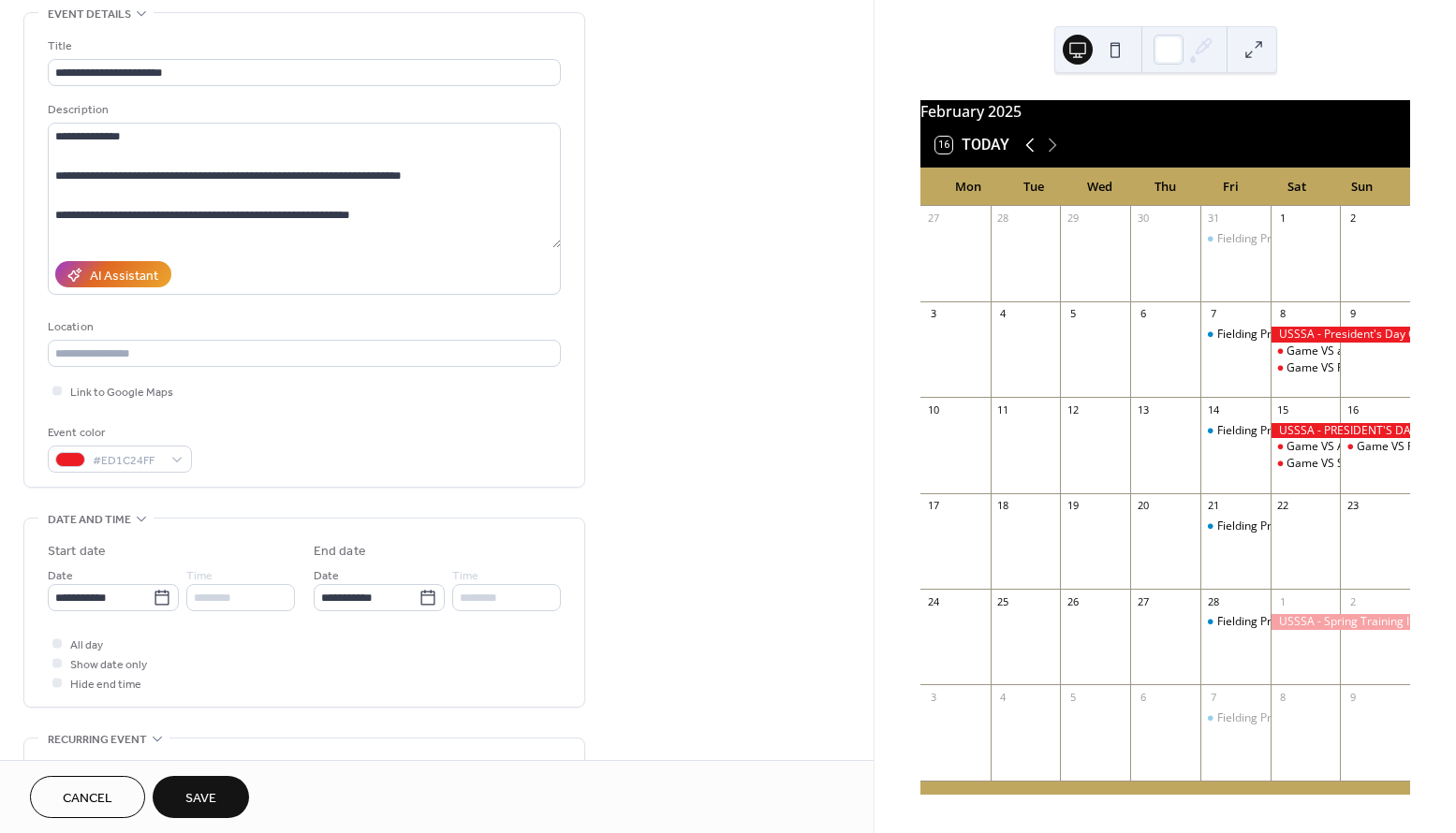 click 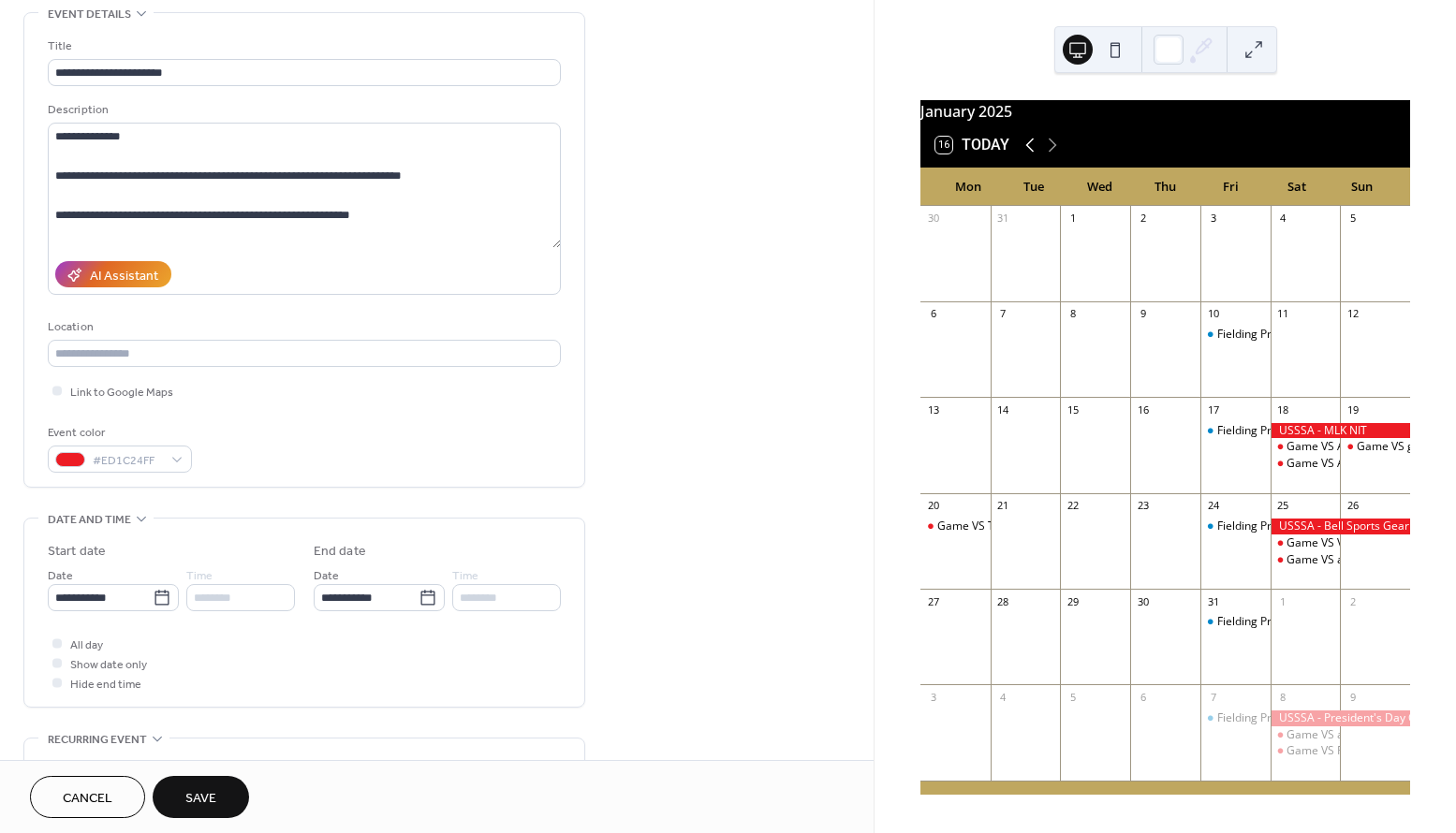 click 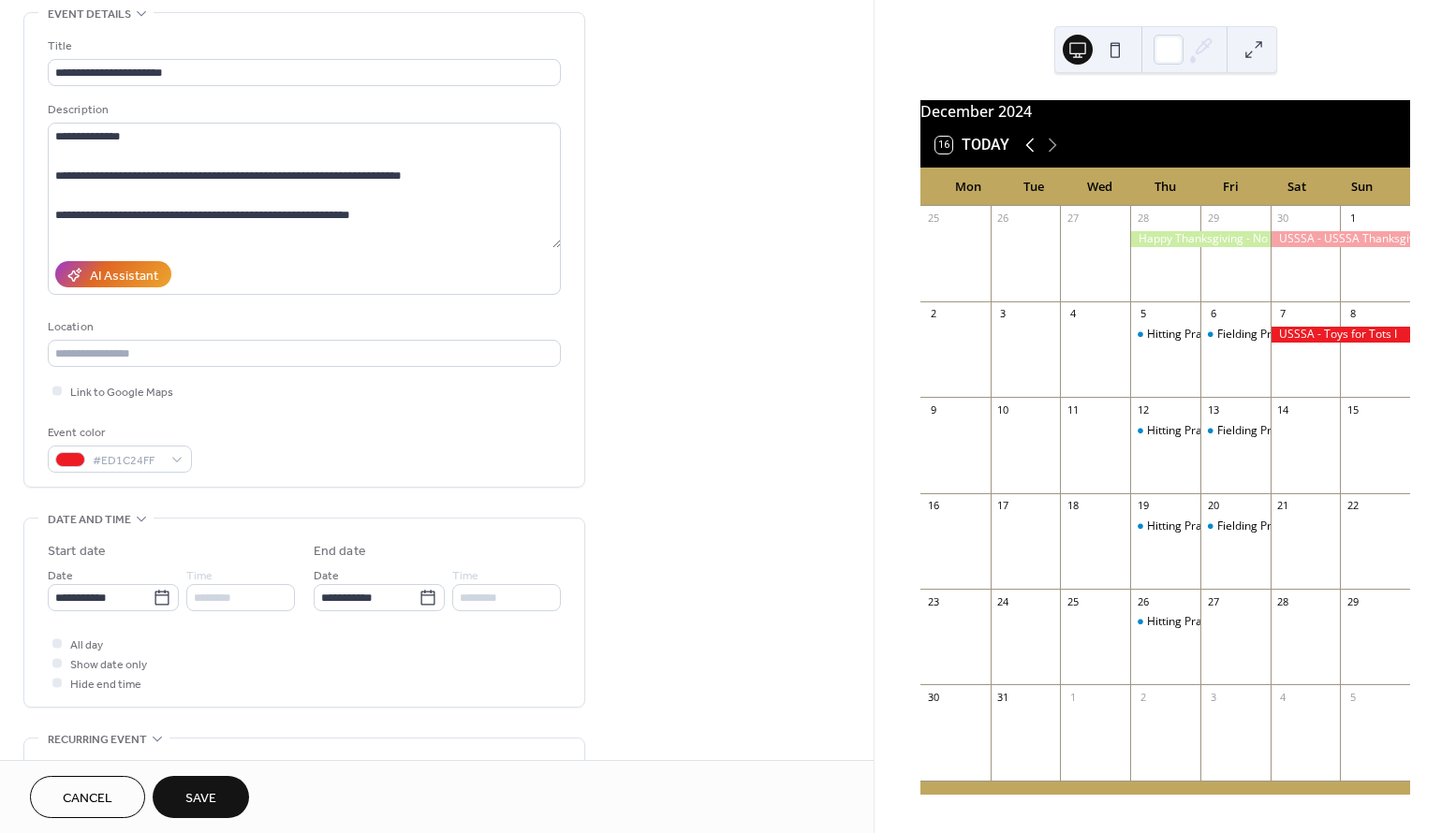 click 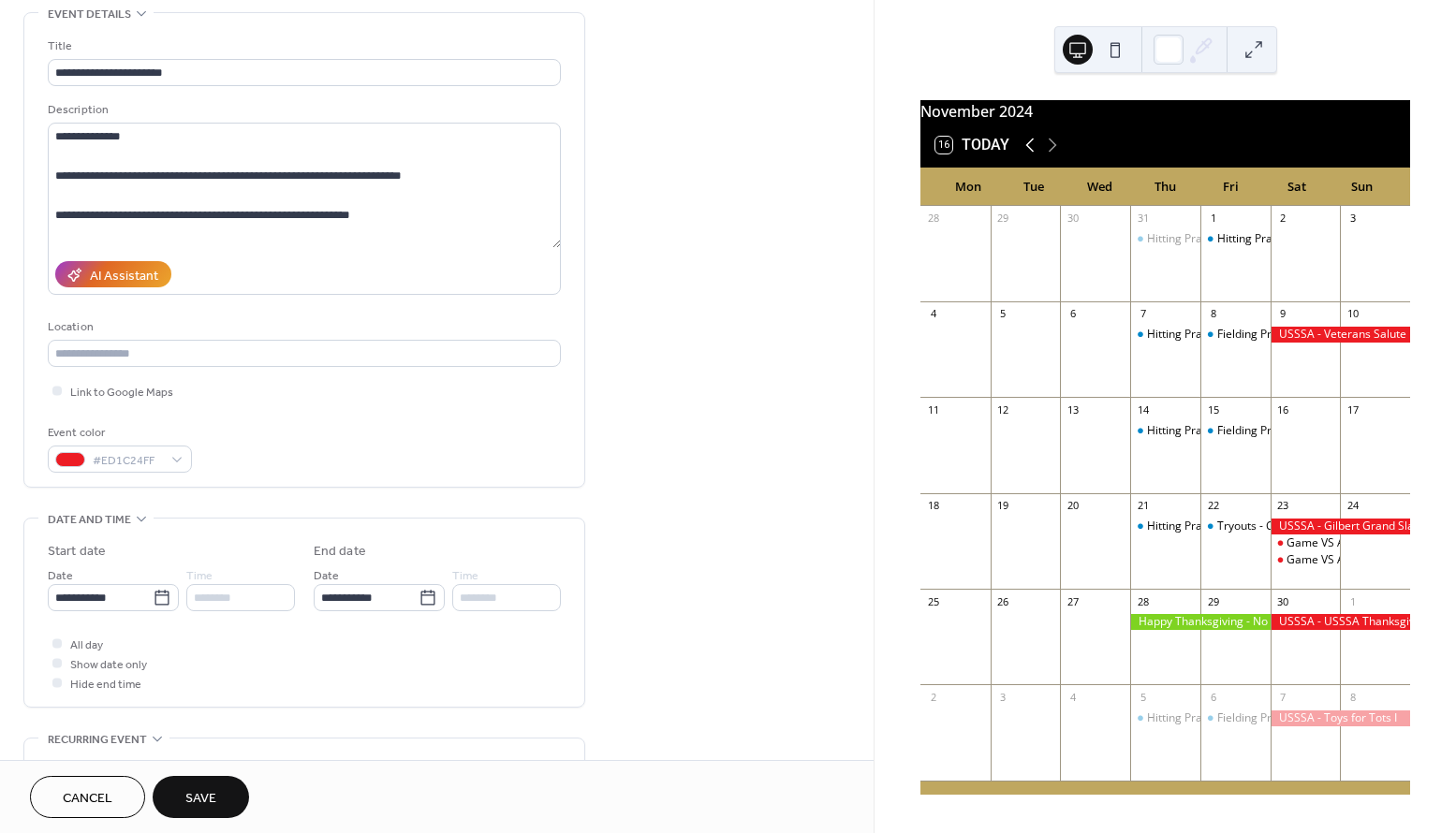 click 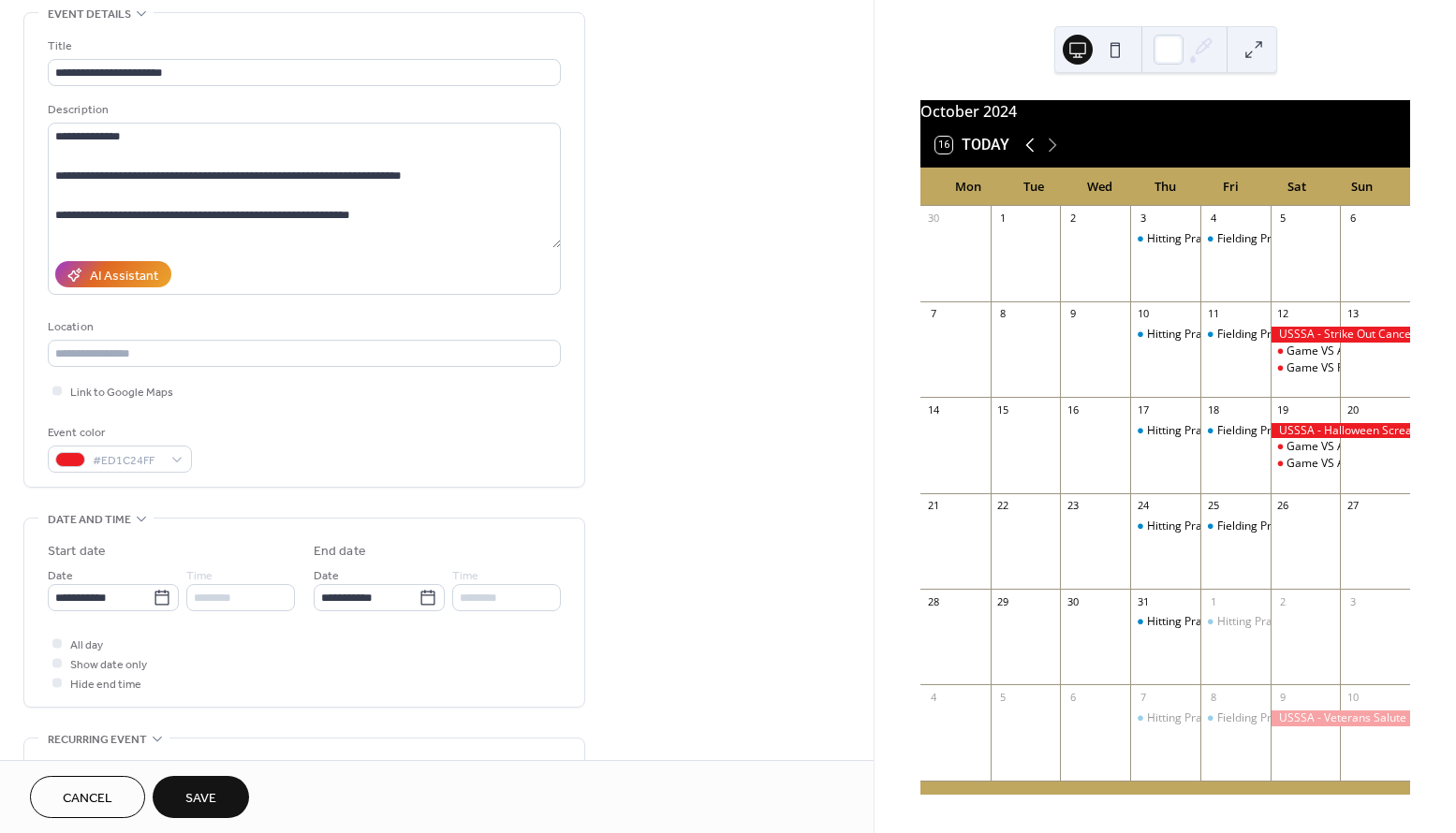 click 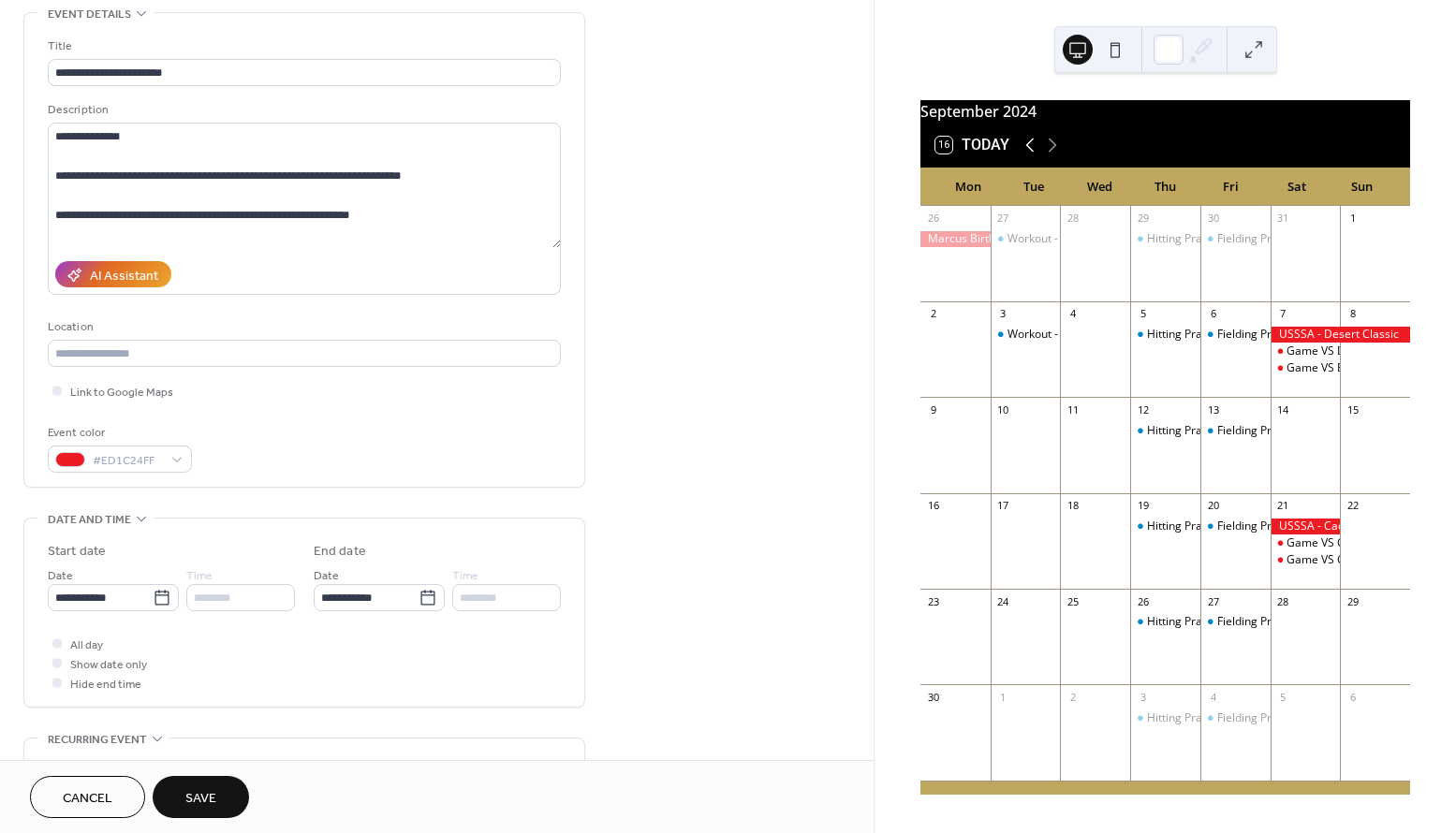 click 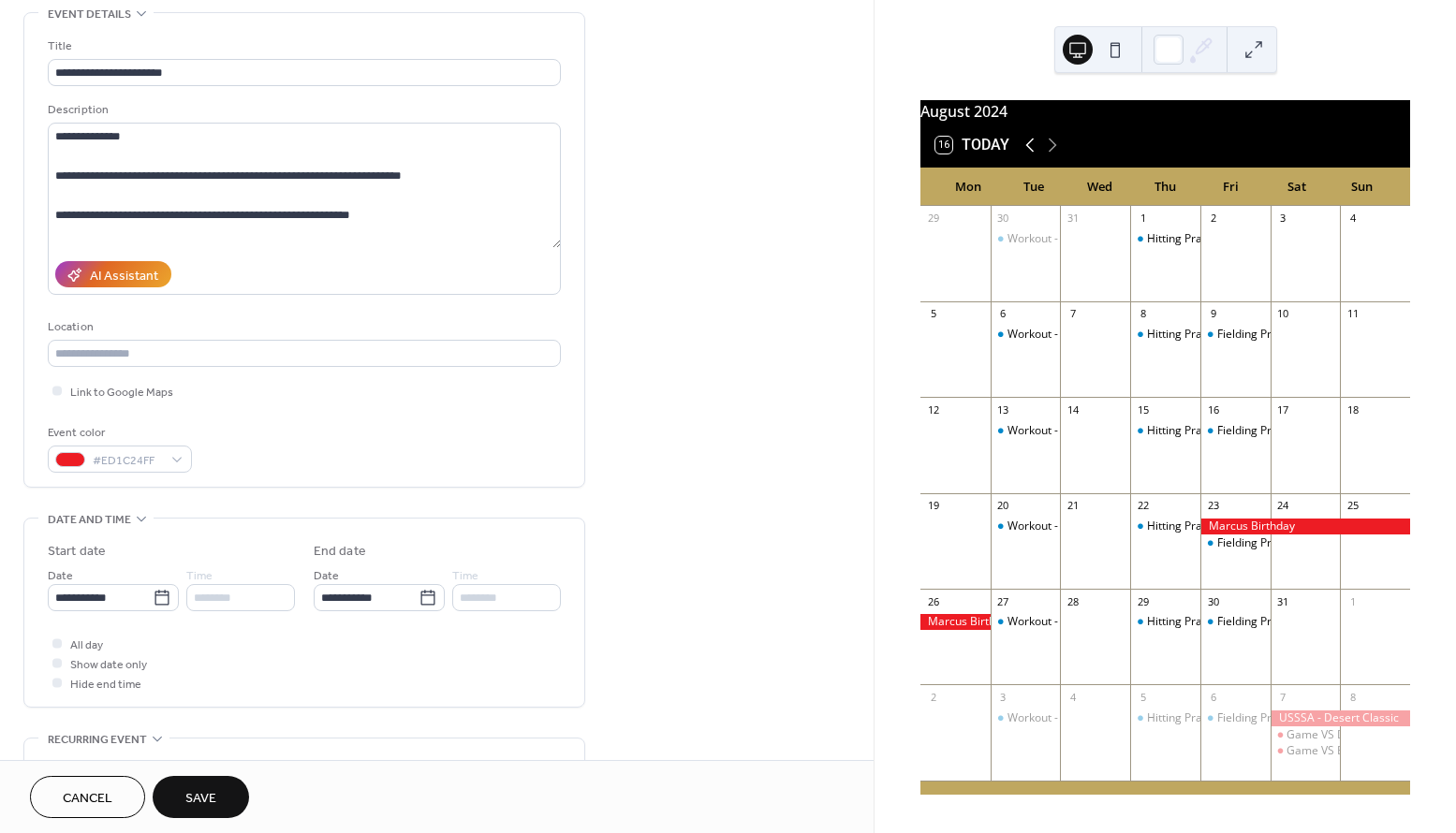 click 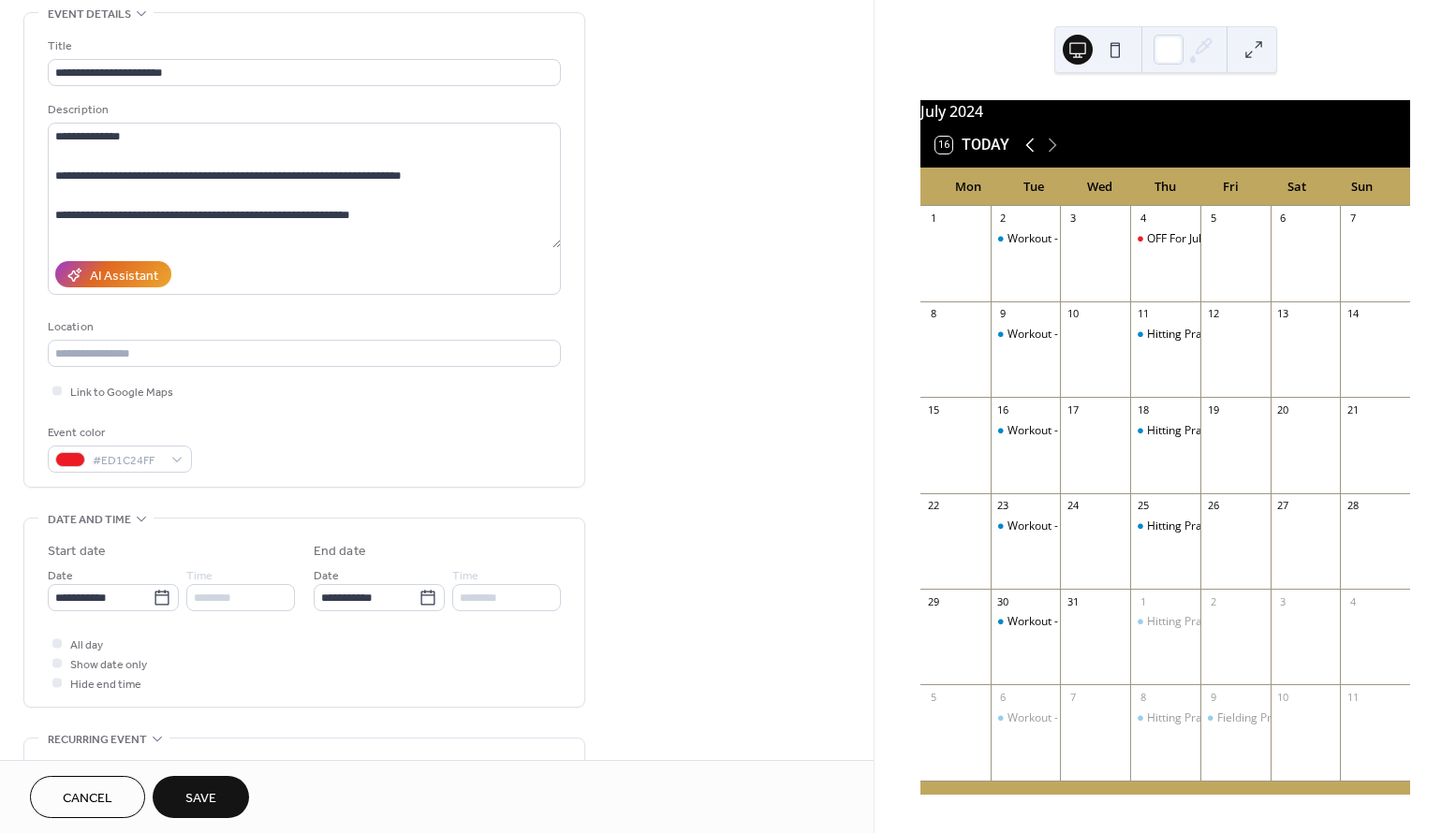click 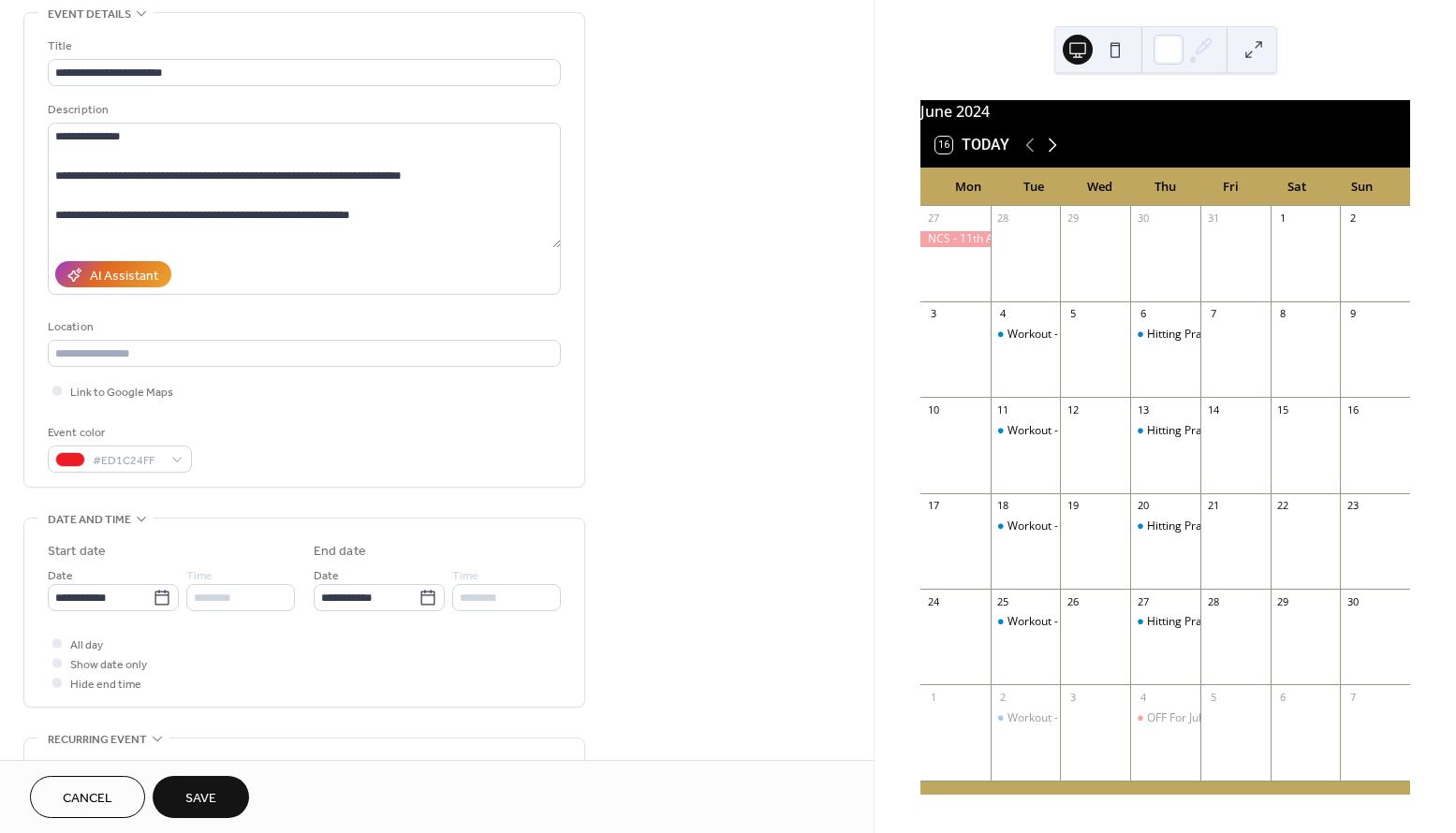click 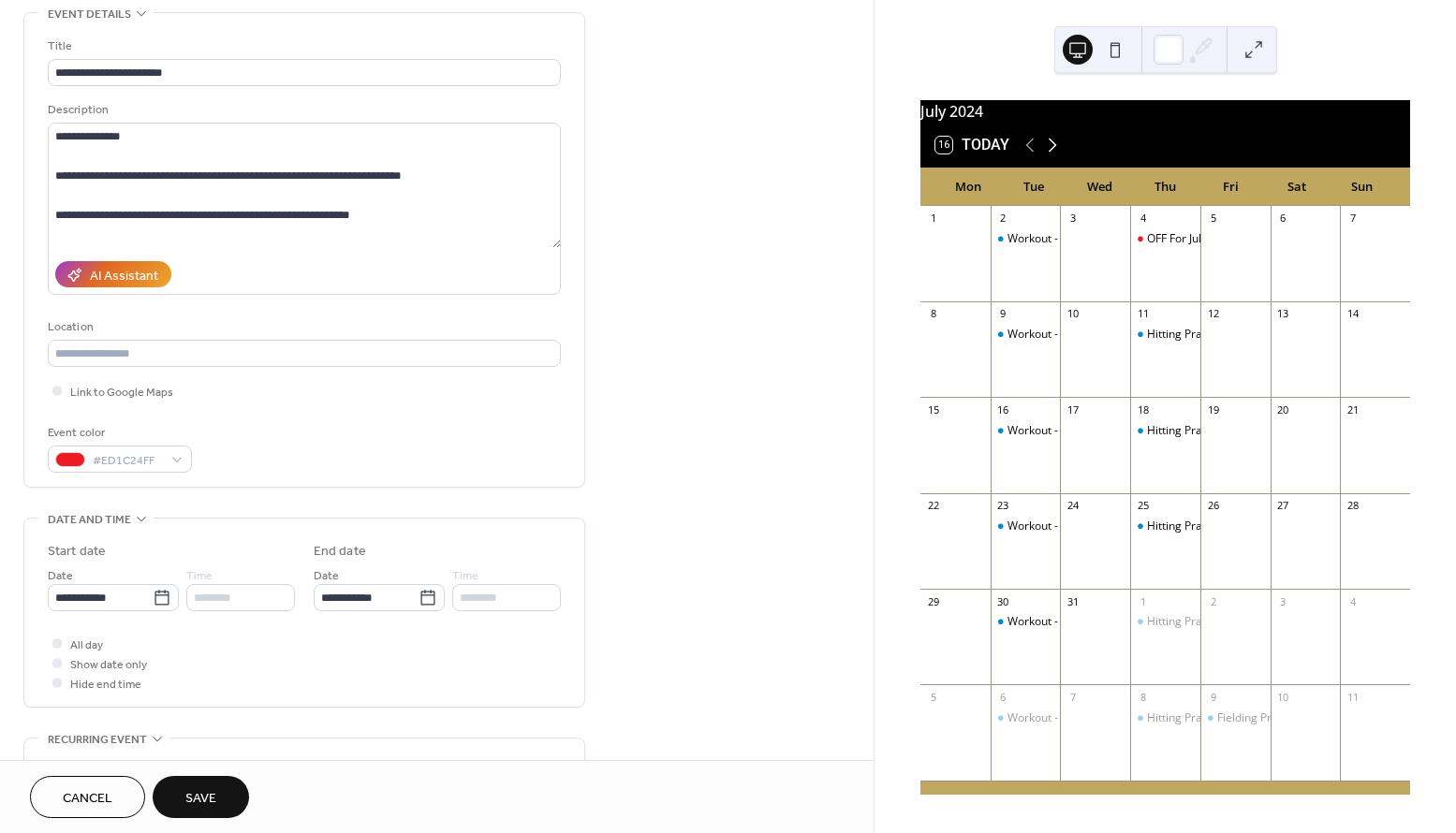 click 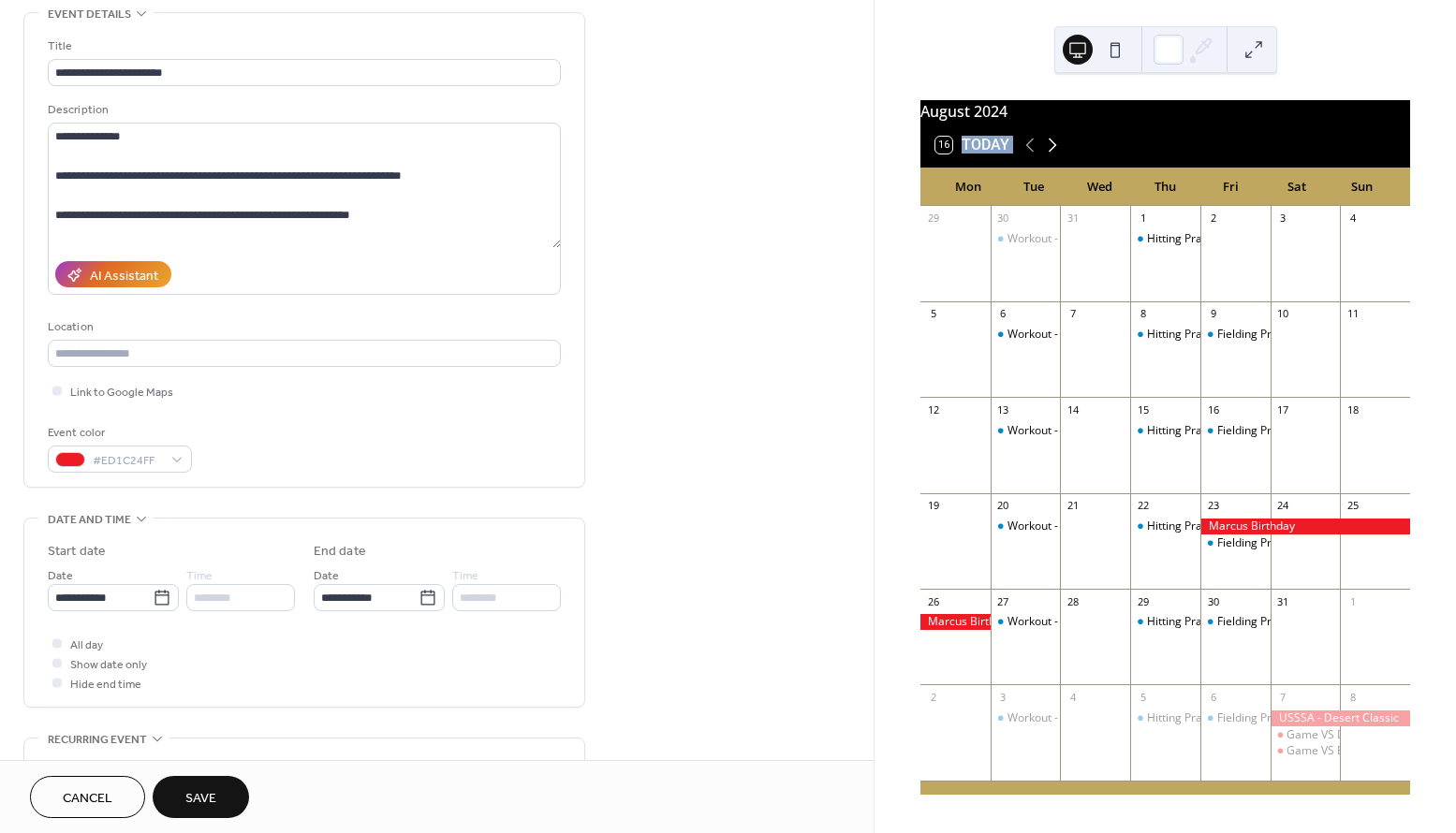 click 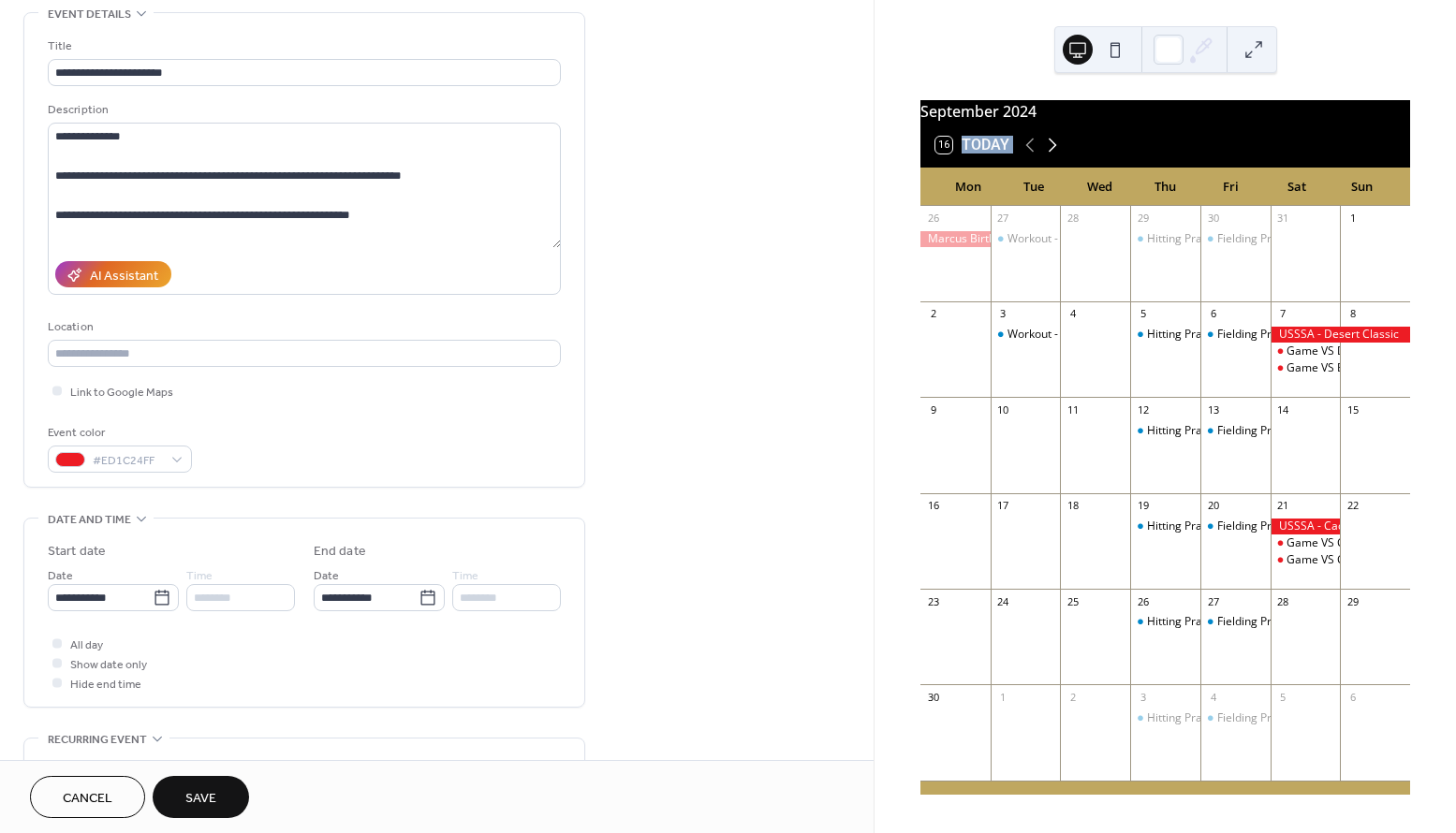 click 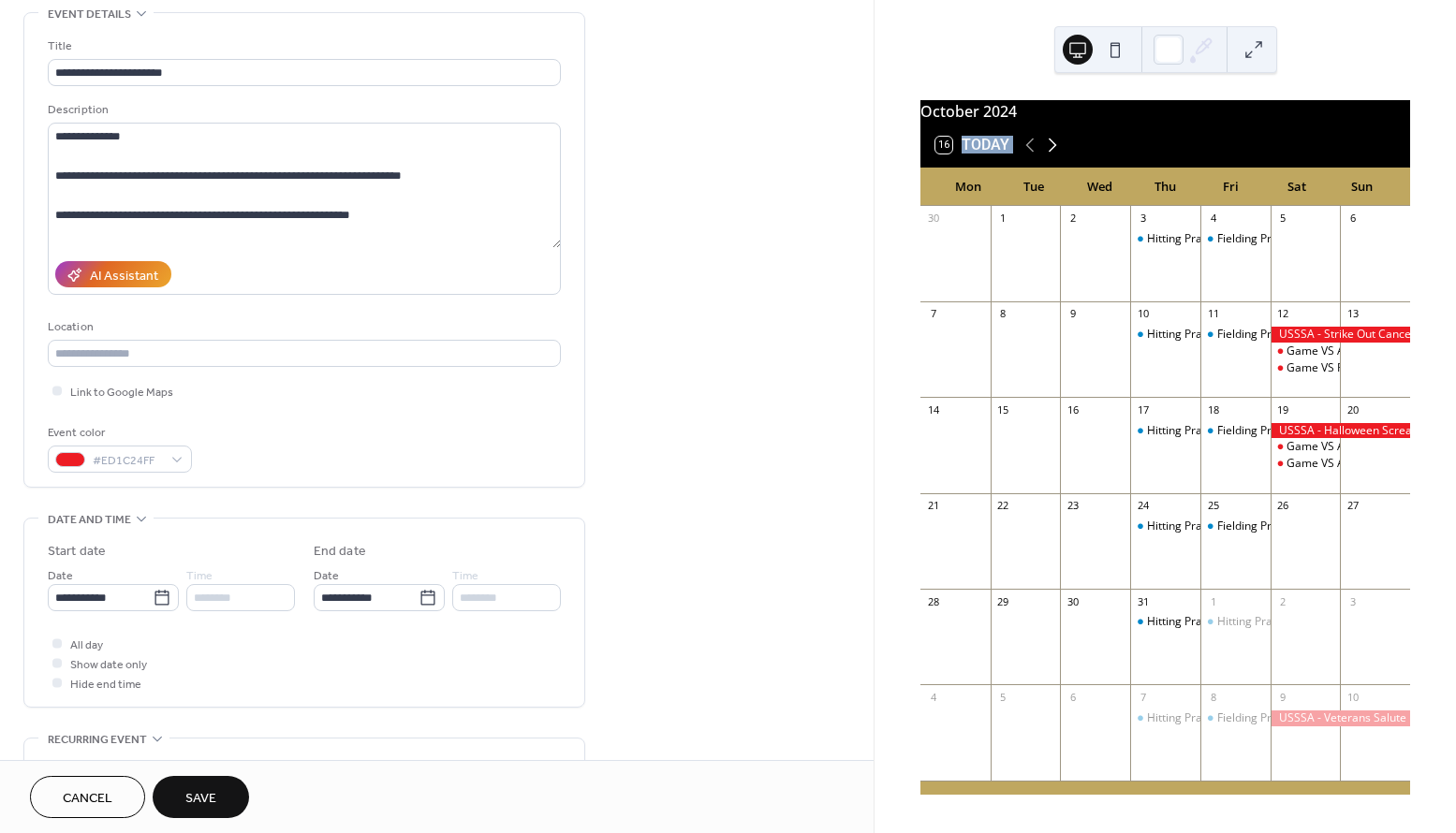 click 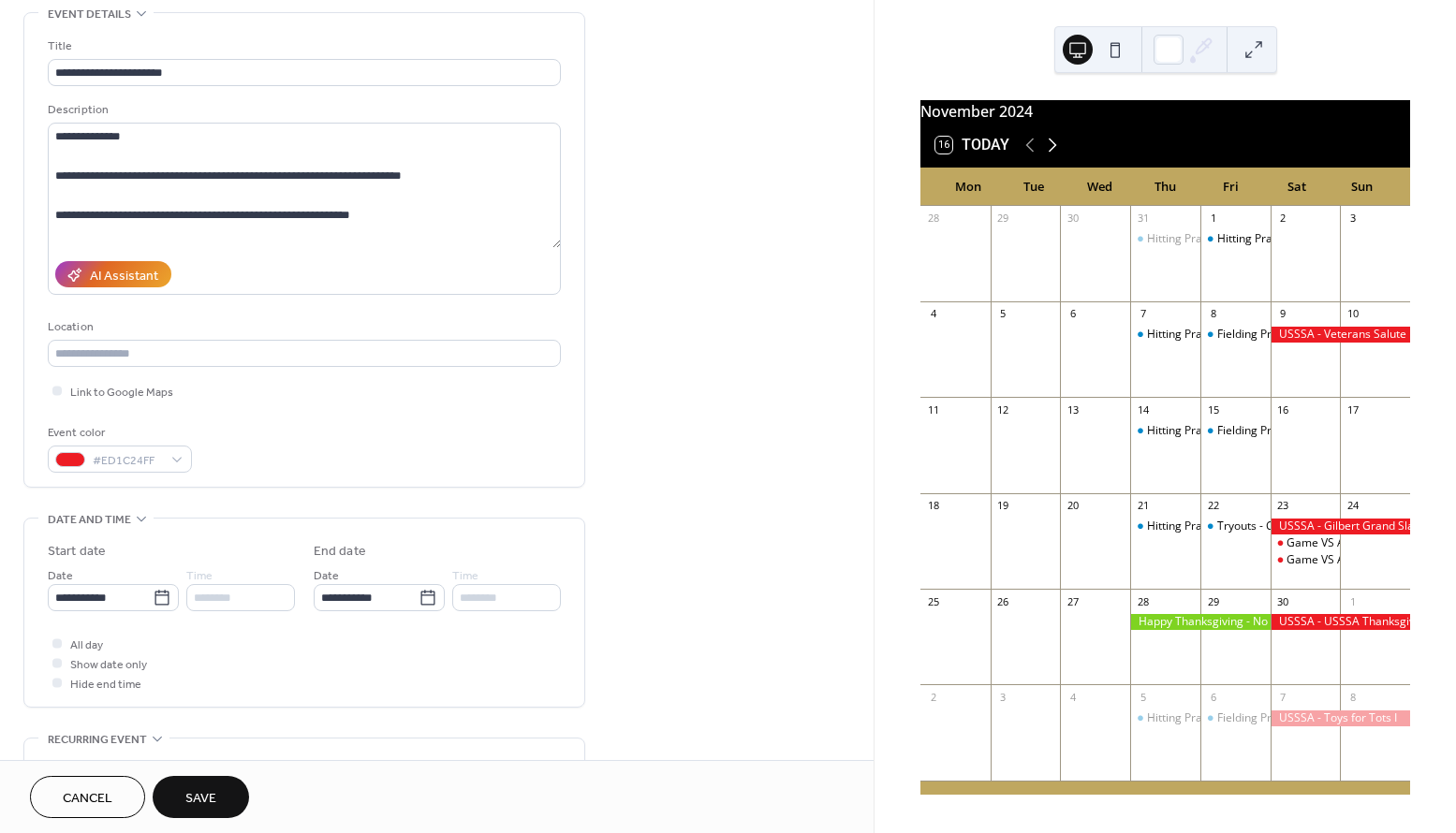 click 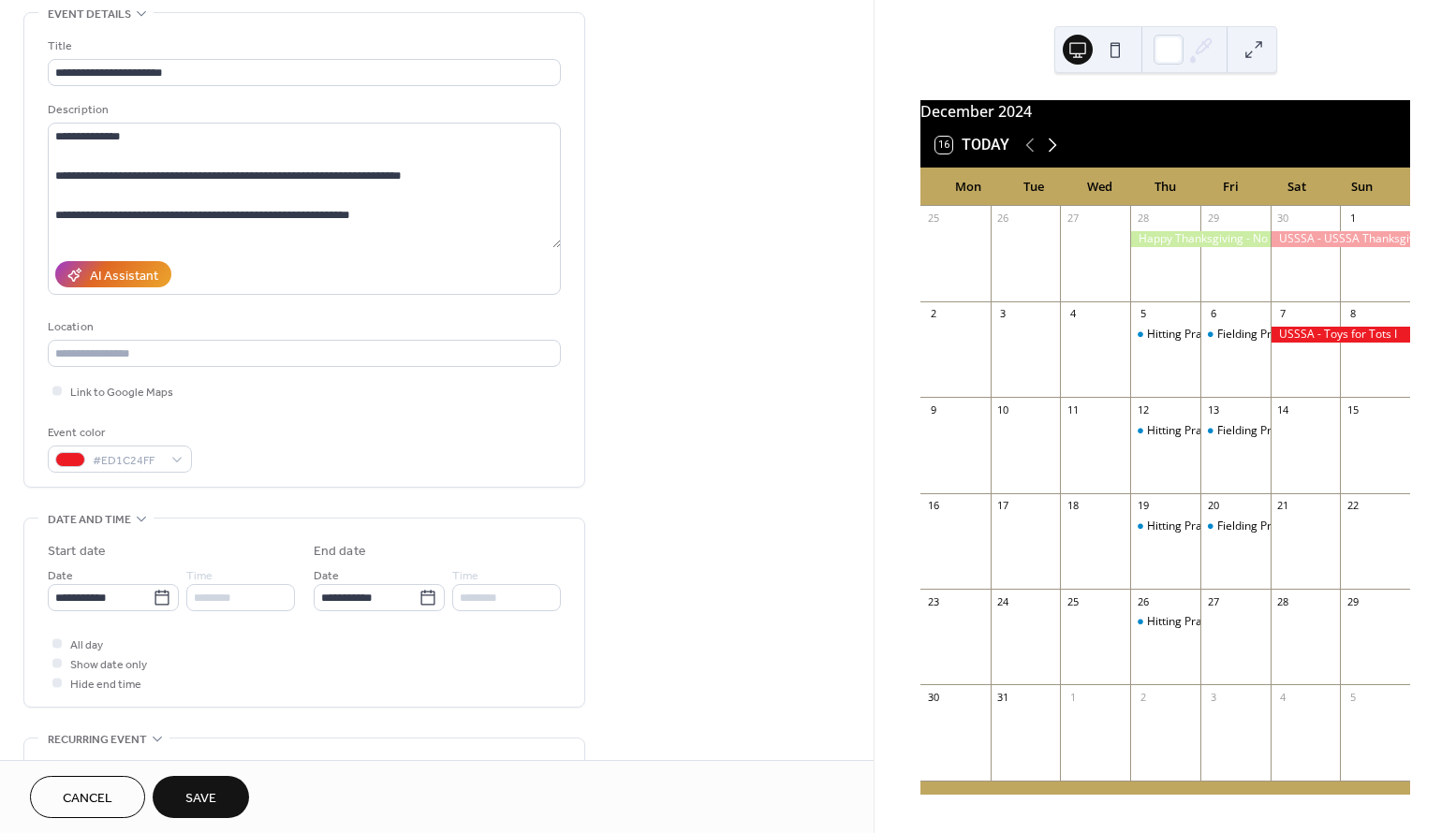 click 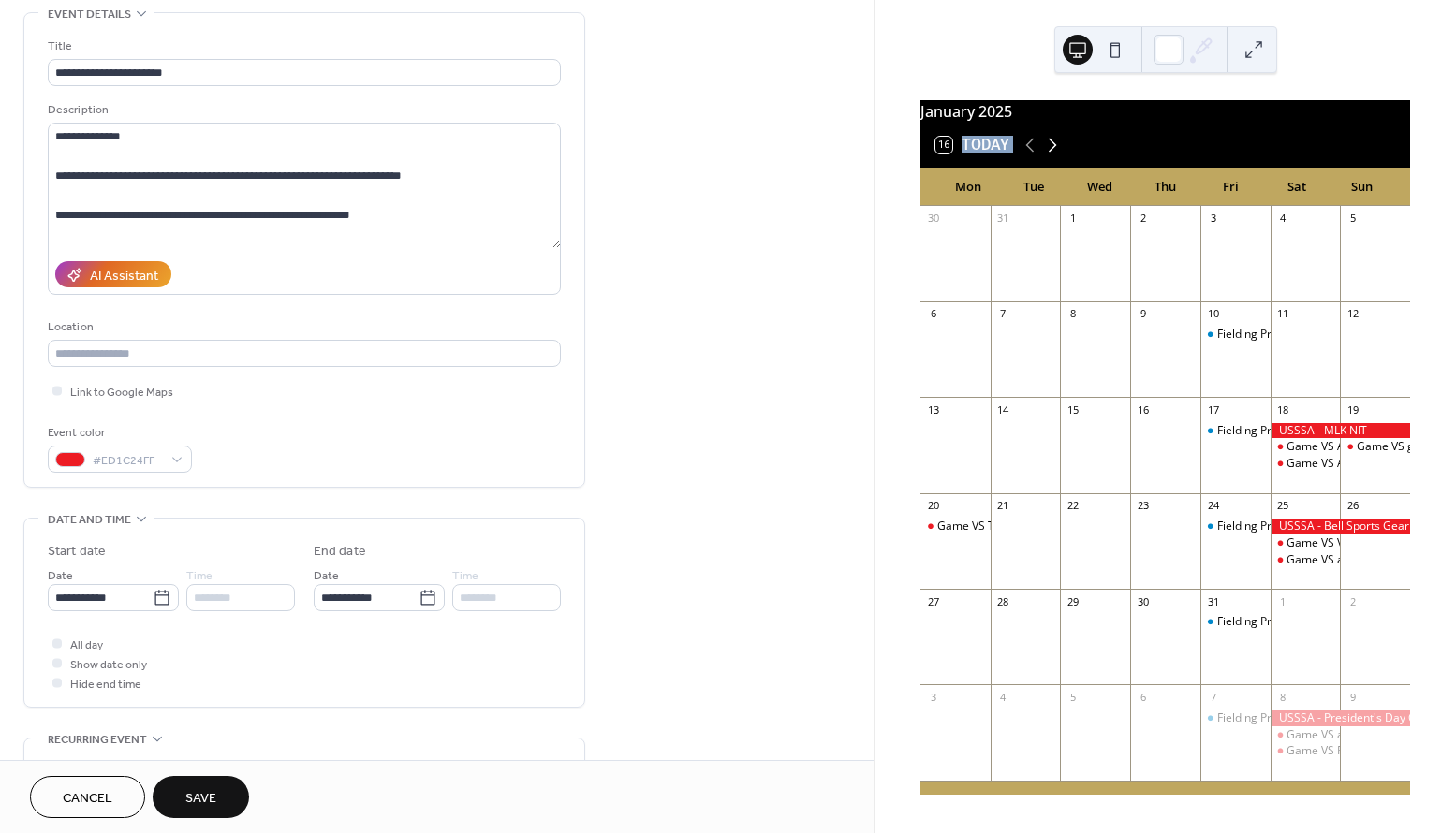 click 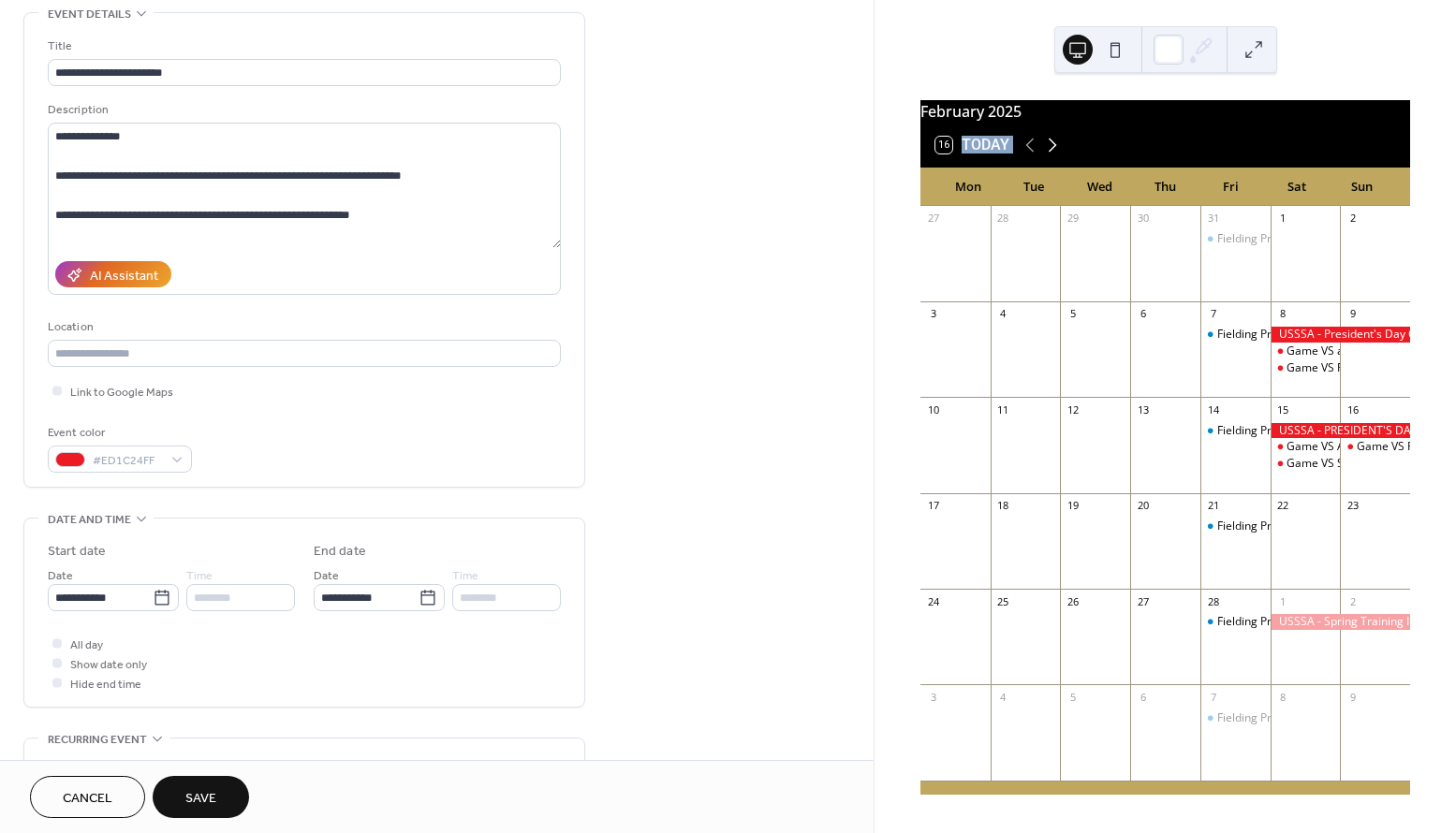 click 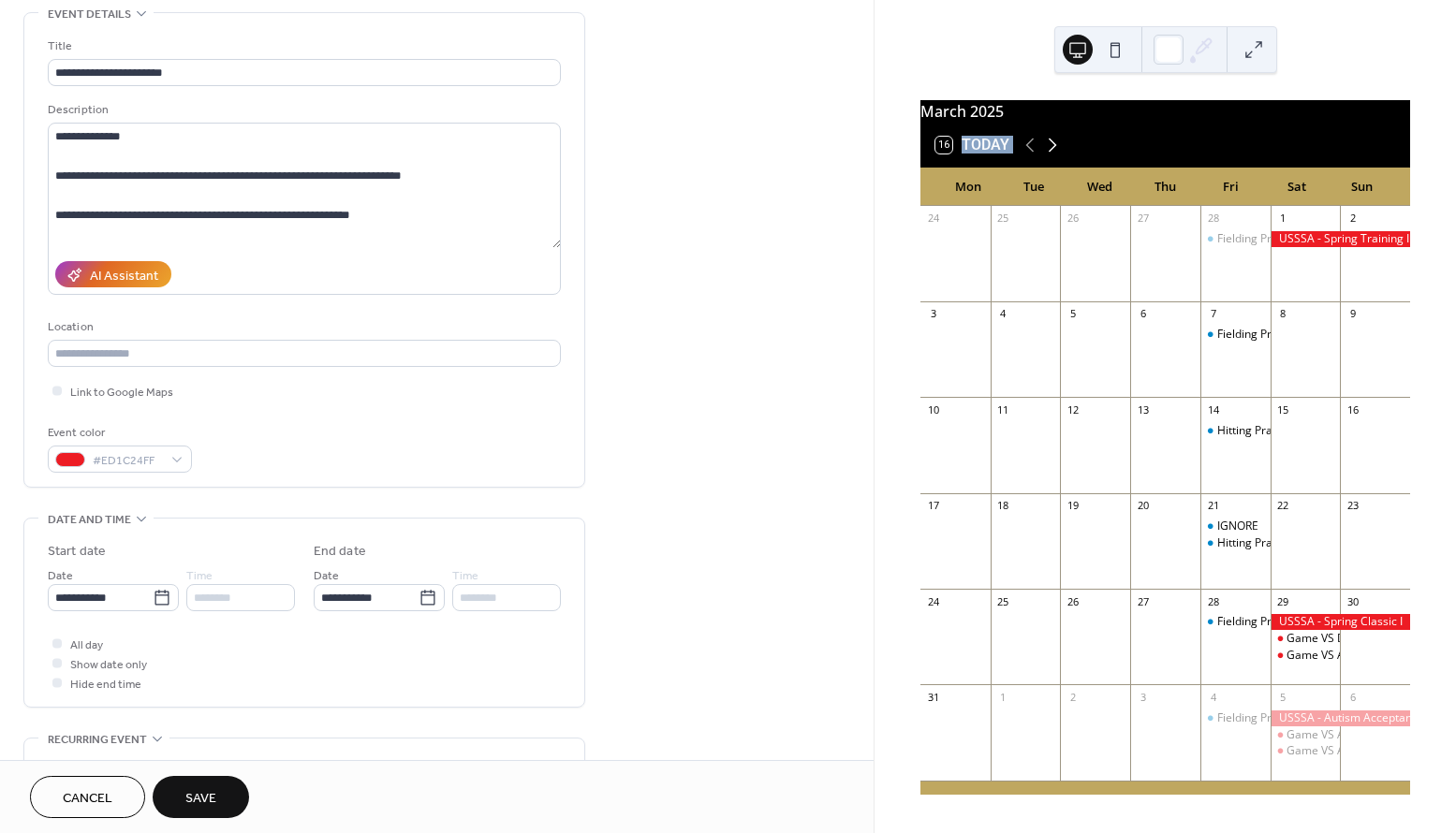click 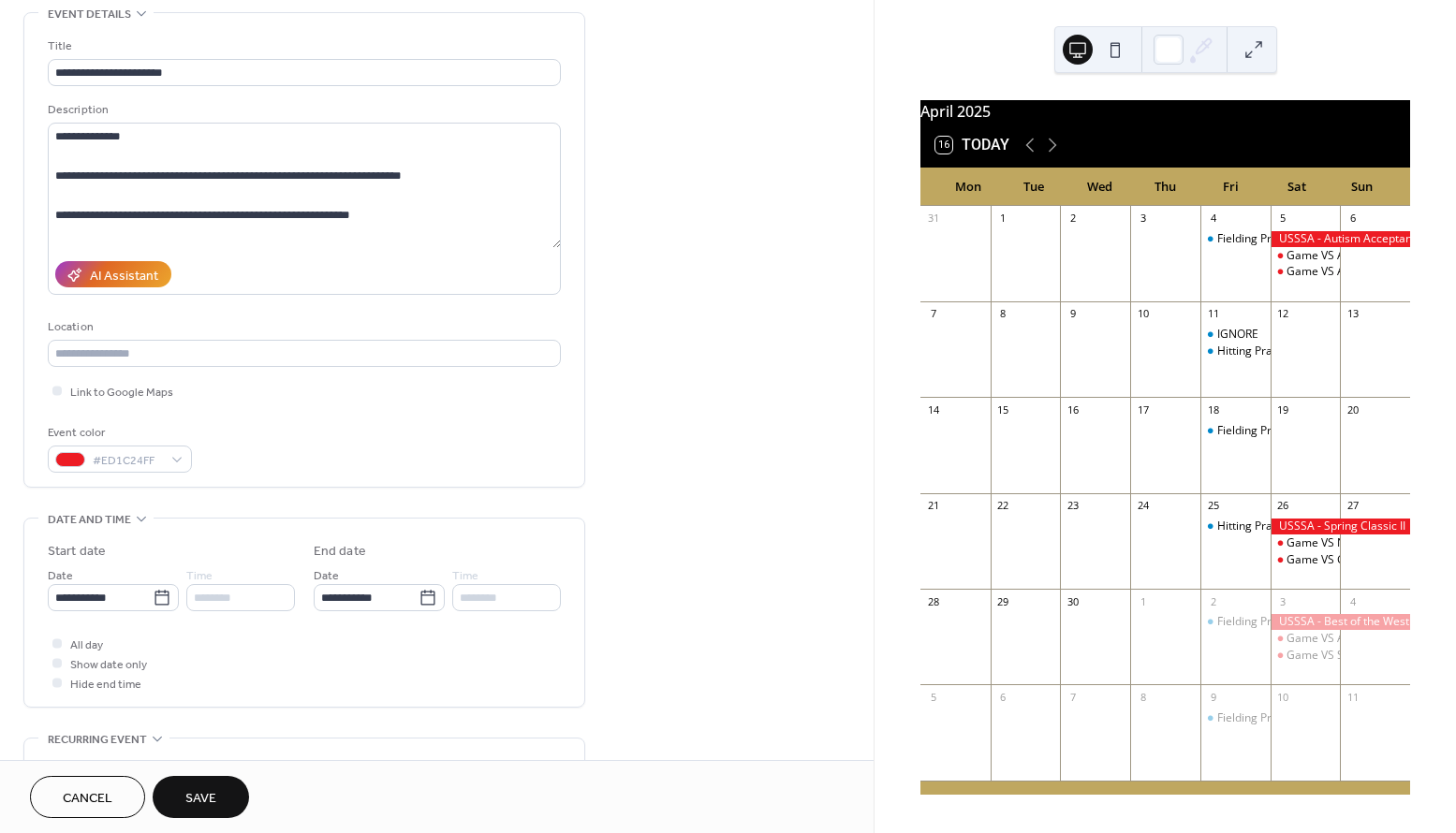 click at bounding box center (1340, 239) 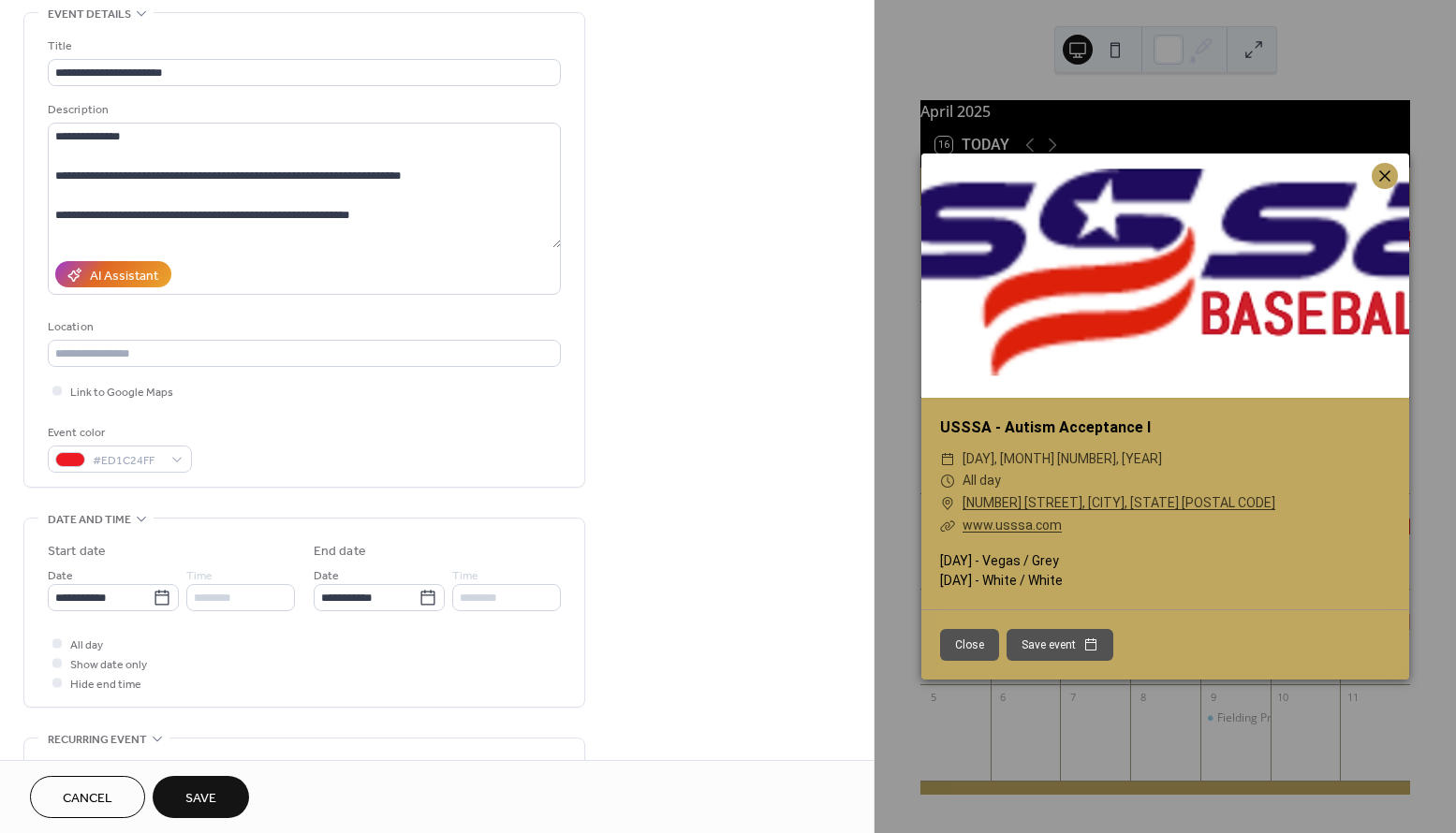click 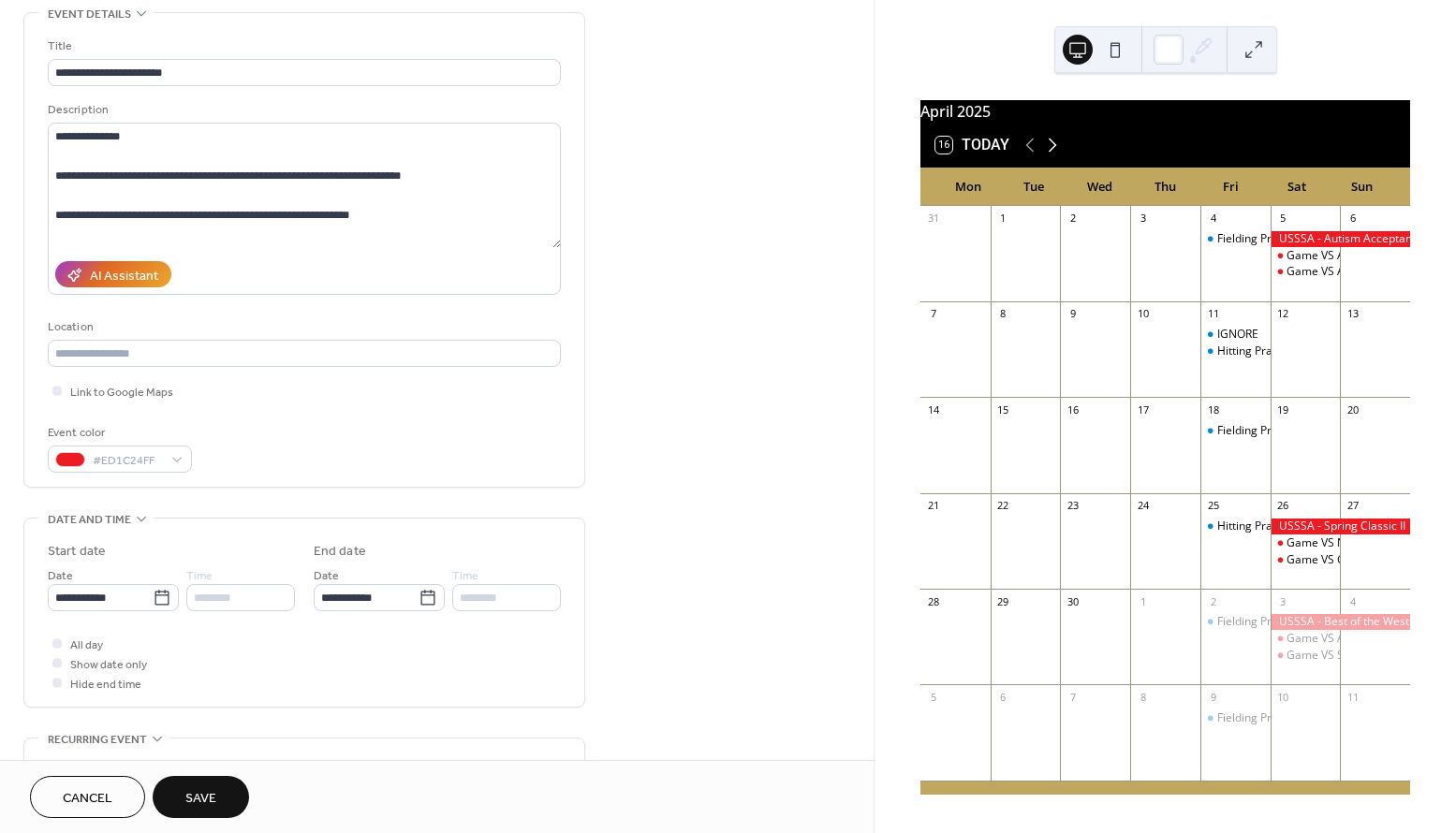click 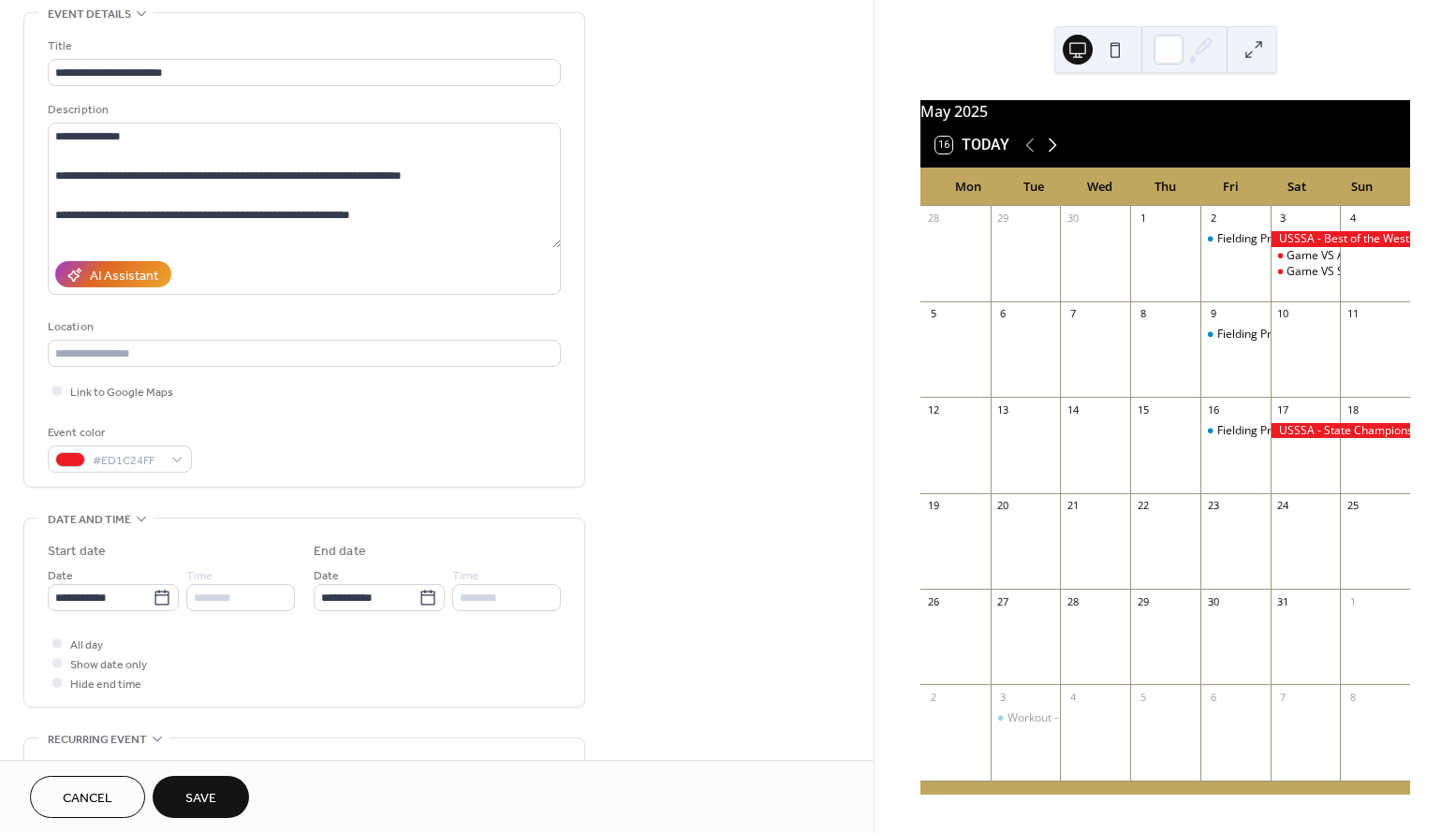 click 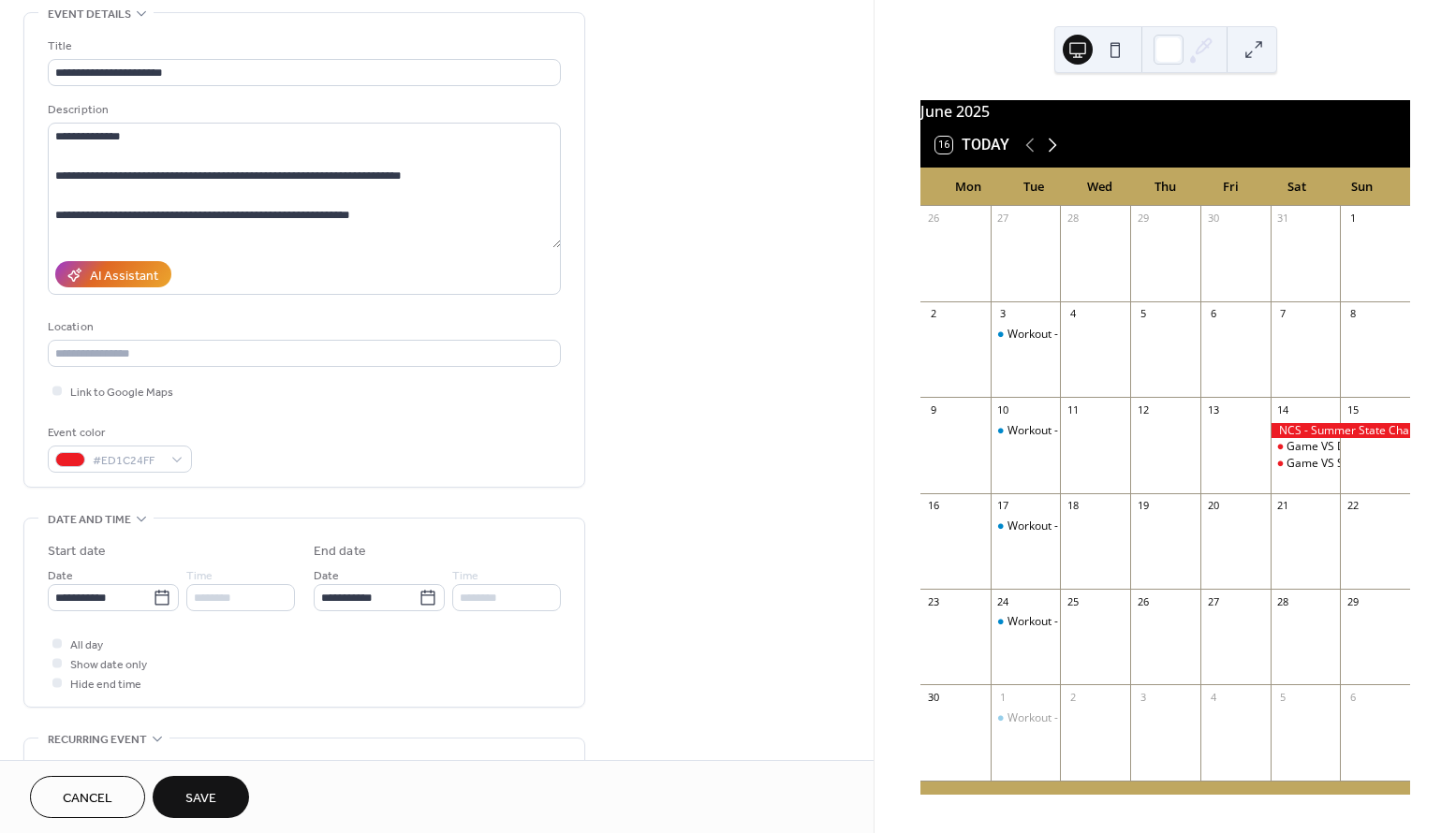 click 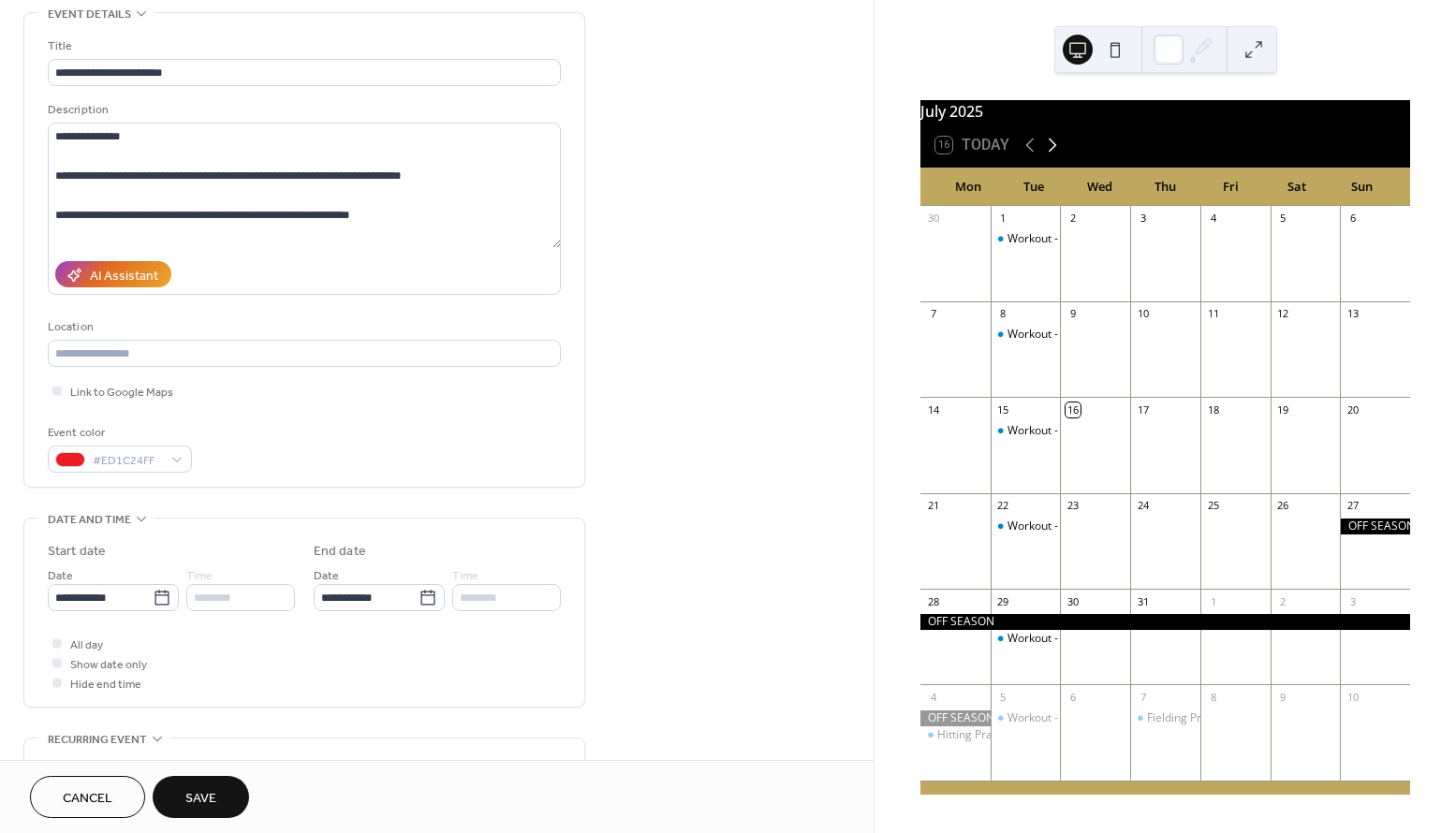 click 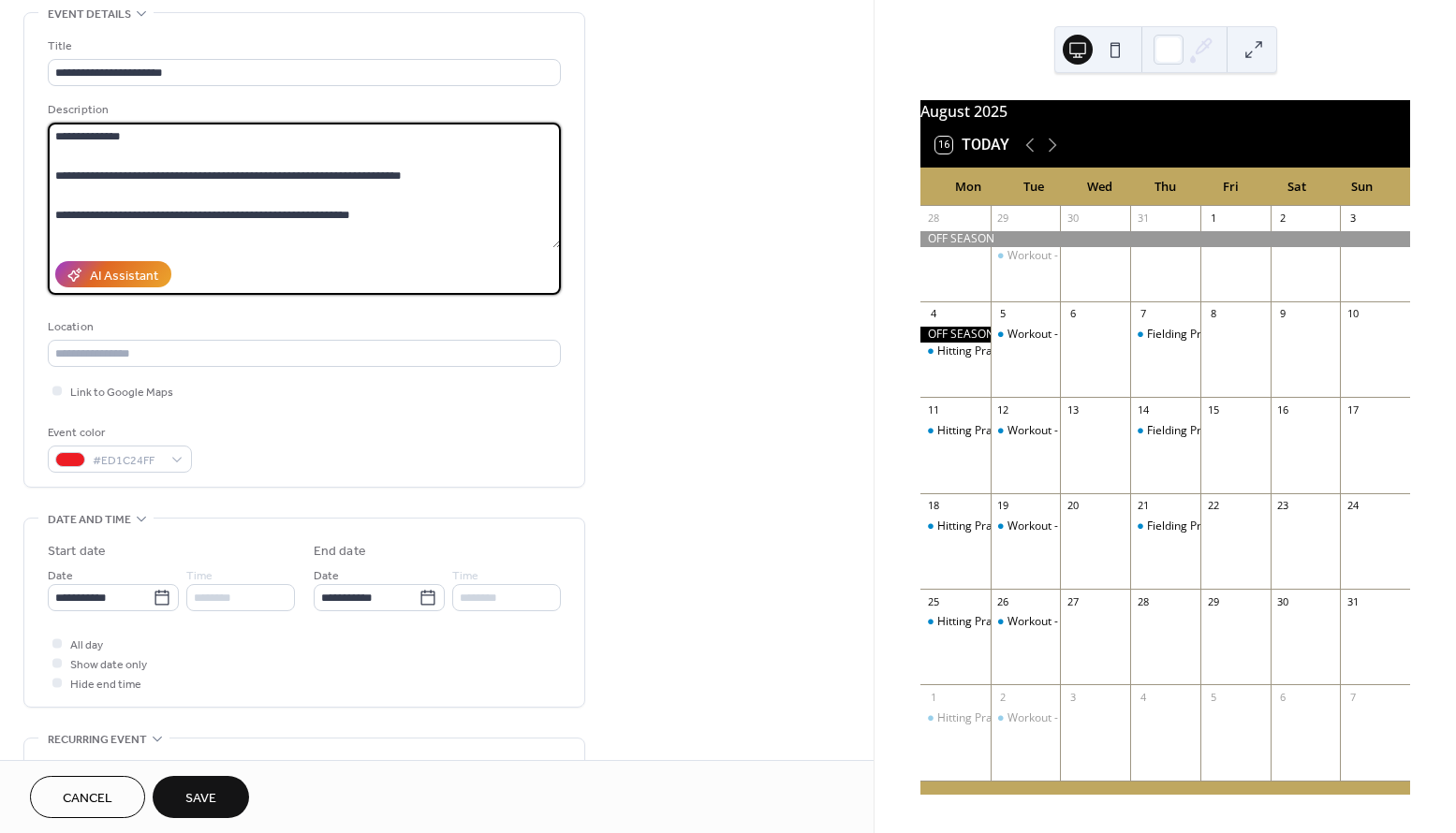 click on "**********" at bounding box center [304, 185] 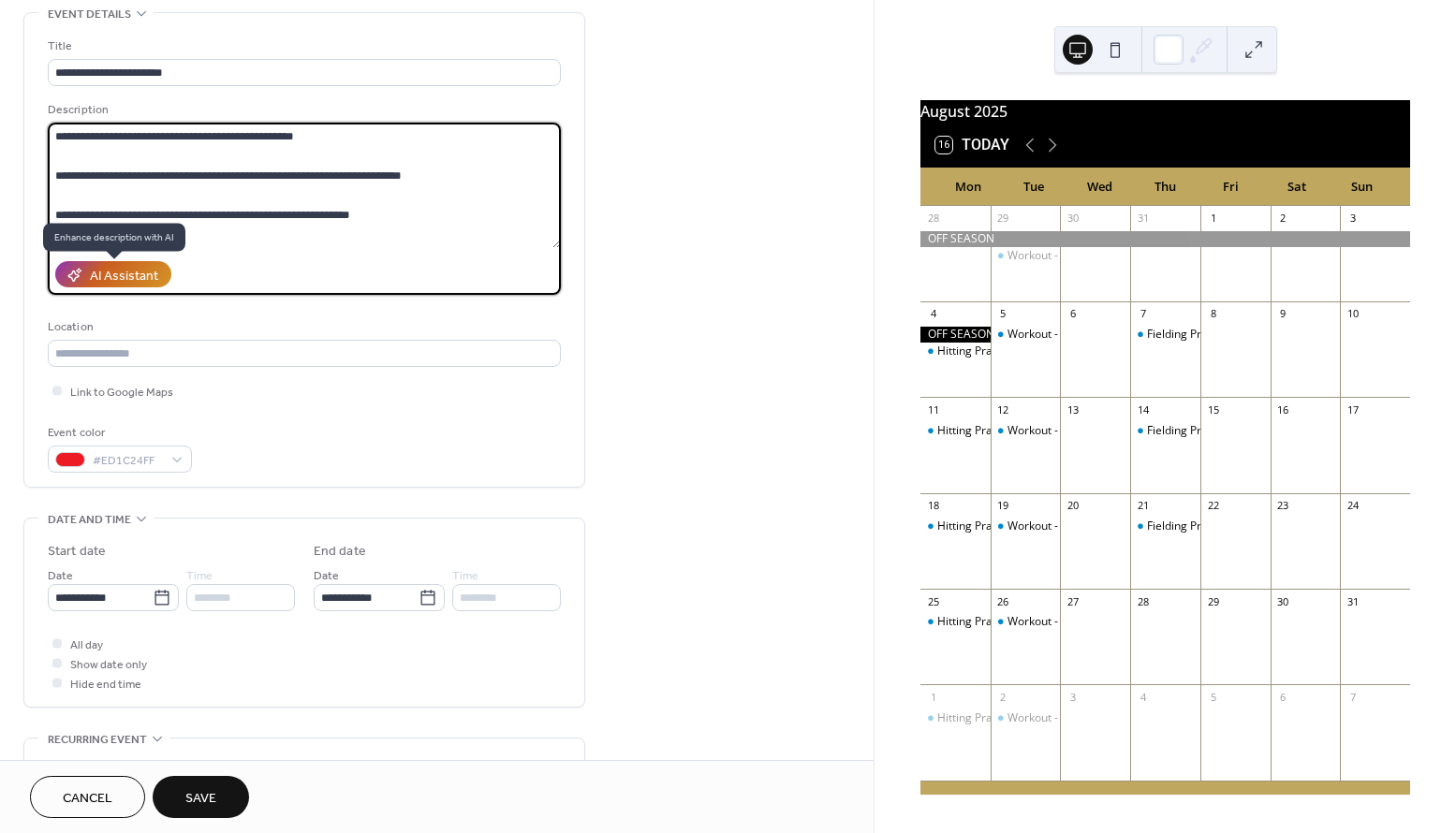 type on "**********" 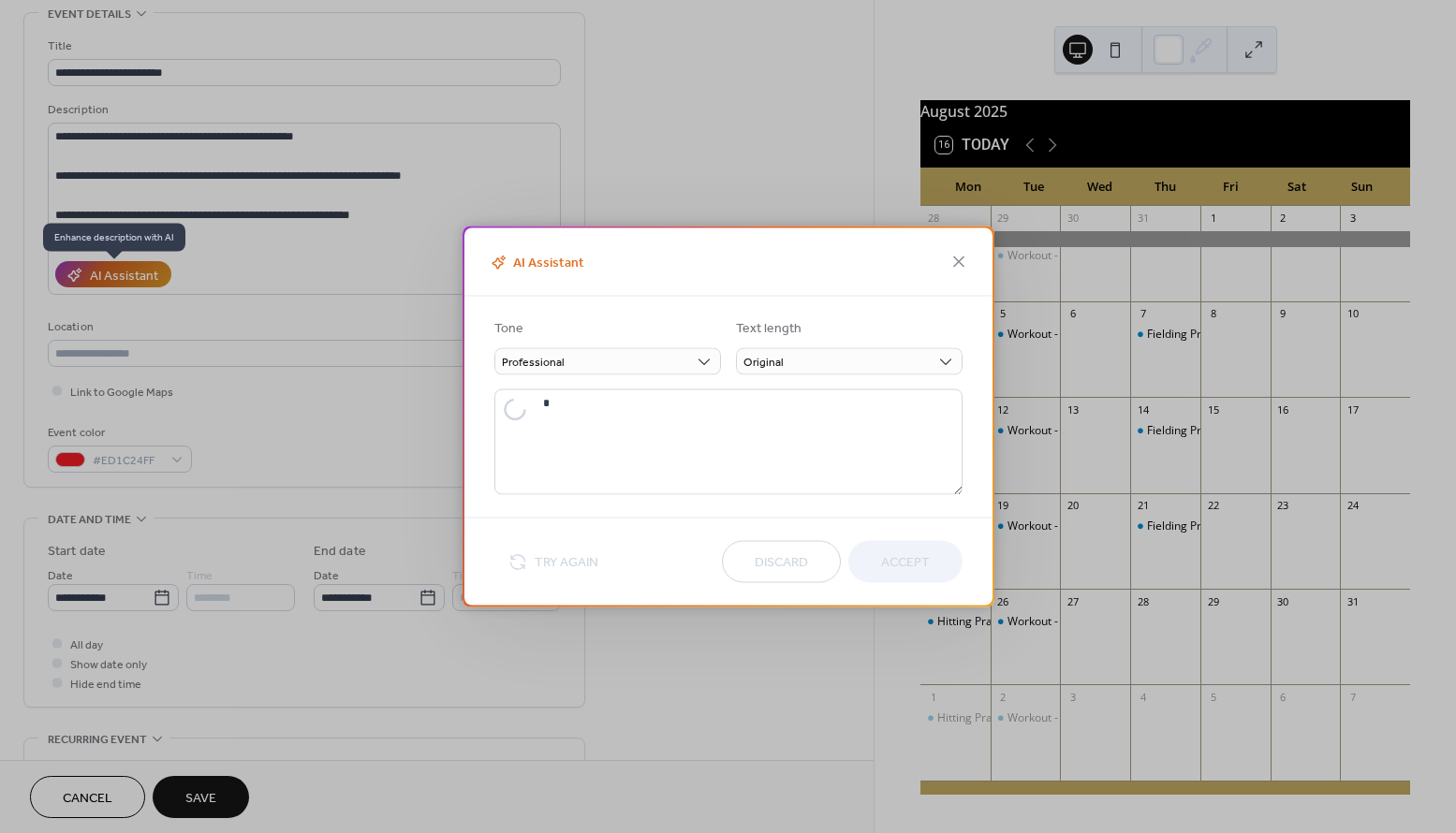 type on "**********" 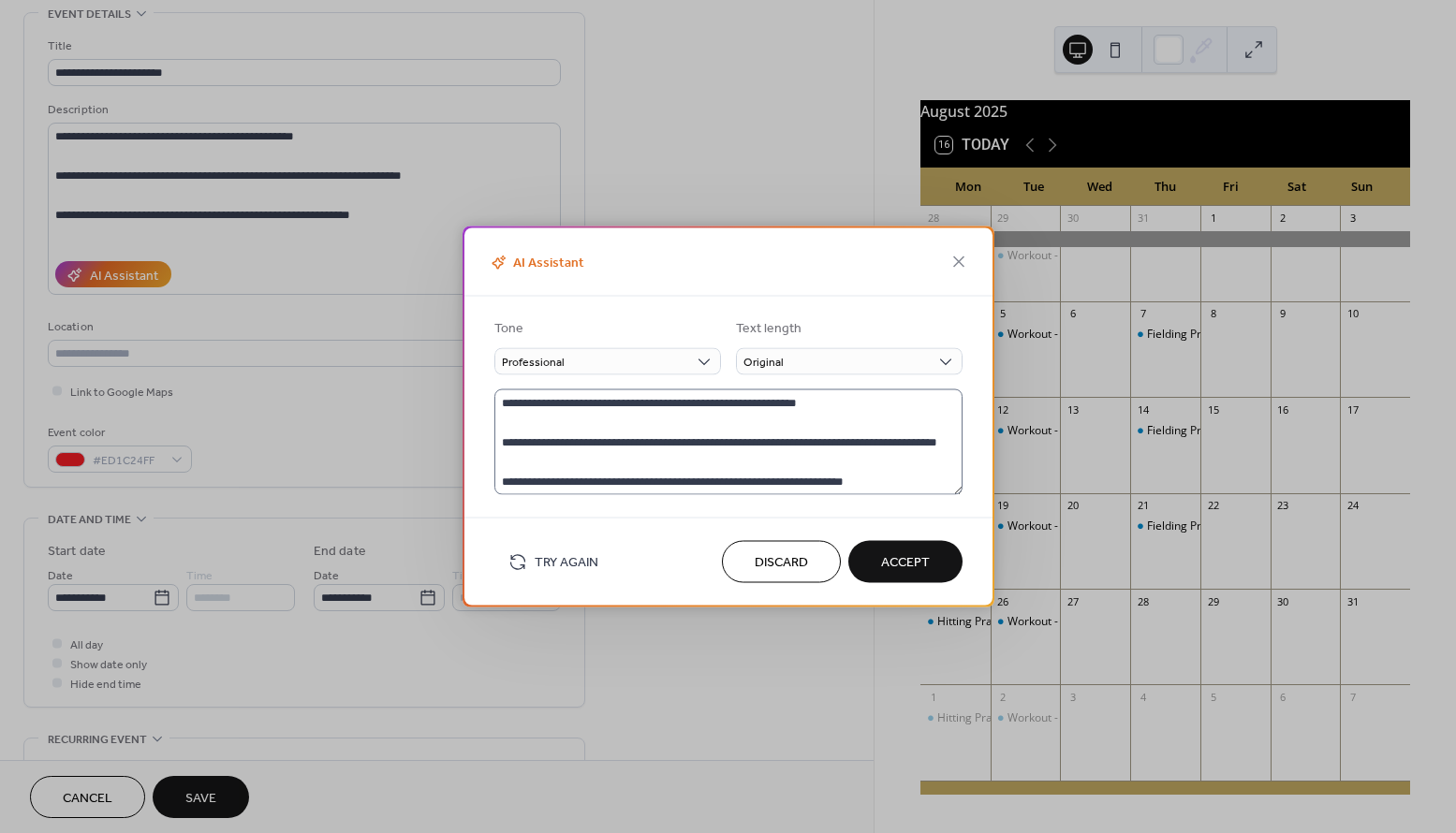 scroll, scrollTop: 20, scrollLeft: 0, axis: vertical 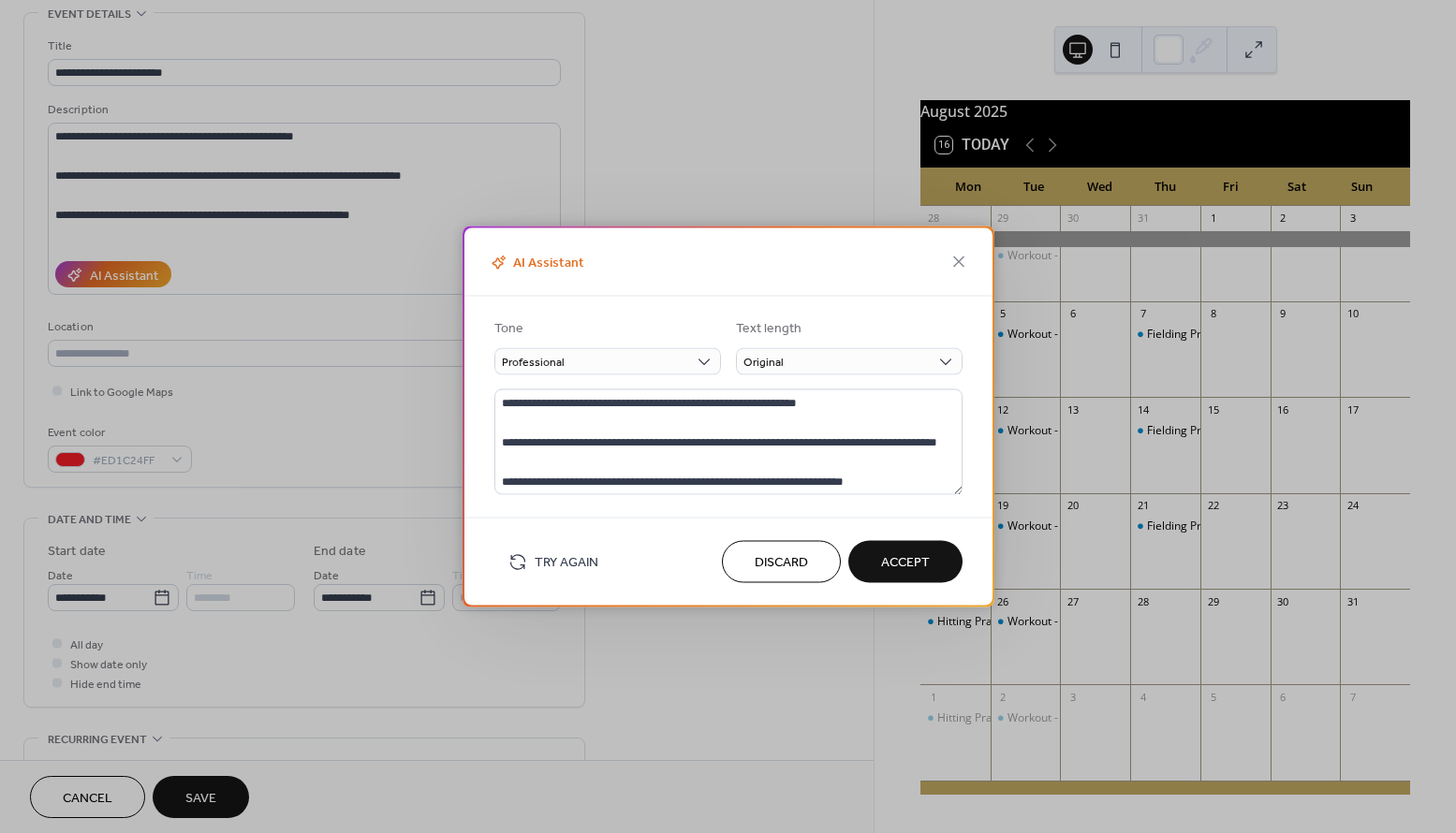 click on "Discard" at bounding box center [781, 563] 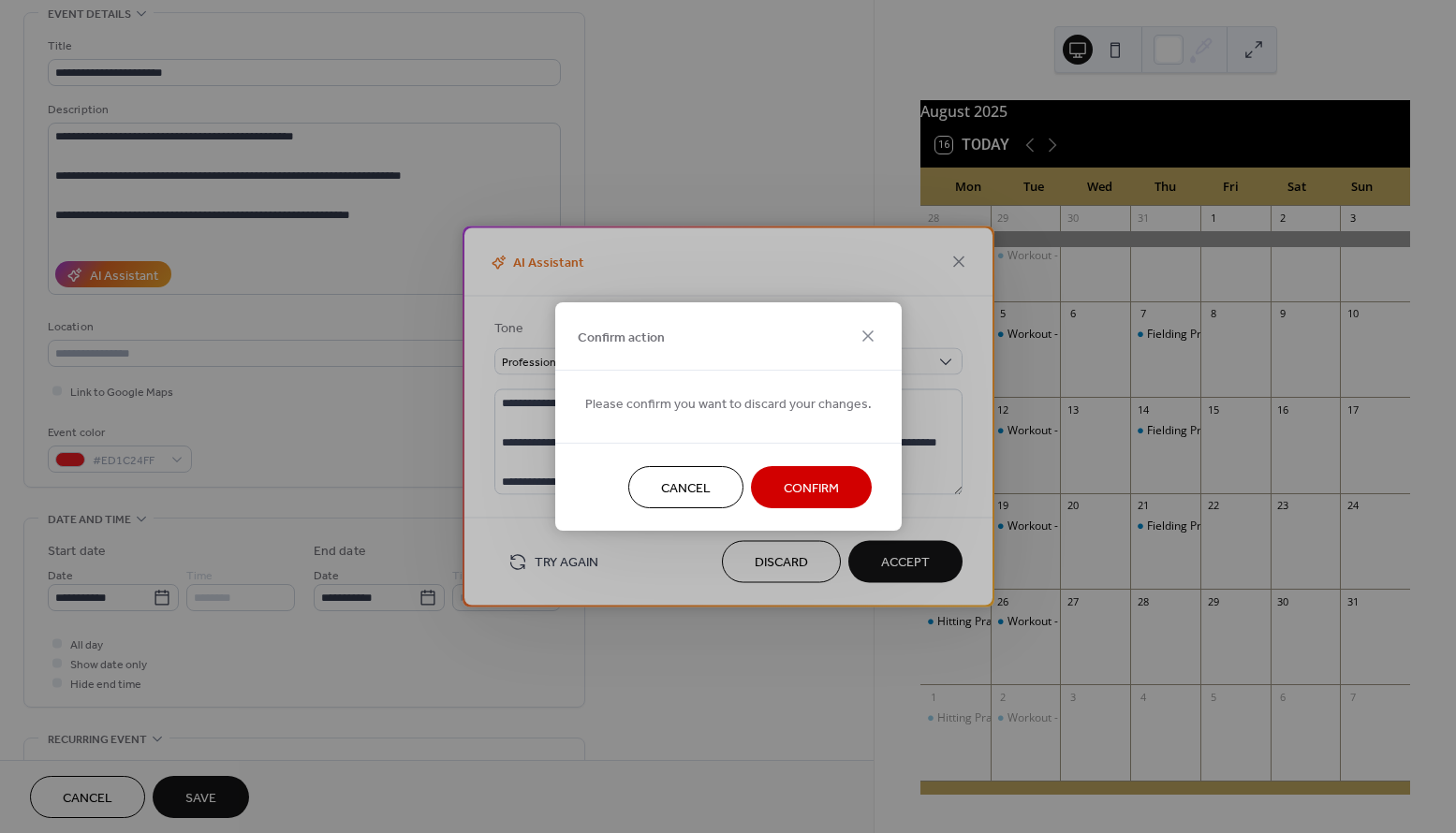 click on "Confirm" at bounding box center [811, 487] 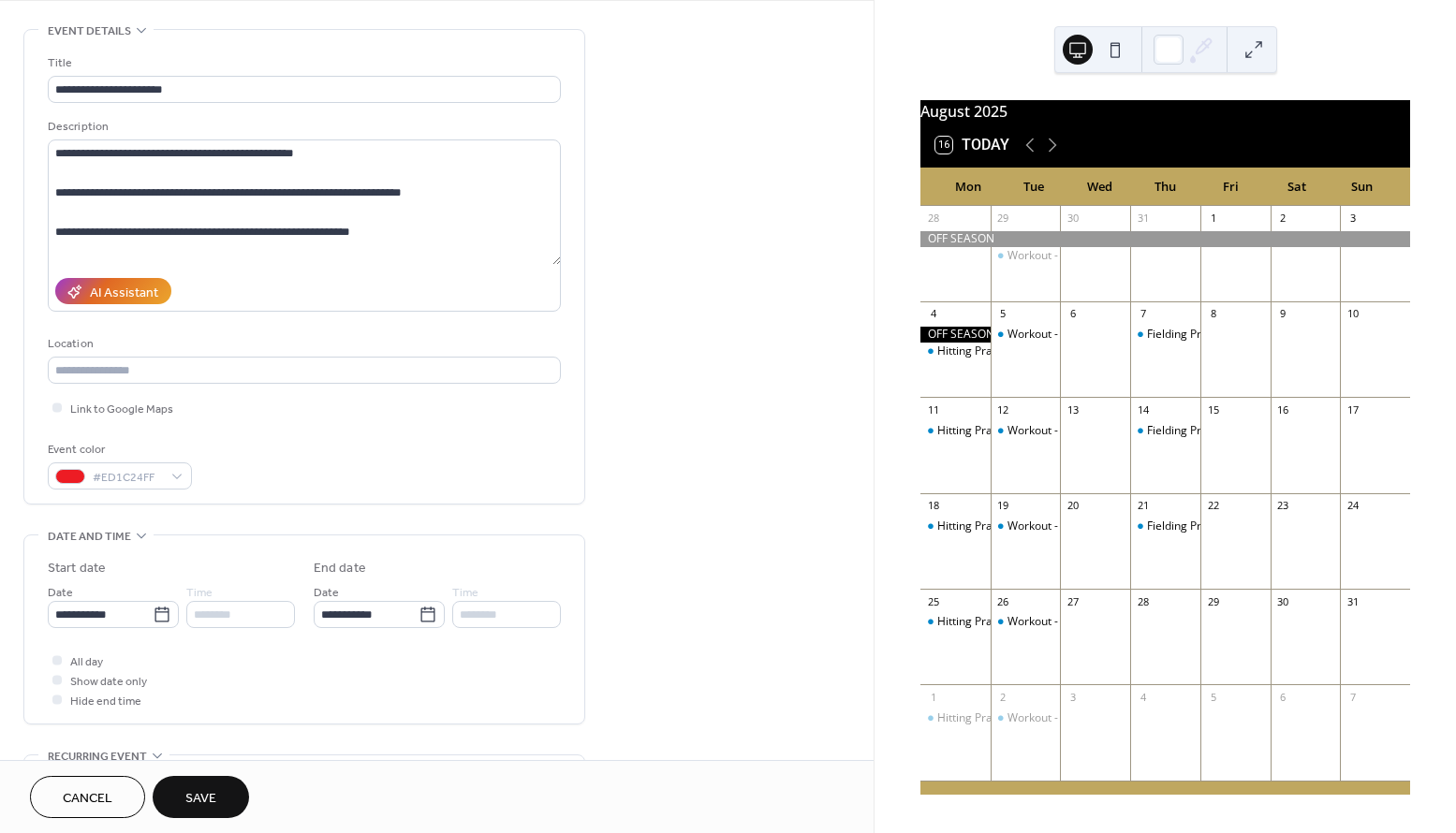 scroll, scrollTop: 62, scrollLeft: 0, axis: vertical 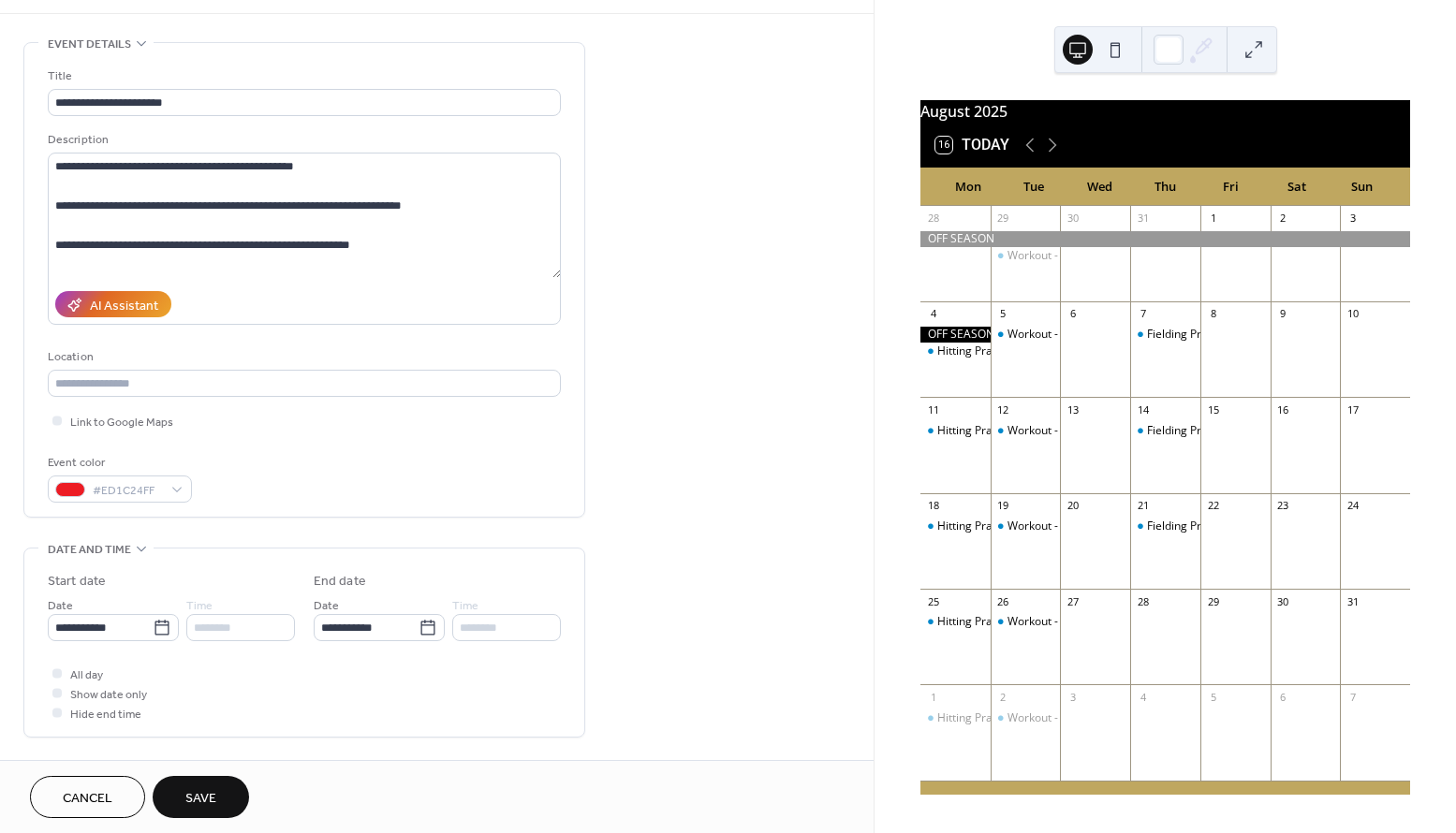 click on "Save" at bounding box center [200, 796] 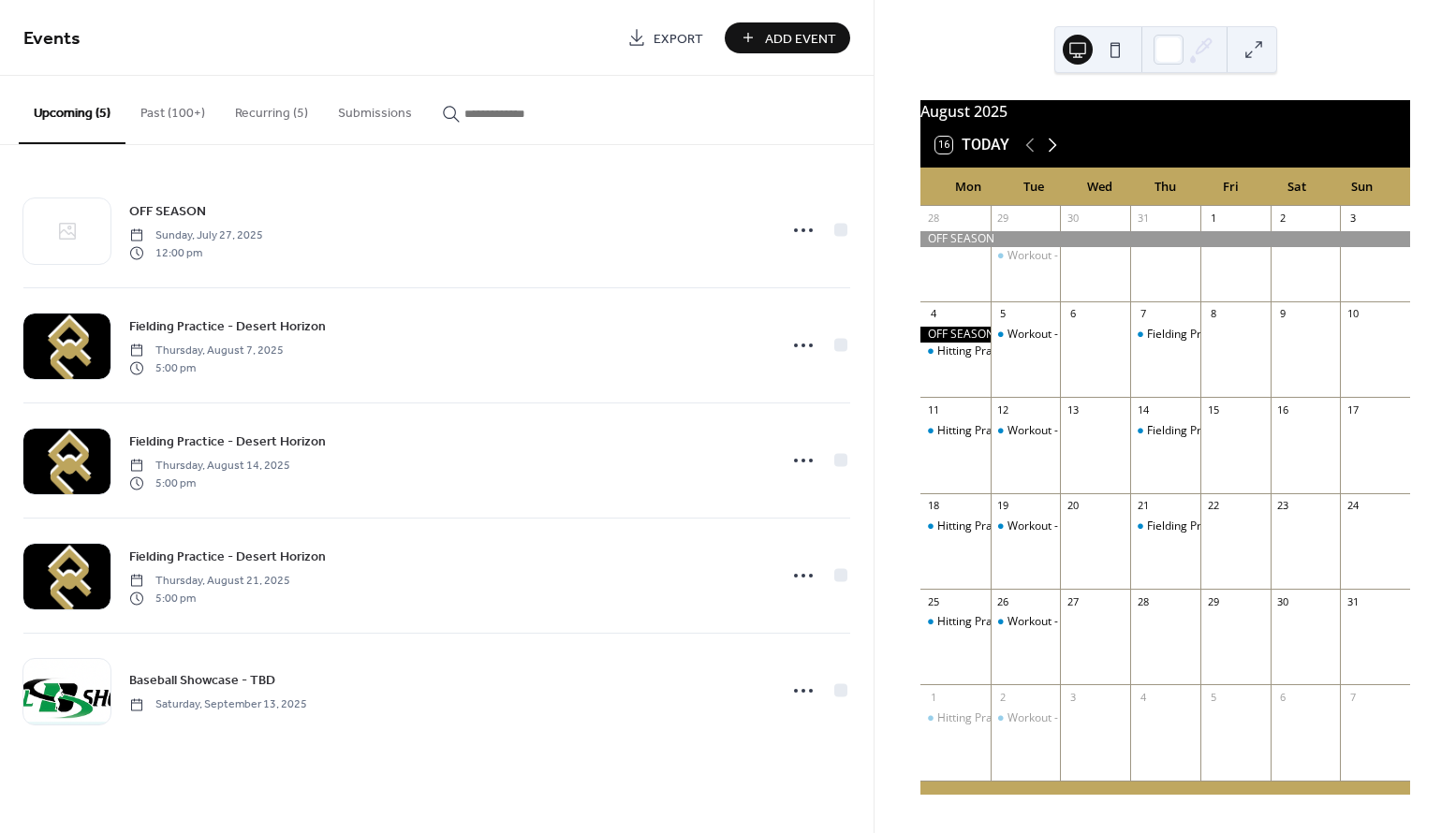click 